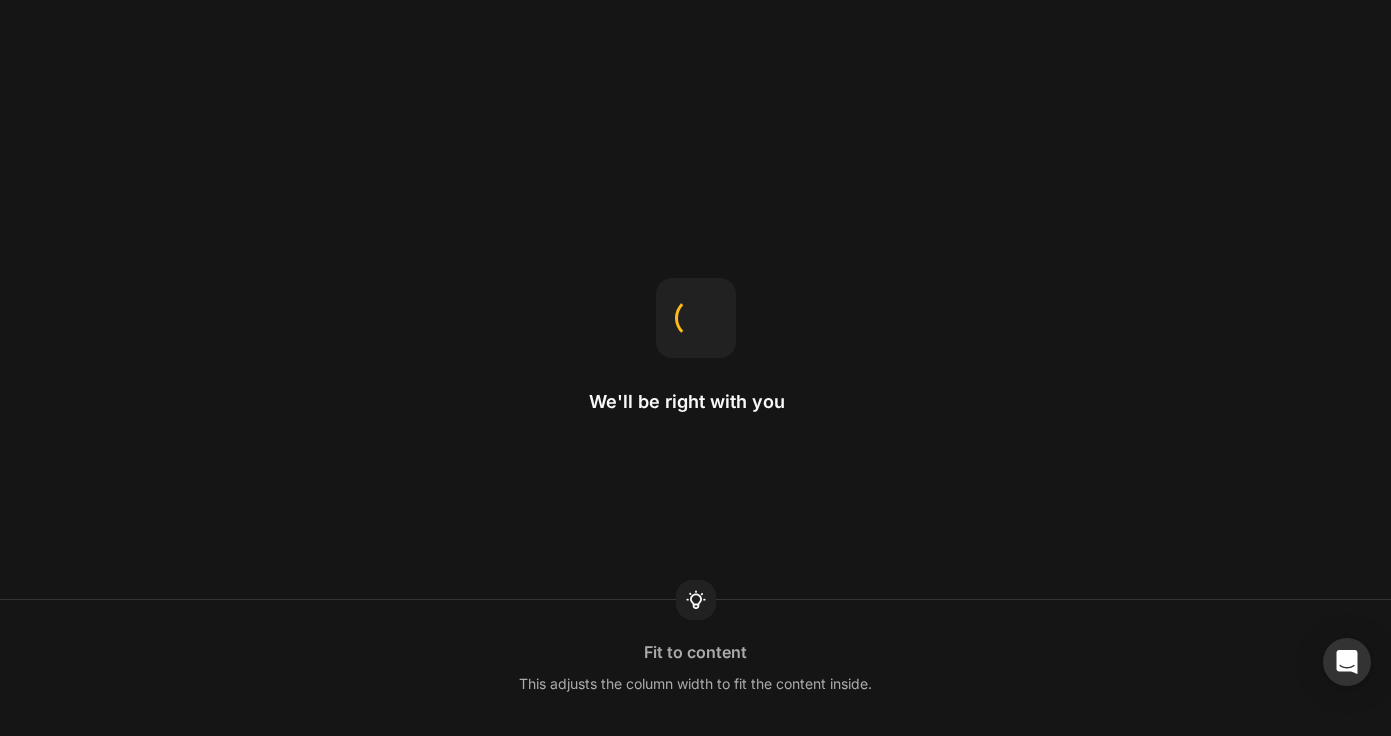 scroll, scrollTop: 0, scrollLeft: 0, axis: both 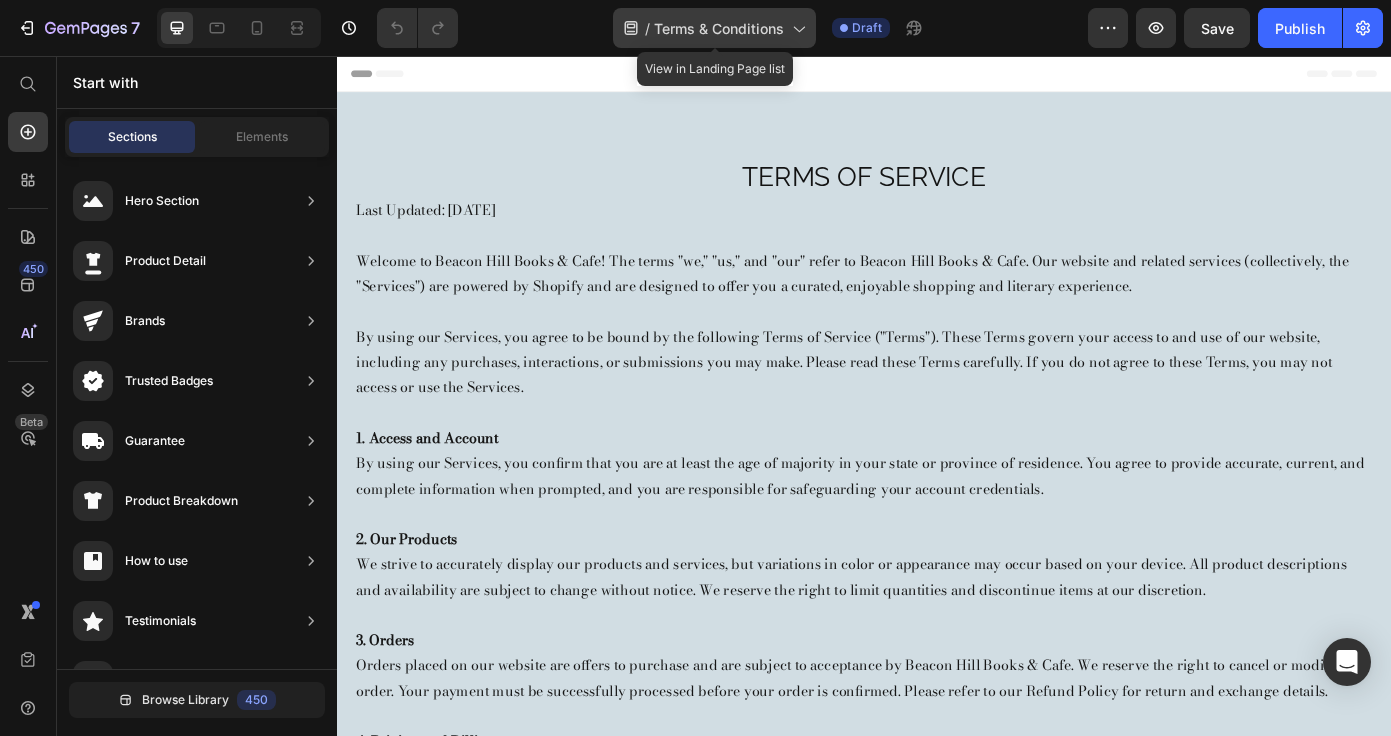 click 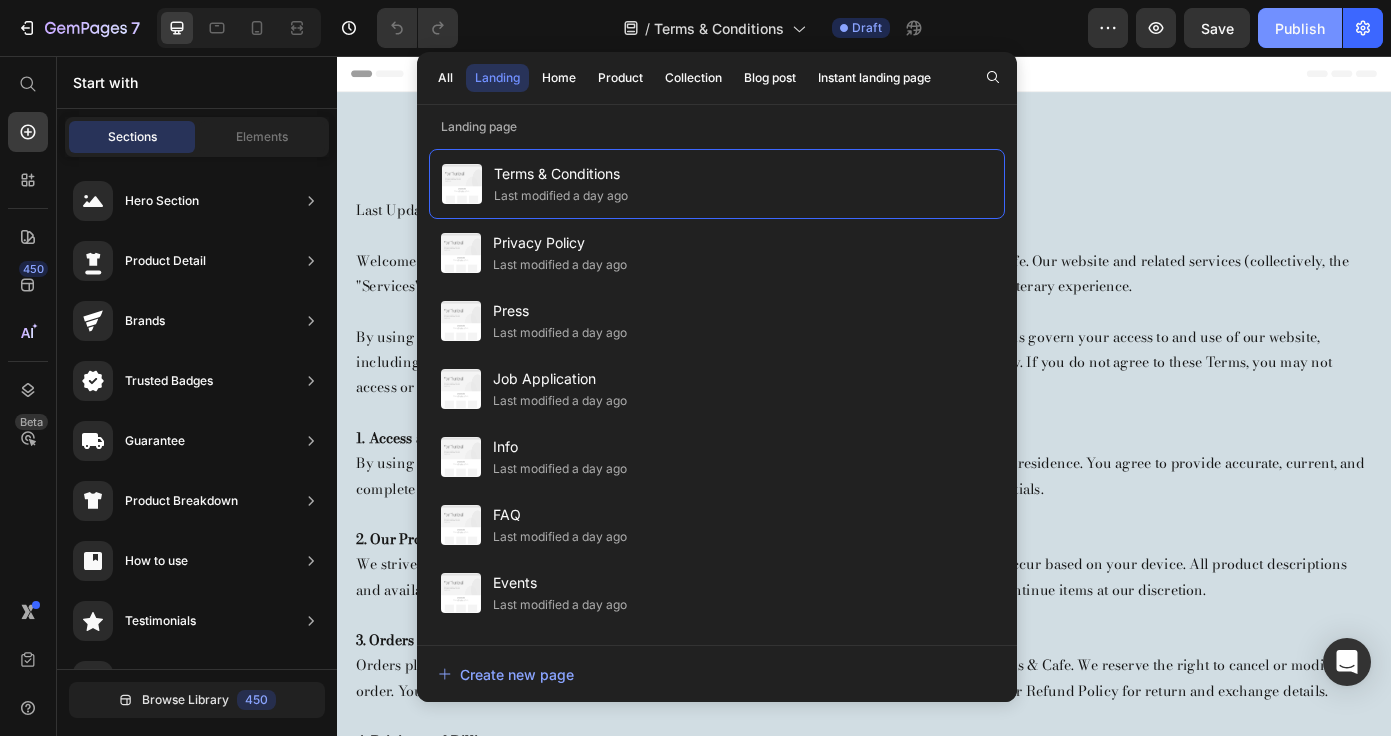 click on "Publish" at bounding box center [1300, 28] 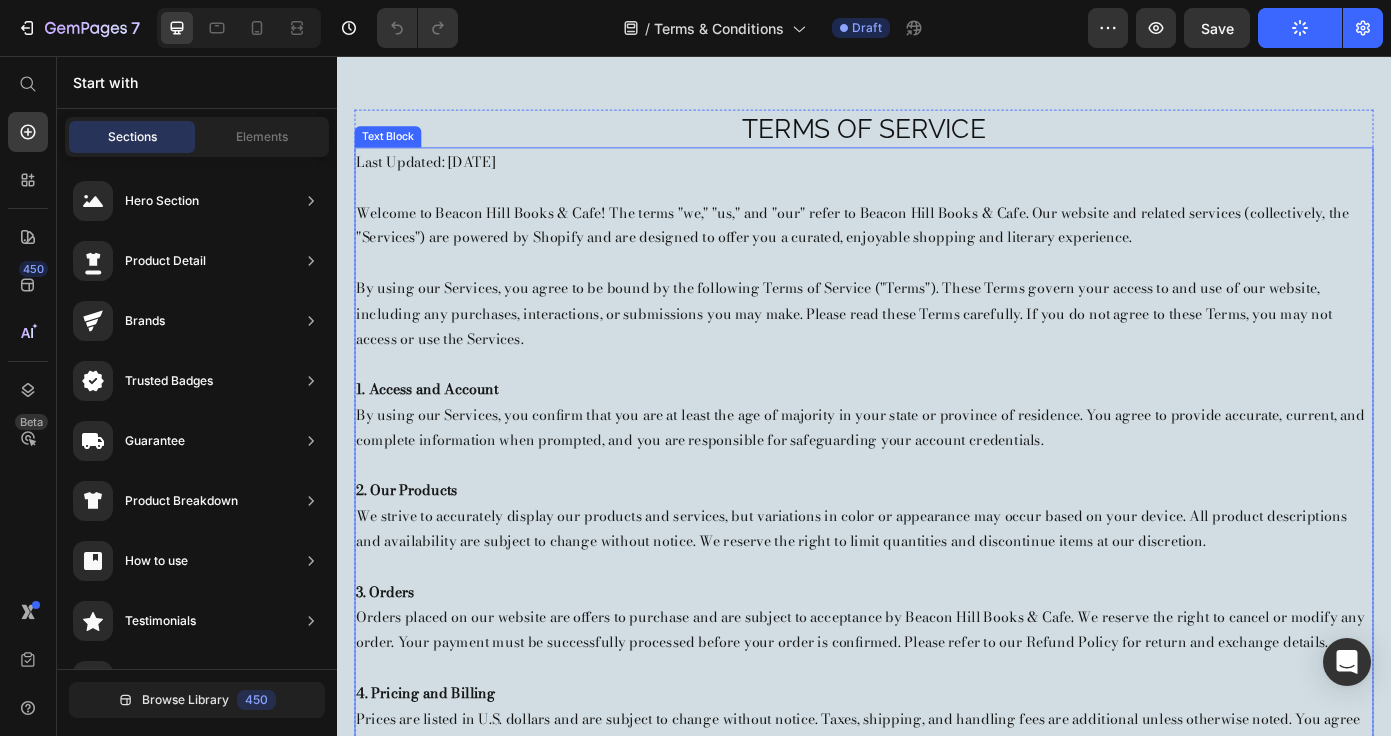 scroll, scrollTop: 57, scrollLeft: 0, axis: vertical 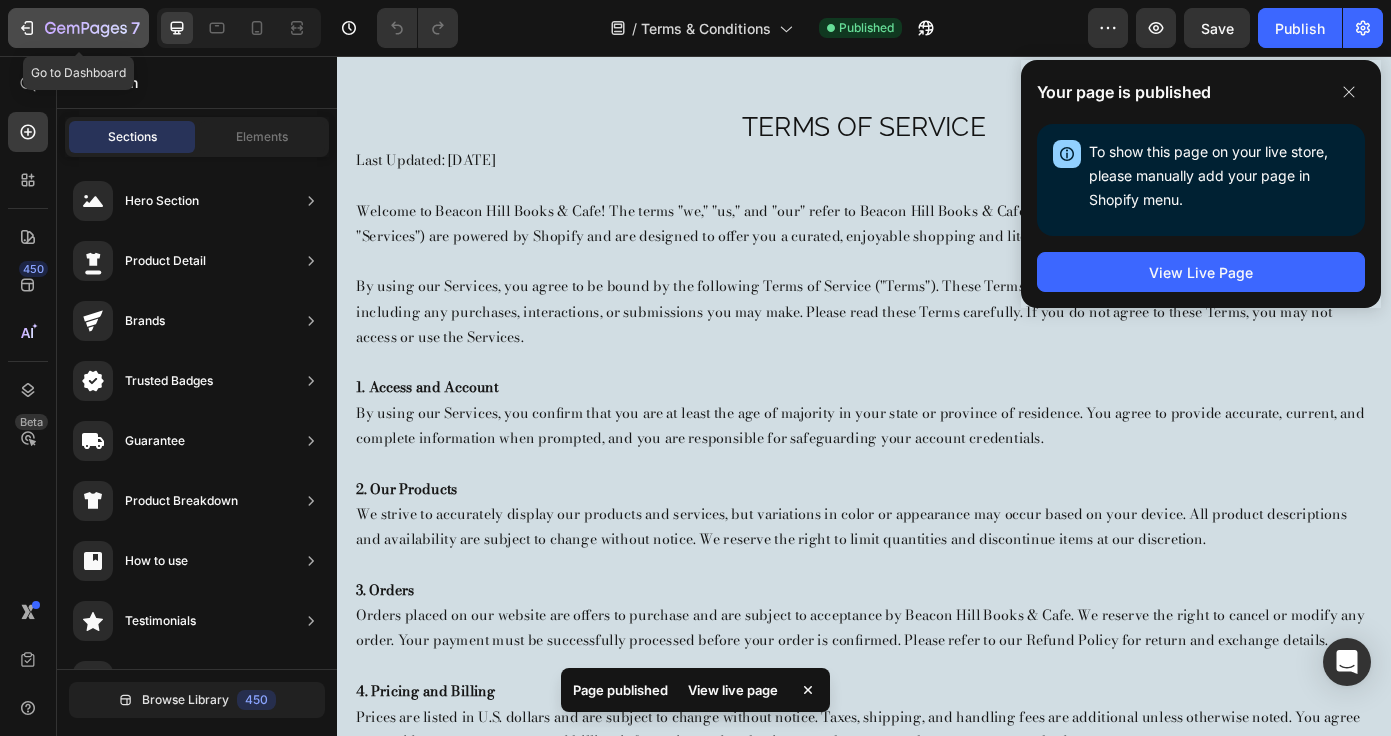 click 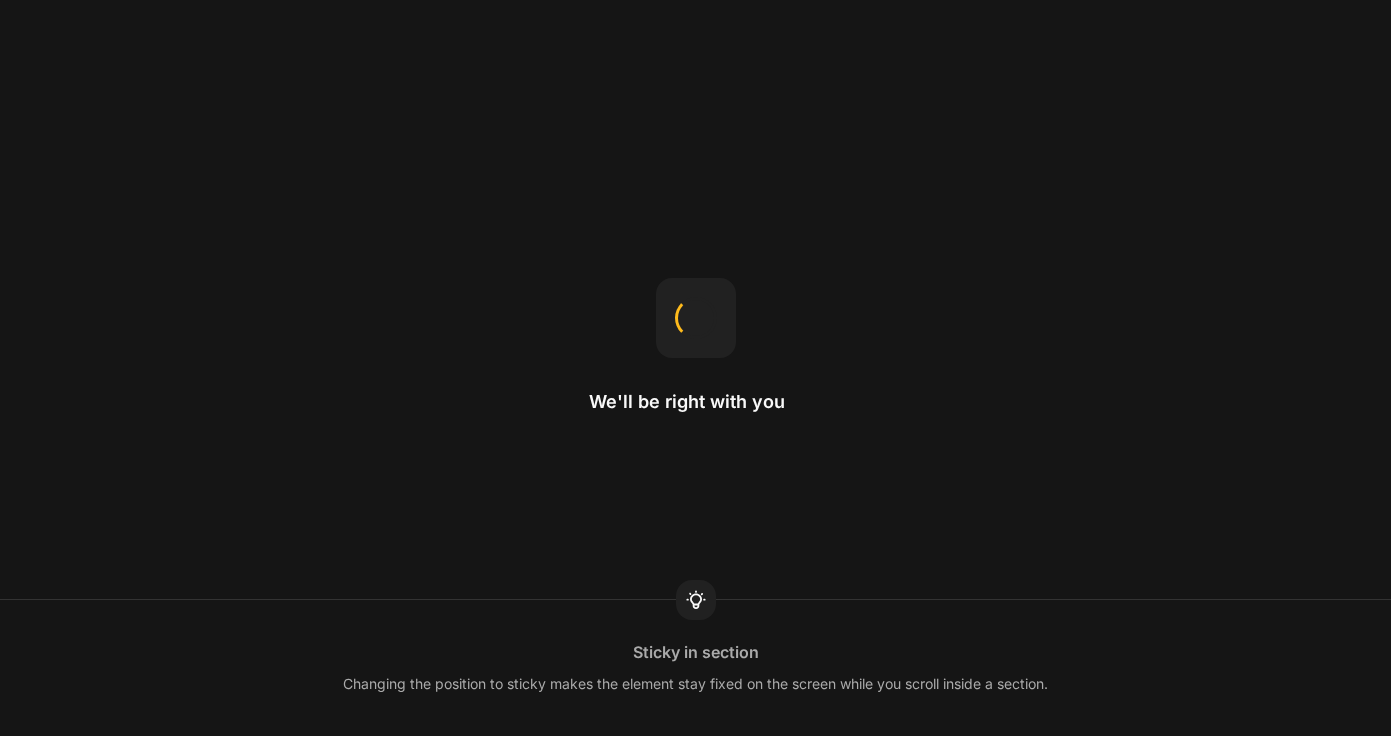 scroll, scrollTop: 0, scrollLeft: 0, axis: both 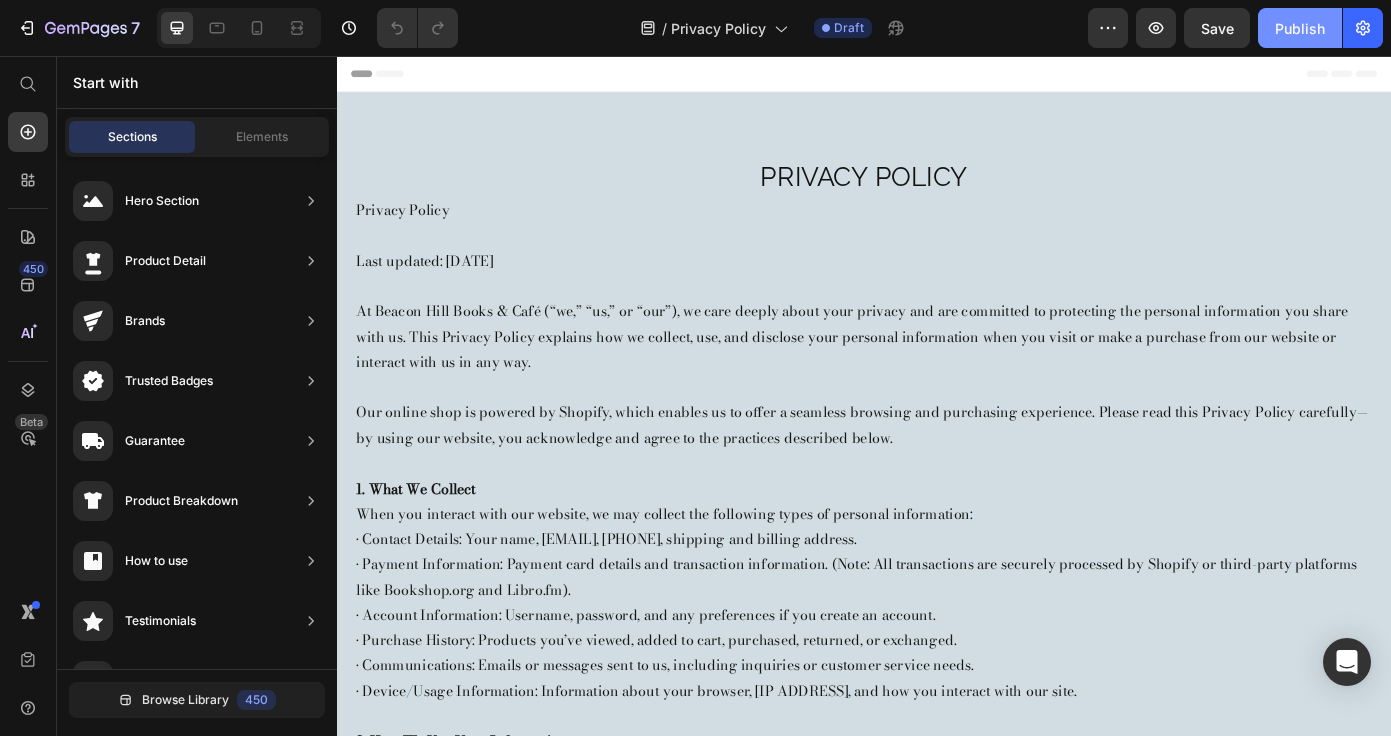 click on "Publish" at bounding box center [1300, 28] 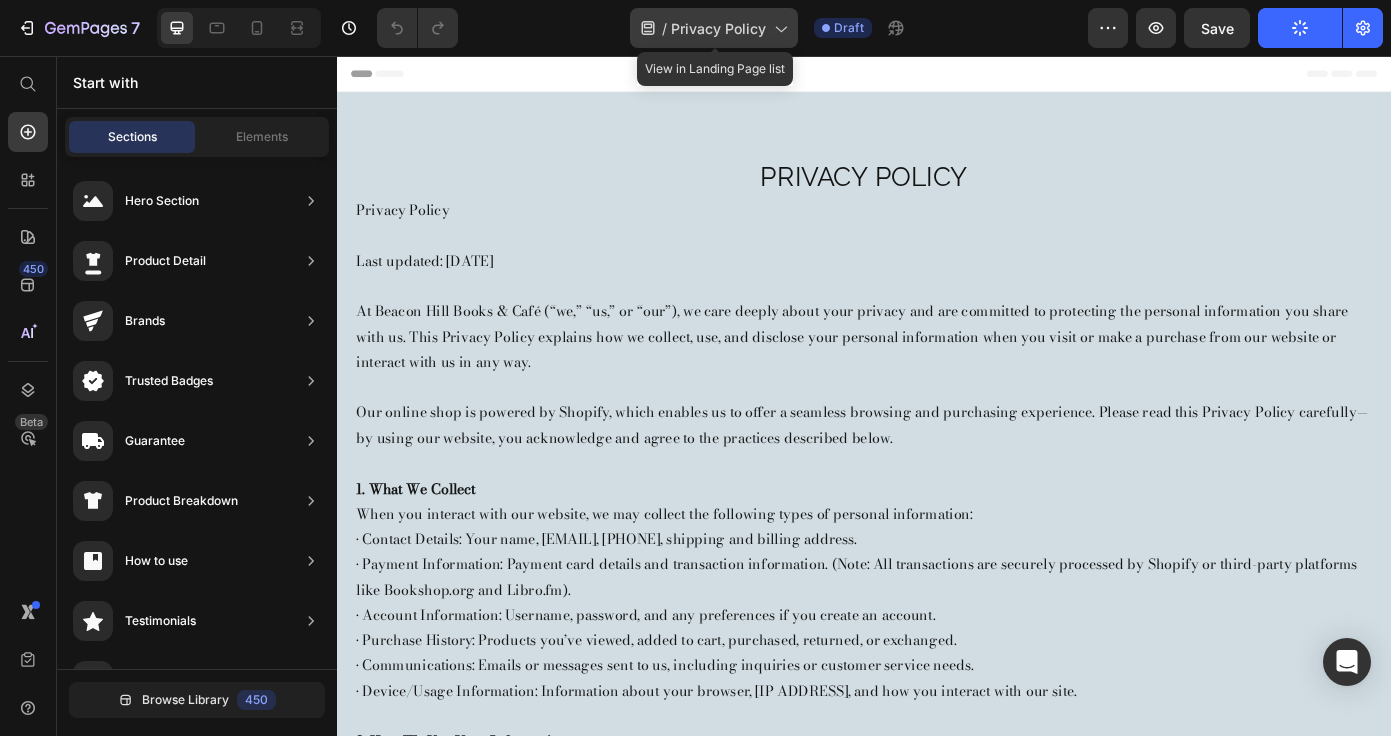 click on "Privacy Policy" at bounding box center (718, 28) 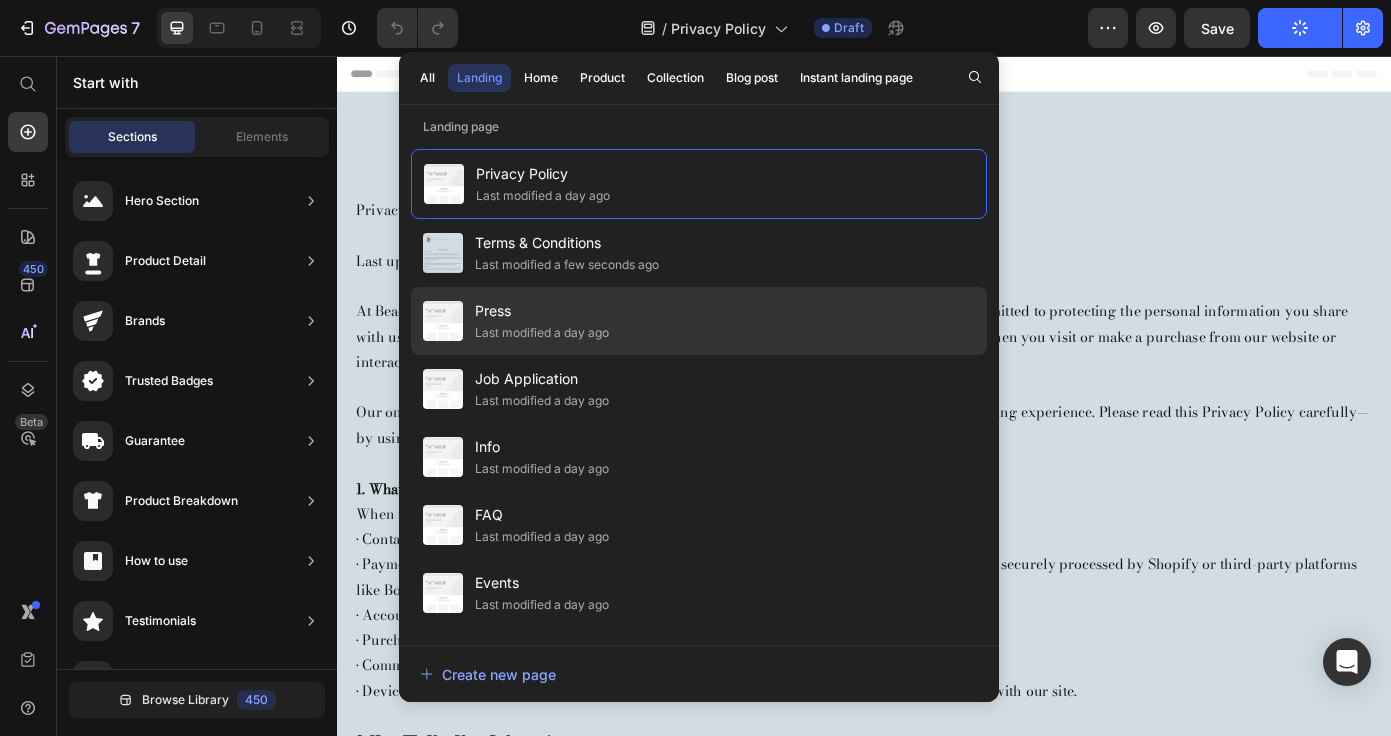 click on "Last modified a day ago" 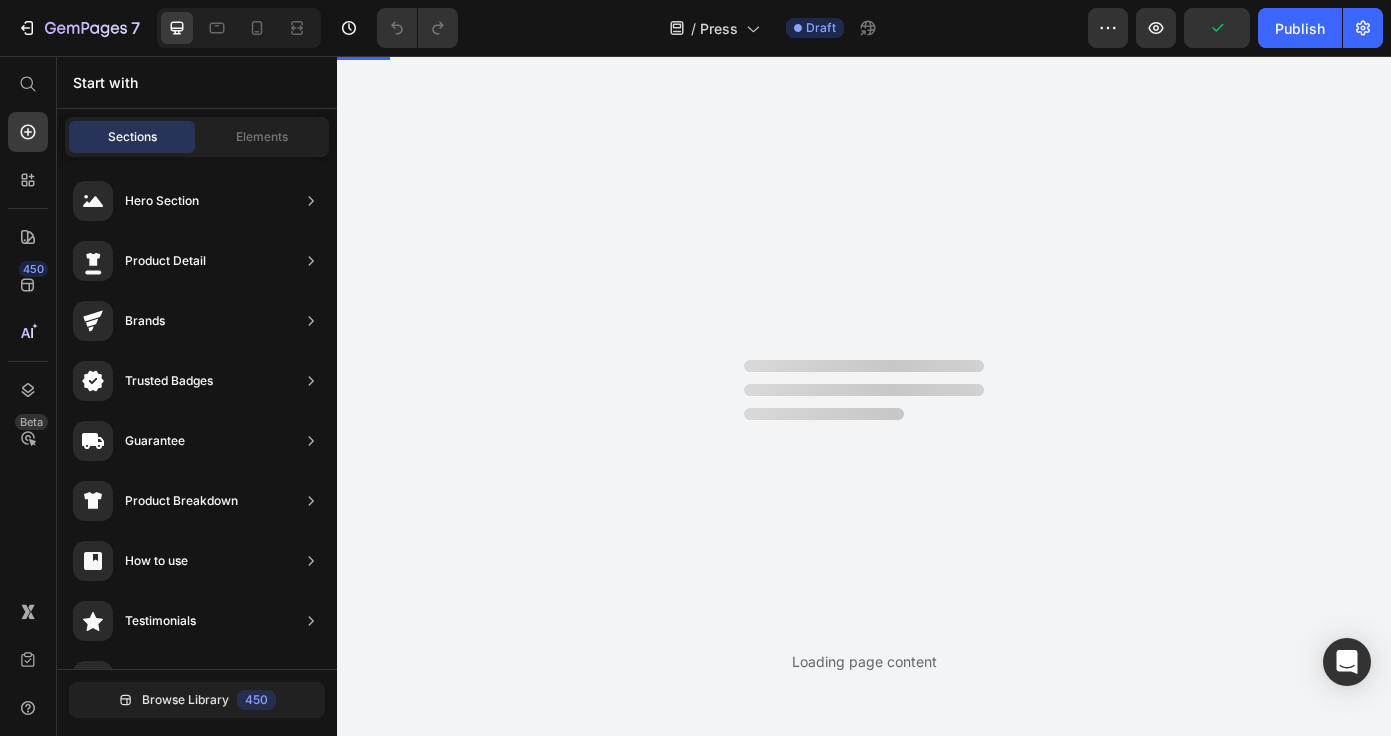 scroll, scrollTop: 0, scrollLeft: 0, axis: both 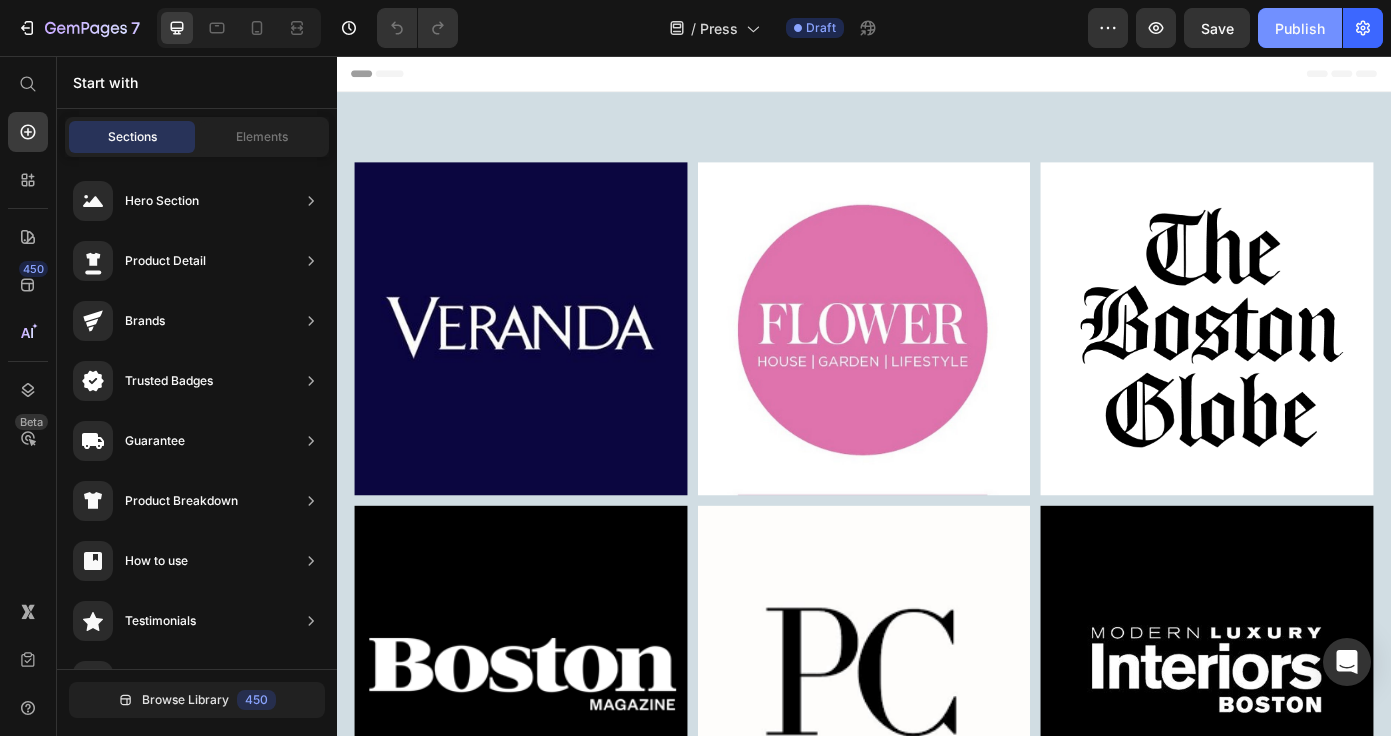 click on "Publish" at bounding box center (1300, 28) 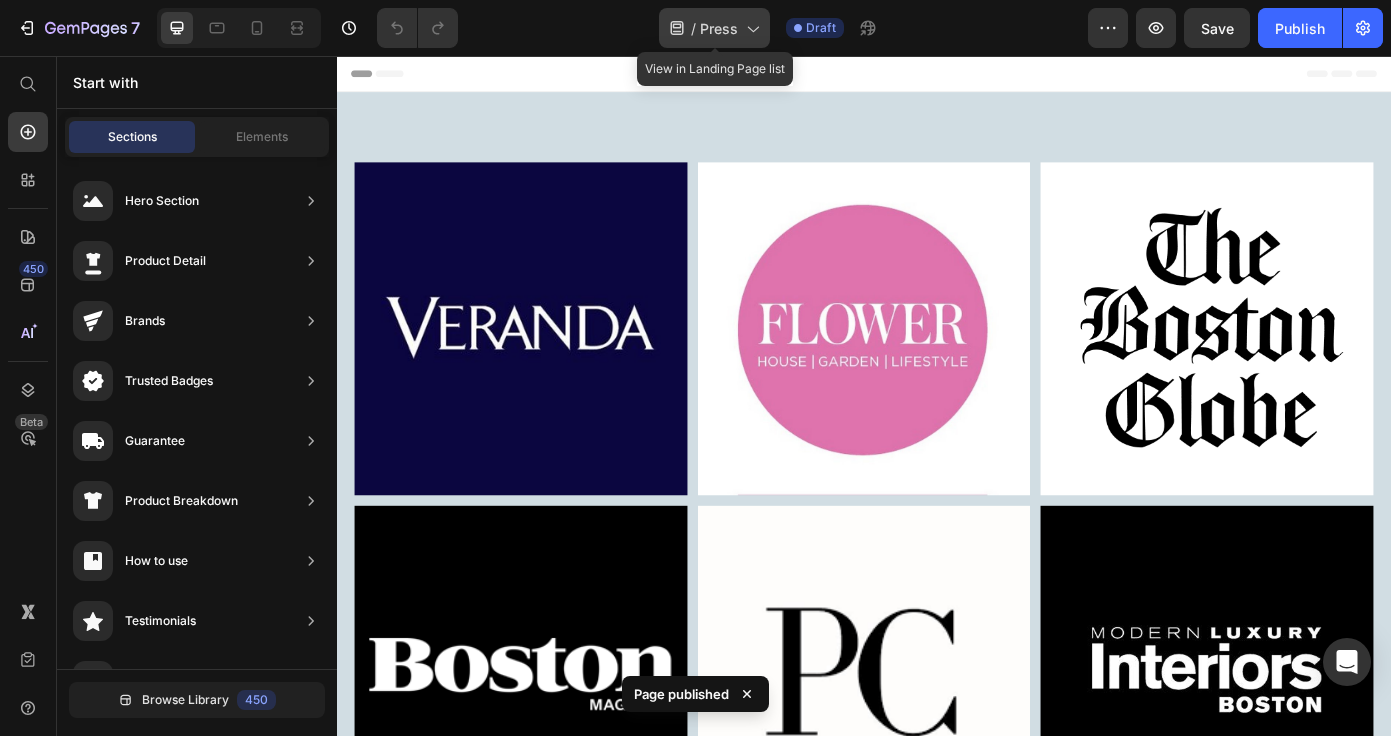 click 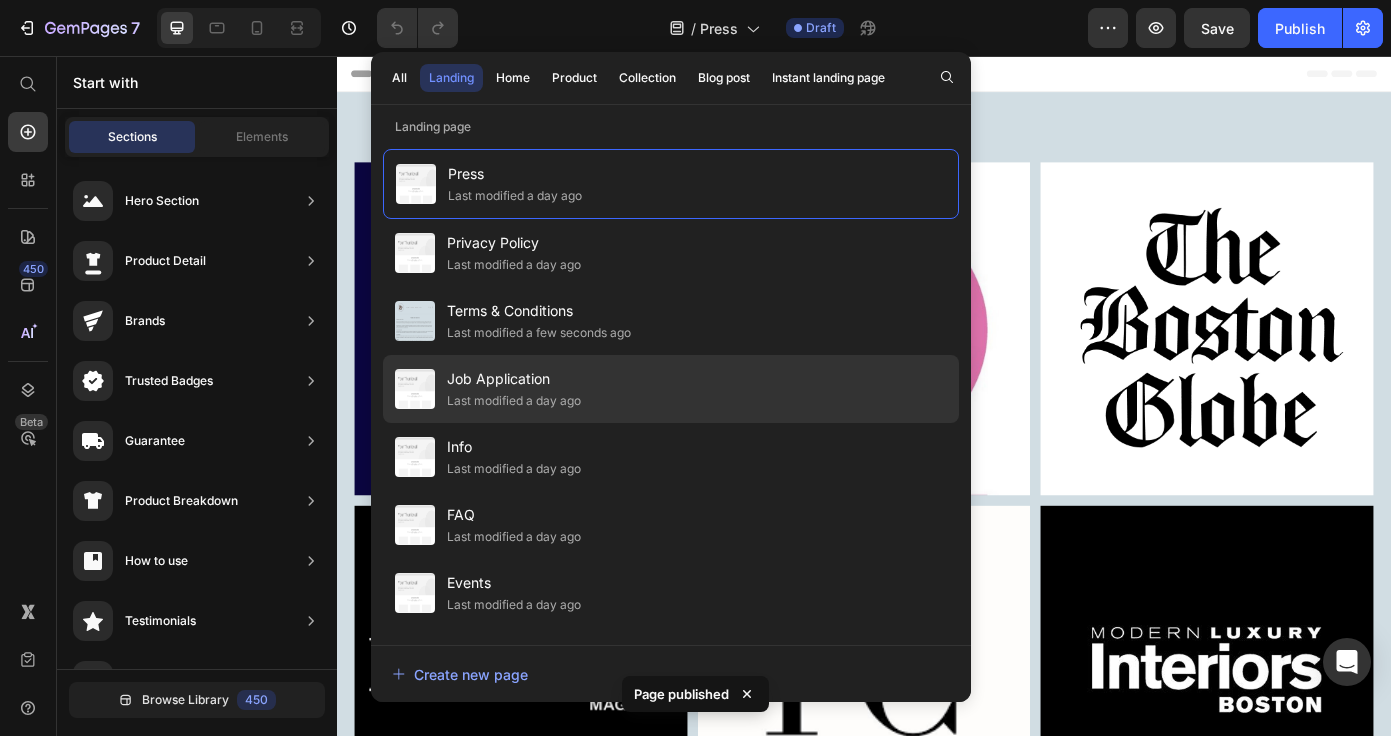 click on "Job Application Last modified a day ago" 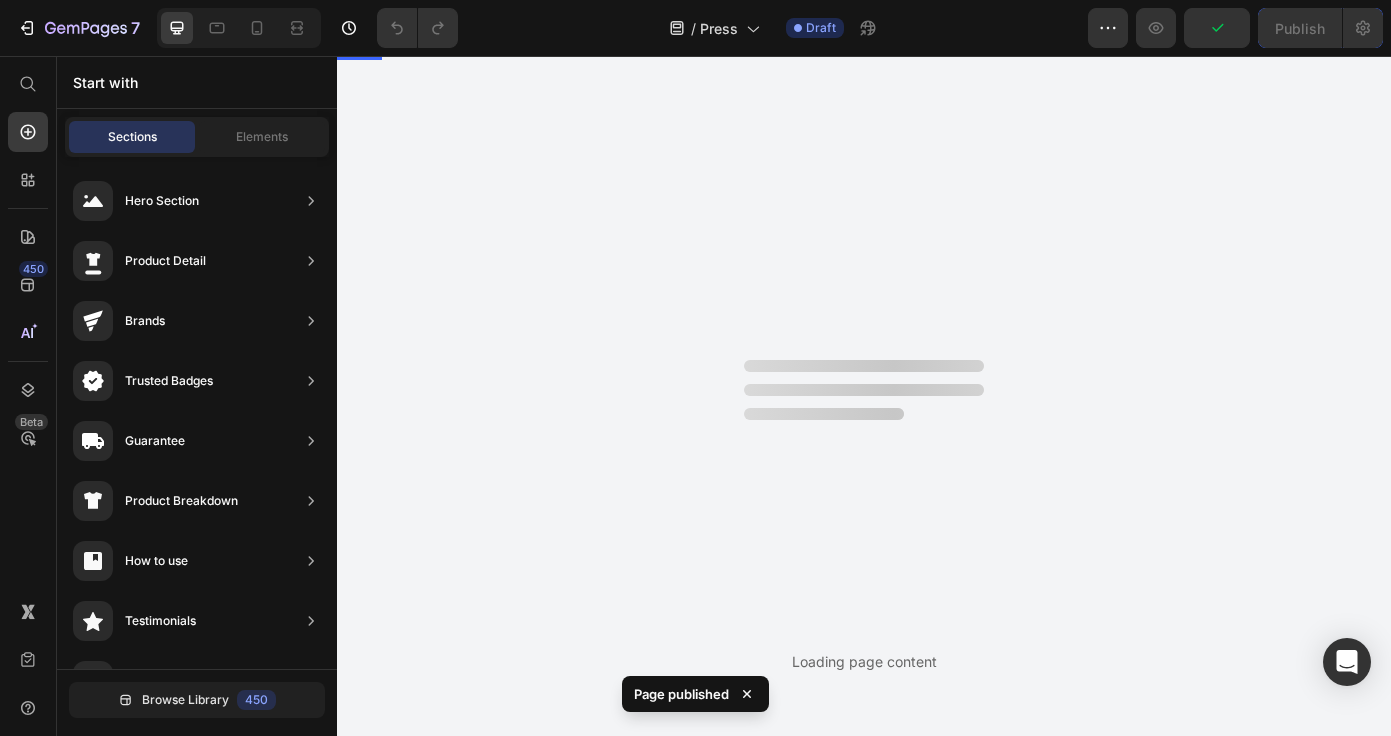 scroll, scrollTop: 0, scrollLeft: 0, axis: both 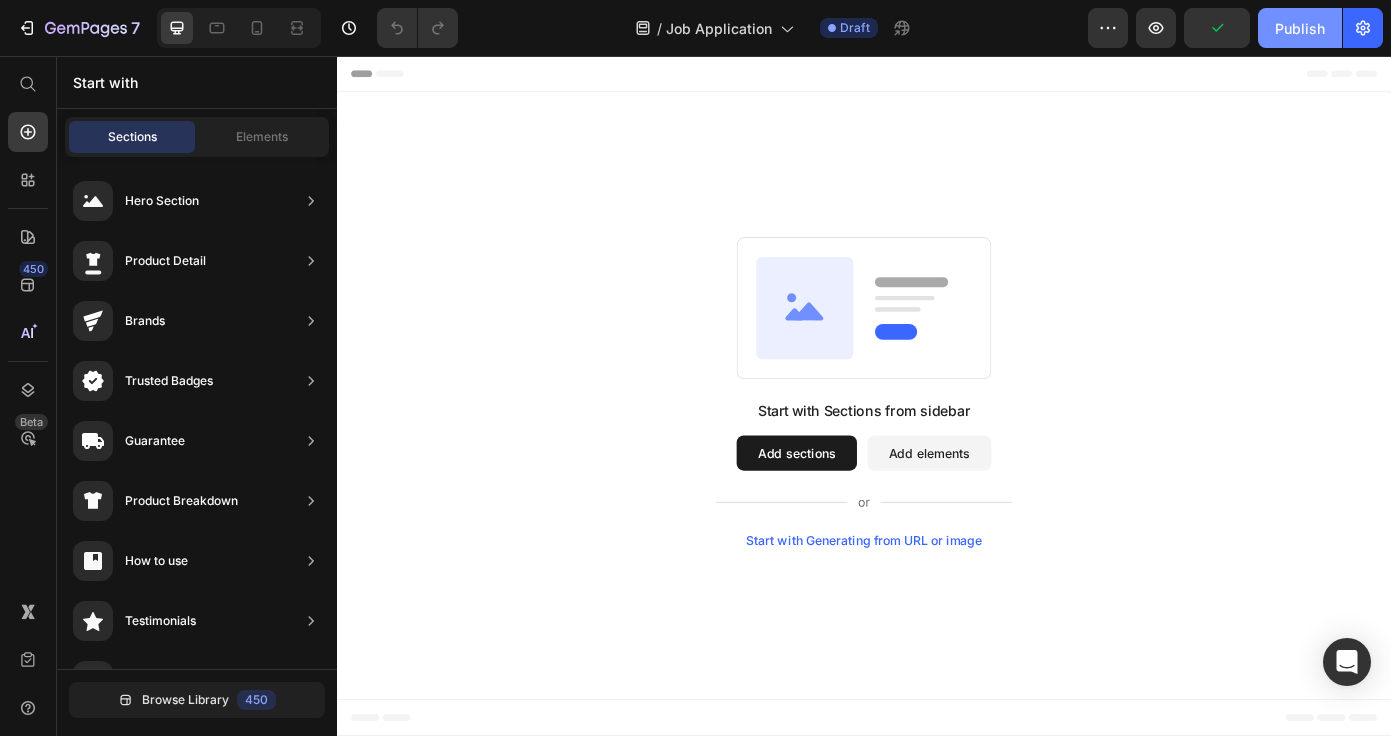 click on "Publish" at bounding box center (1300, 28) 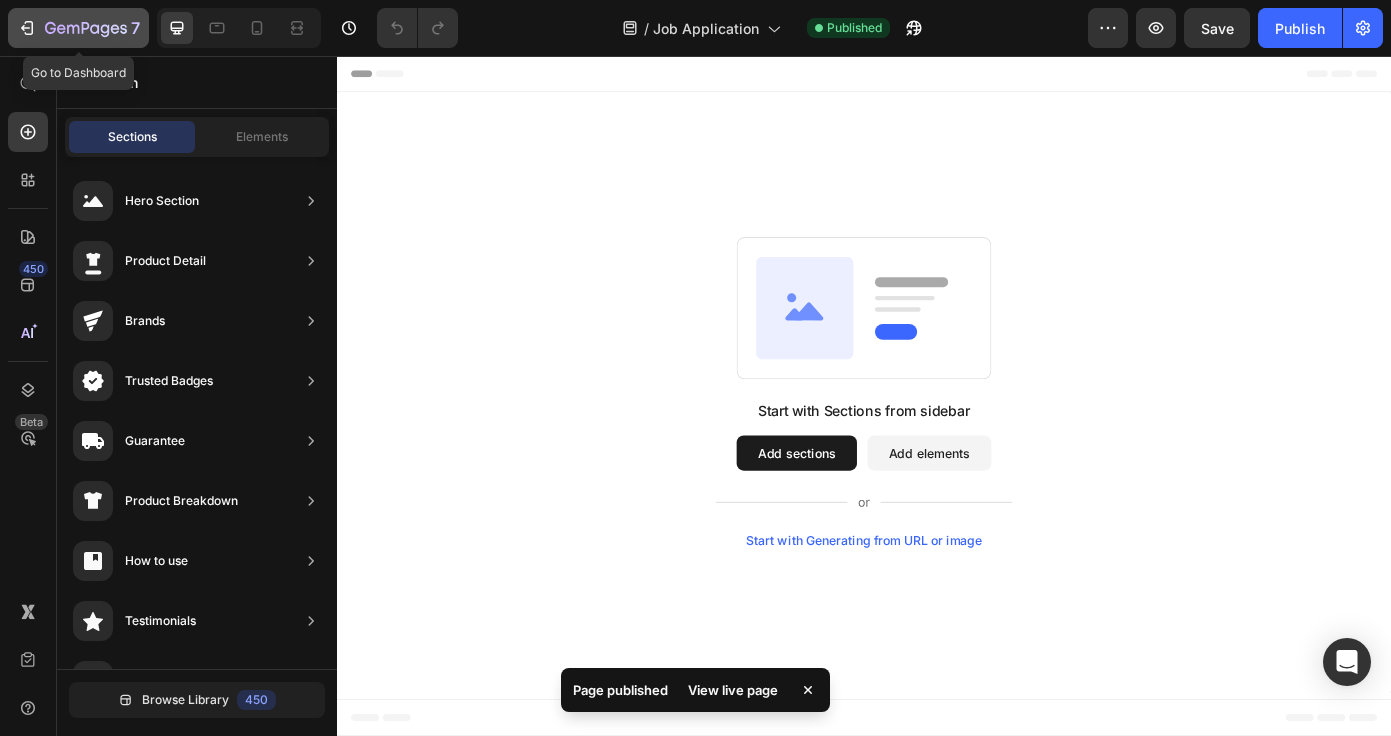 click on "7" at bounding box center [78, 28] 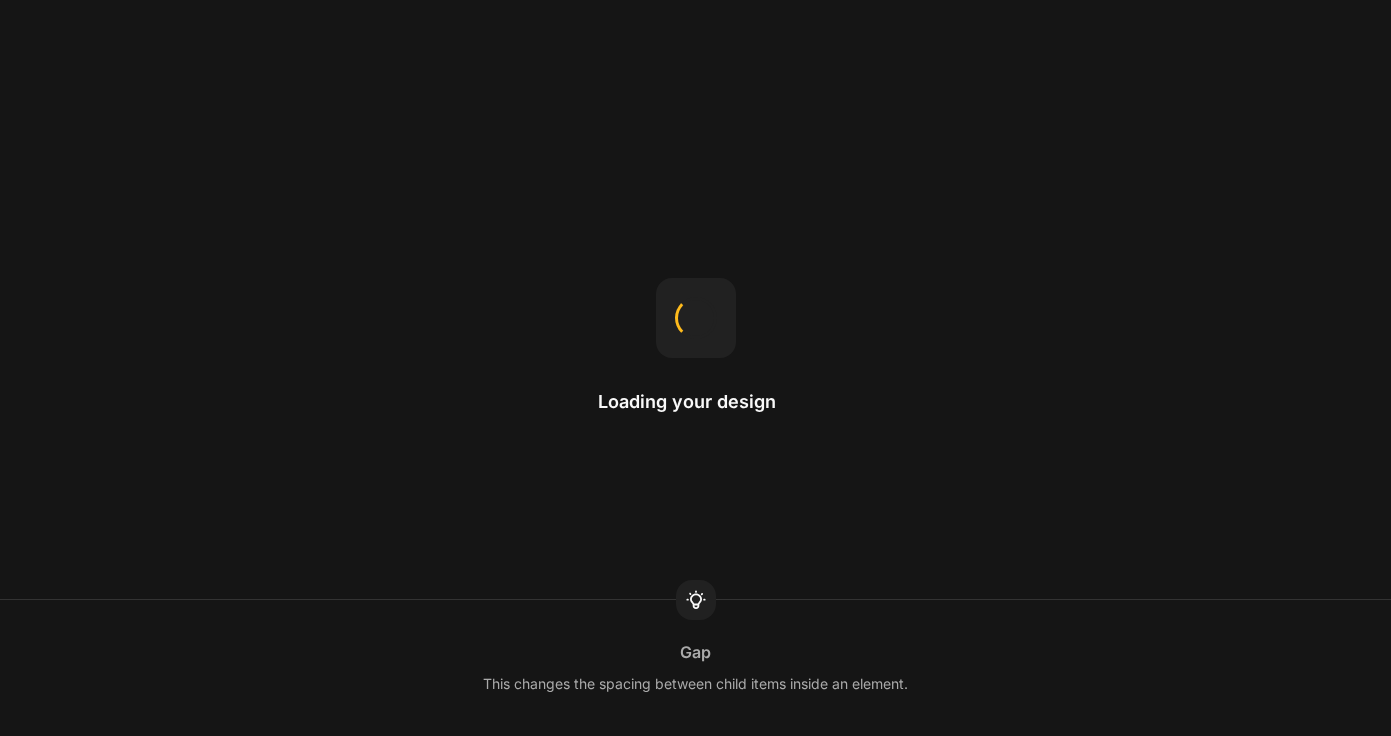 scroll, scrollTop: 0, scrollLeft: 0, axis: both 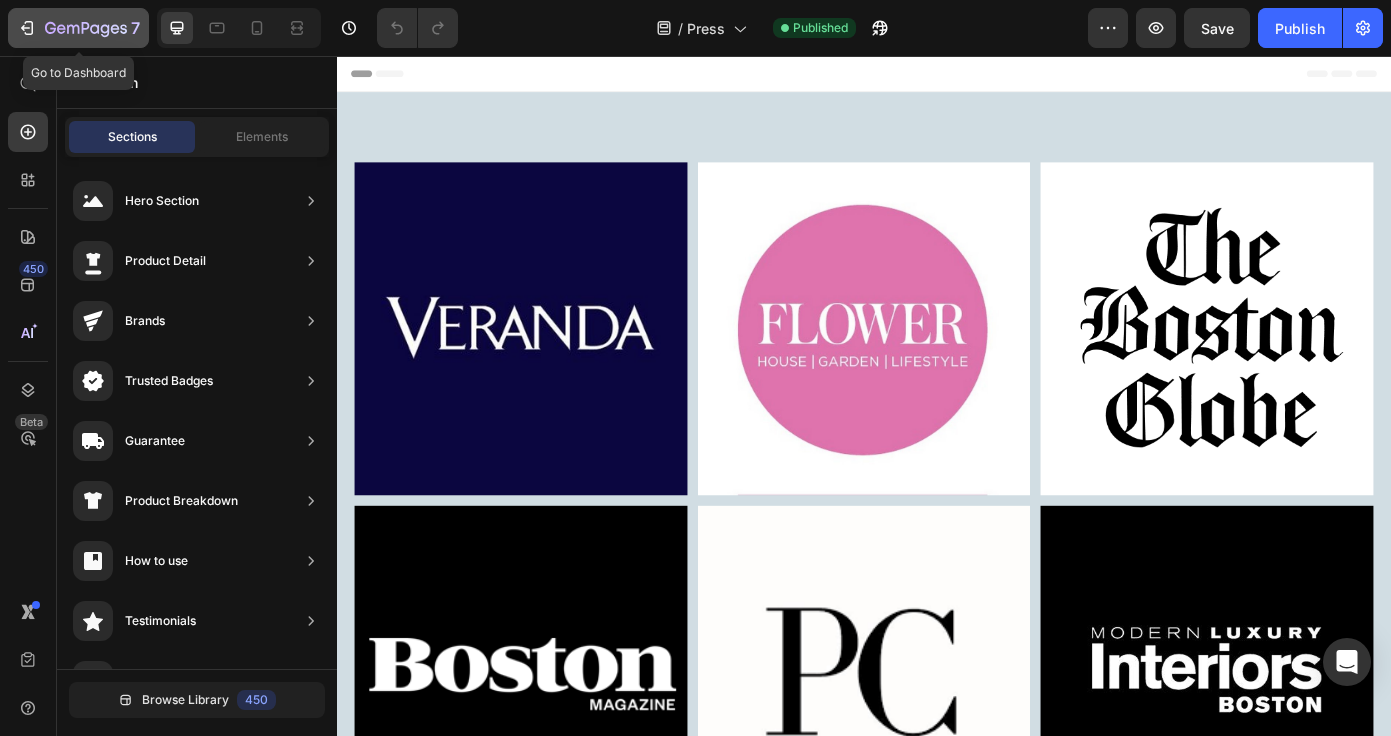 click 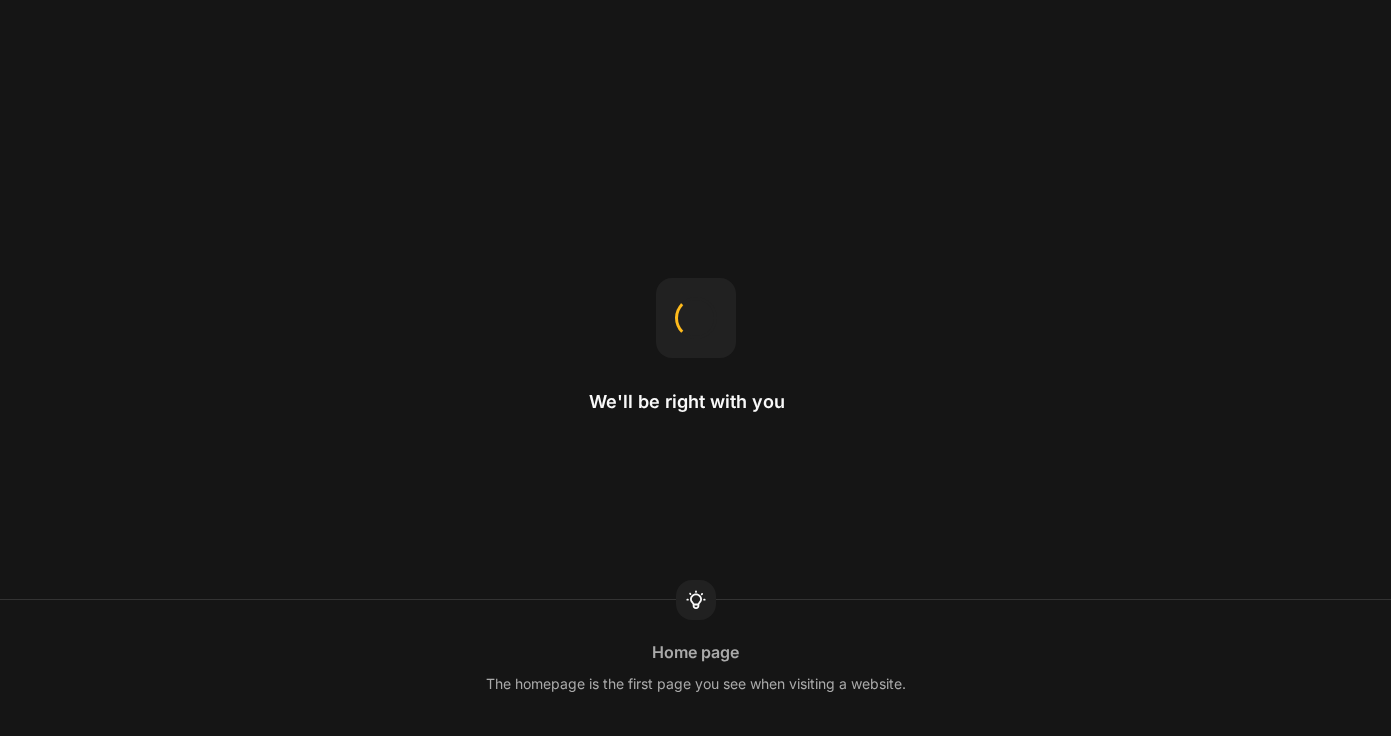 scroll, scrollTop: 0, scrollLeft: 0, axis: both 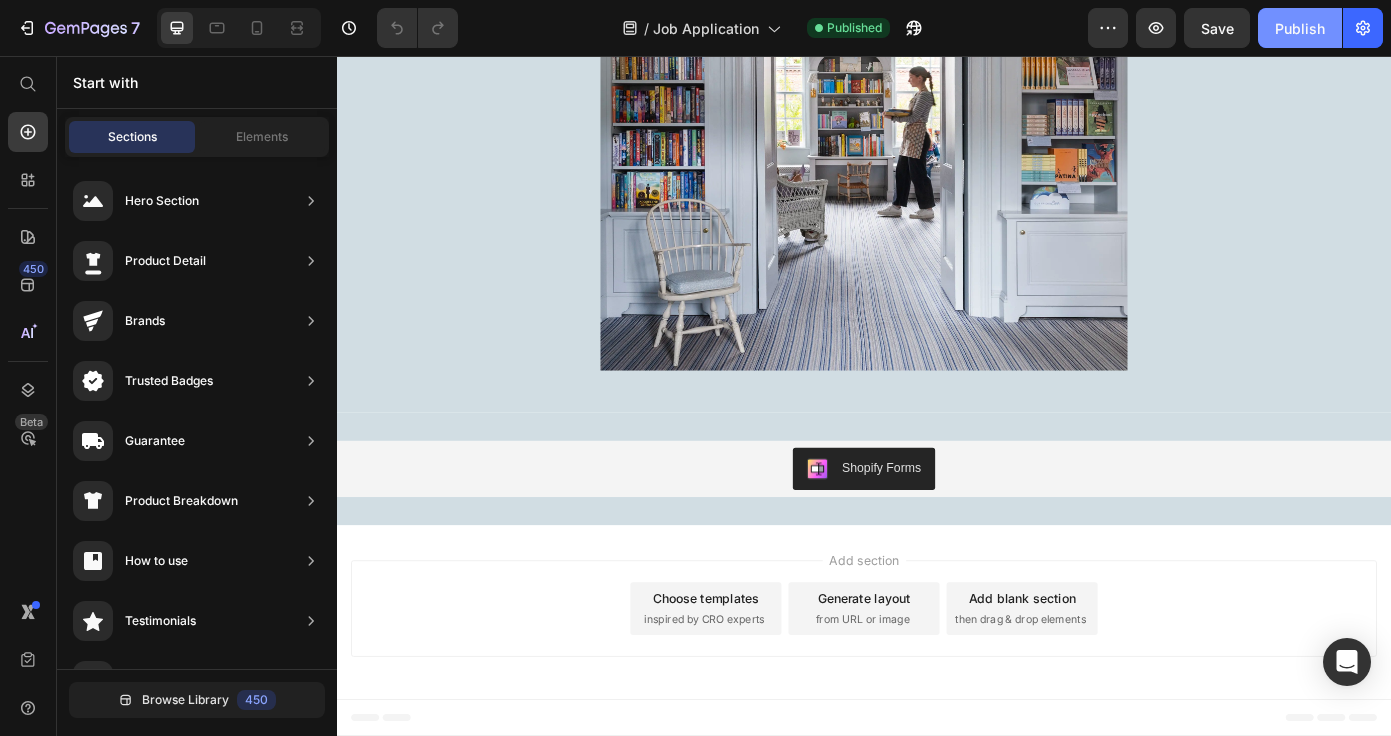 click on "Publish" at bounding box center (1300, 28) 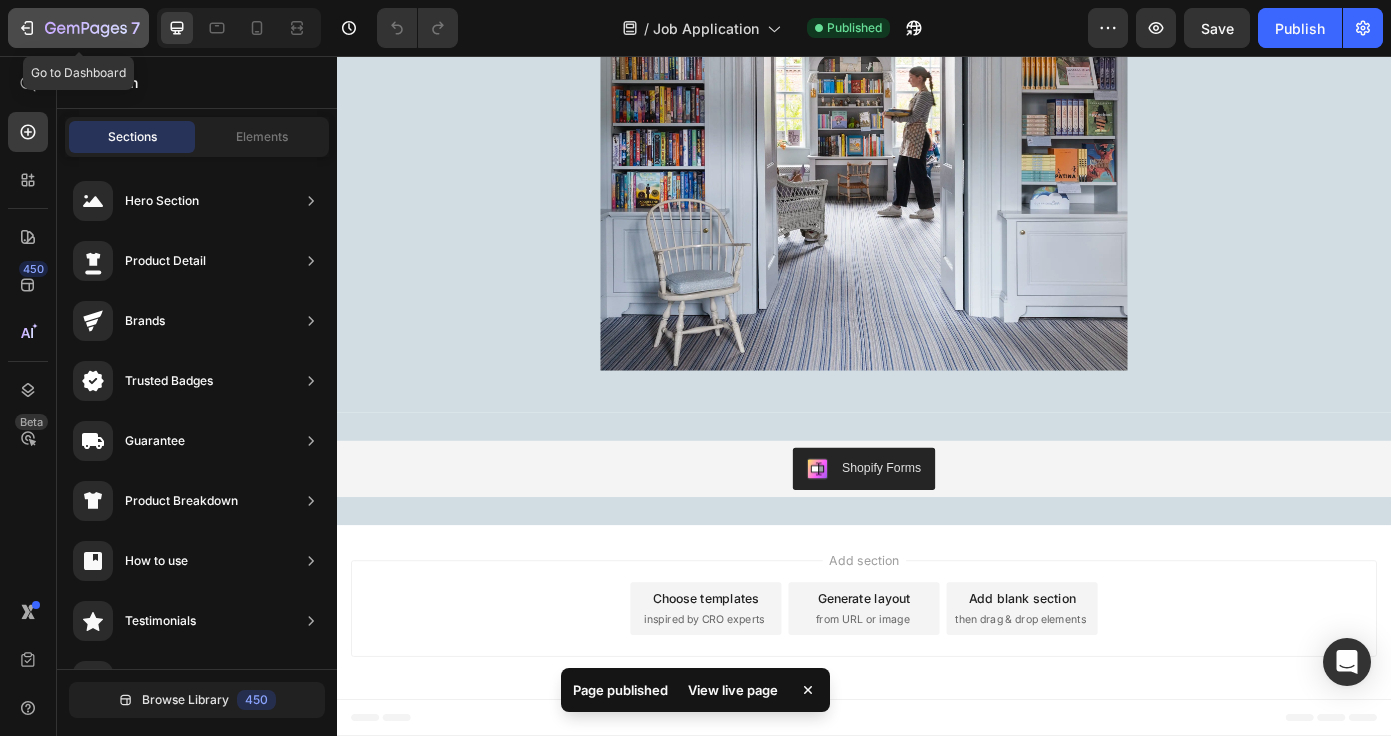 click 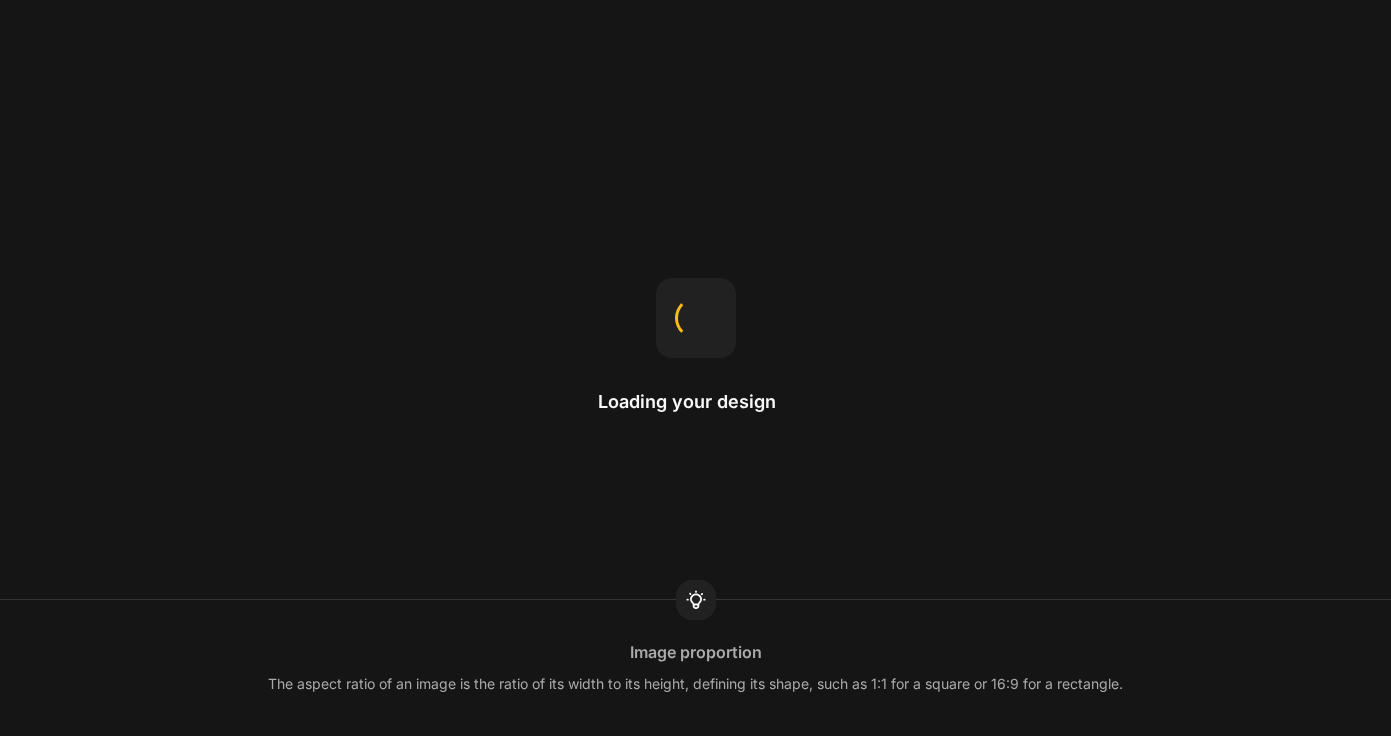 scroll, scrollTop: 0, scrollLeft: 0, axis: both 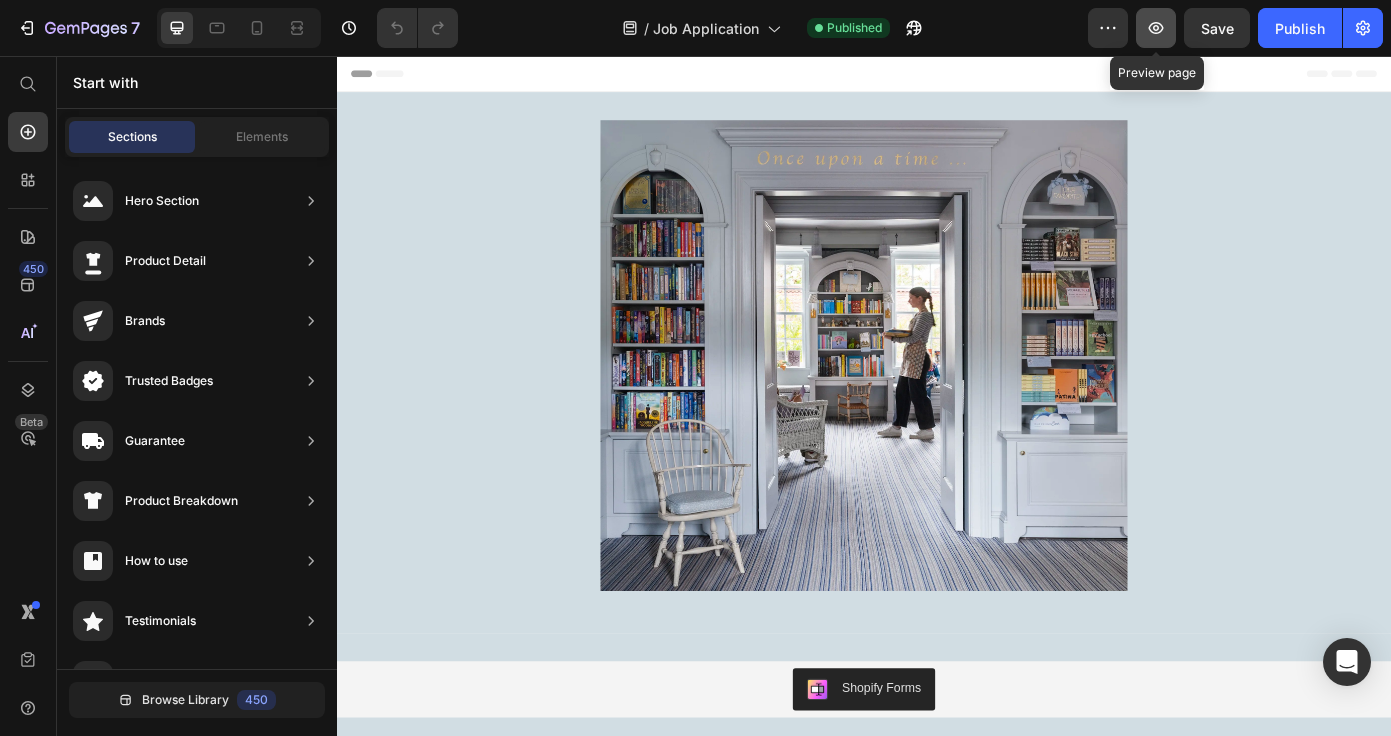 click 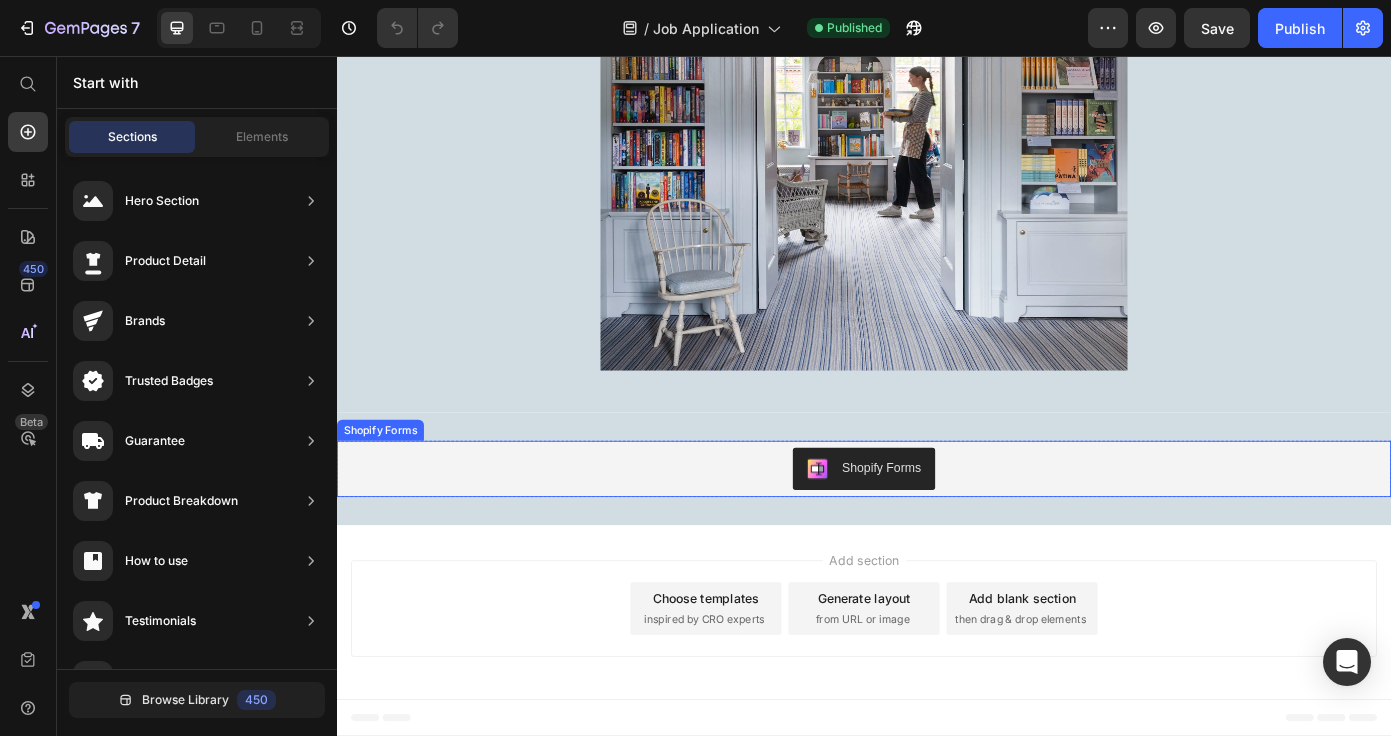 scroll, scrollTop: 251, scrollLeft: 0, axis: vertical 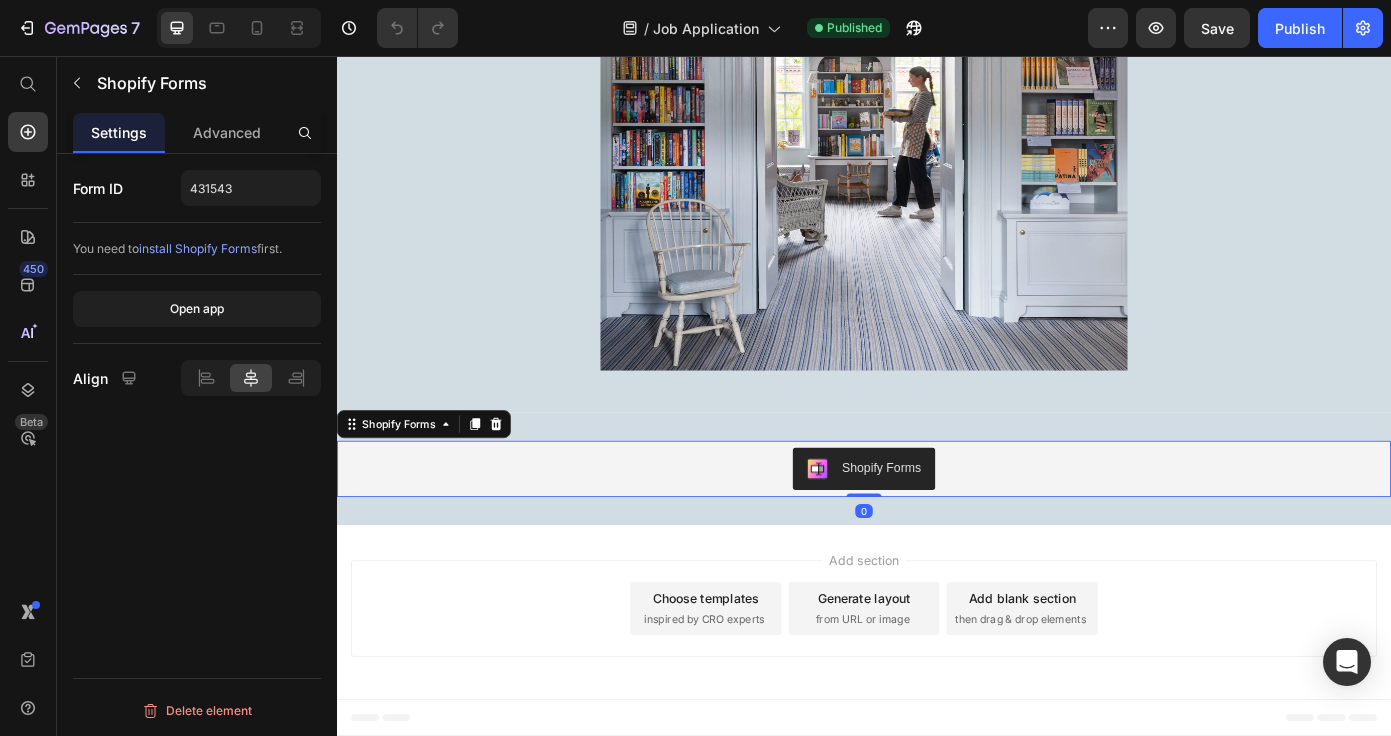 click on "Shopify Forms" at bounding box center [937, 526] 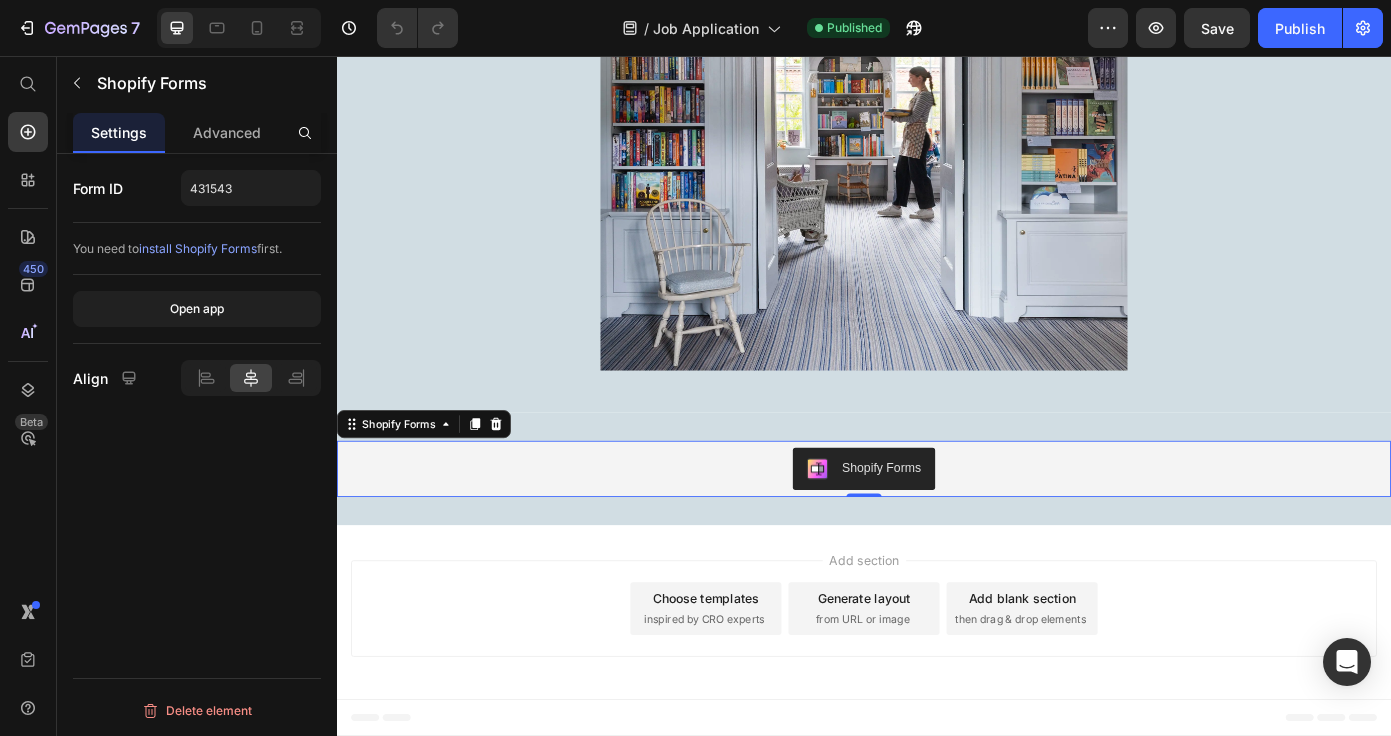 click on "install Shopify Forms" at bounding box center [198, 248] 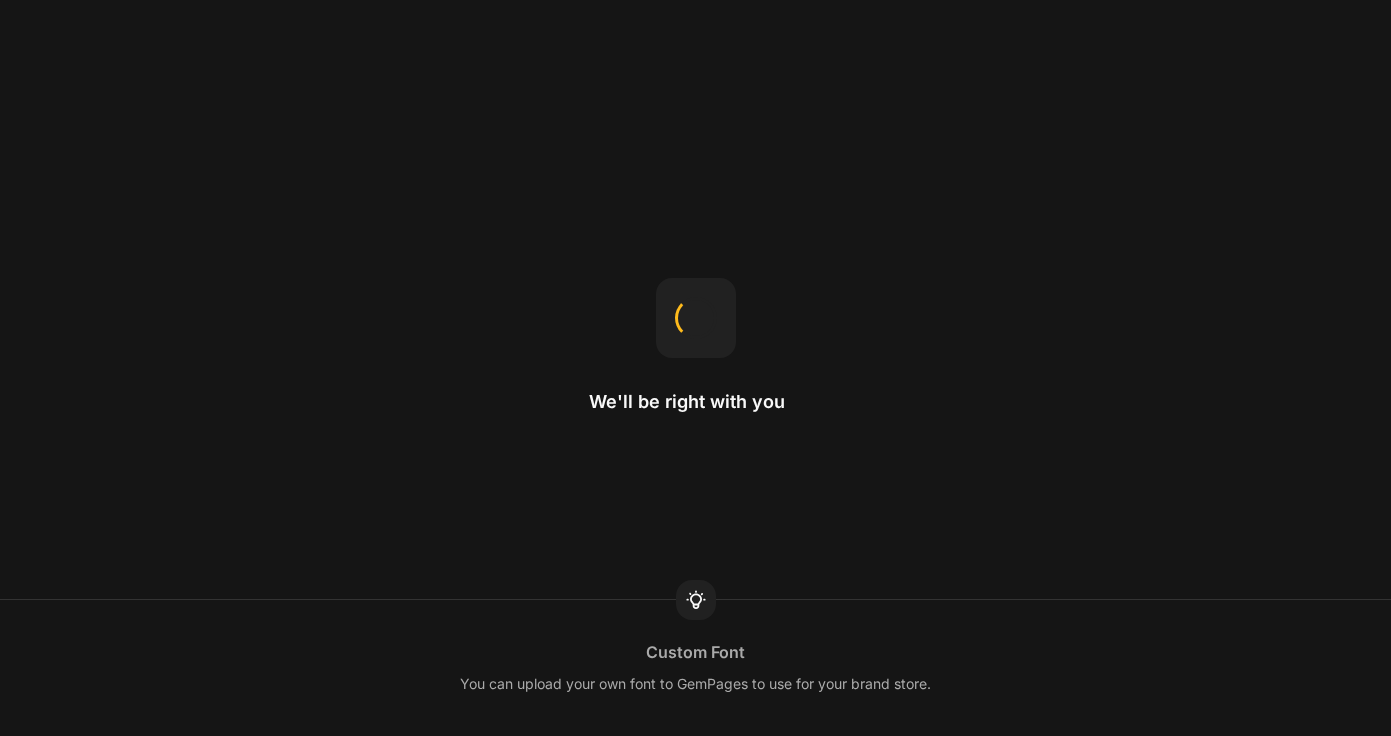 scroll, scrollTop: 0, scrollLeft: 0, axis: both 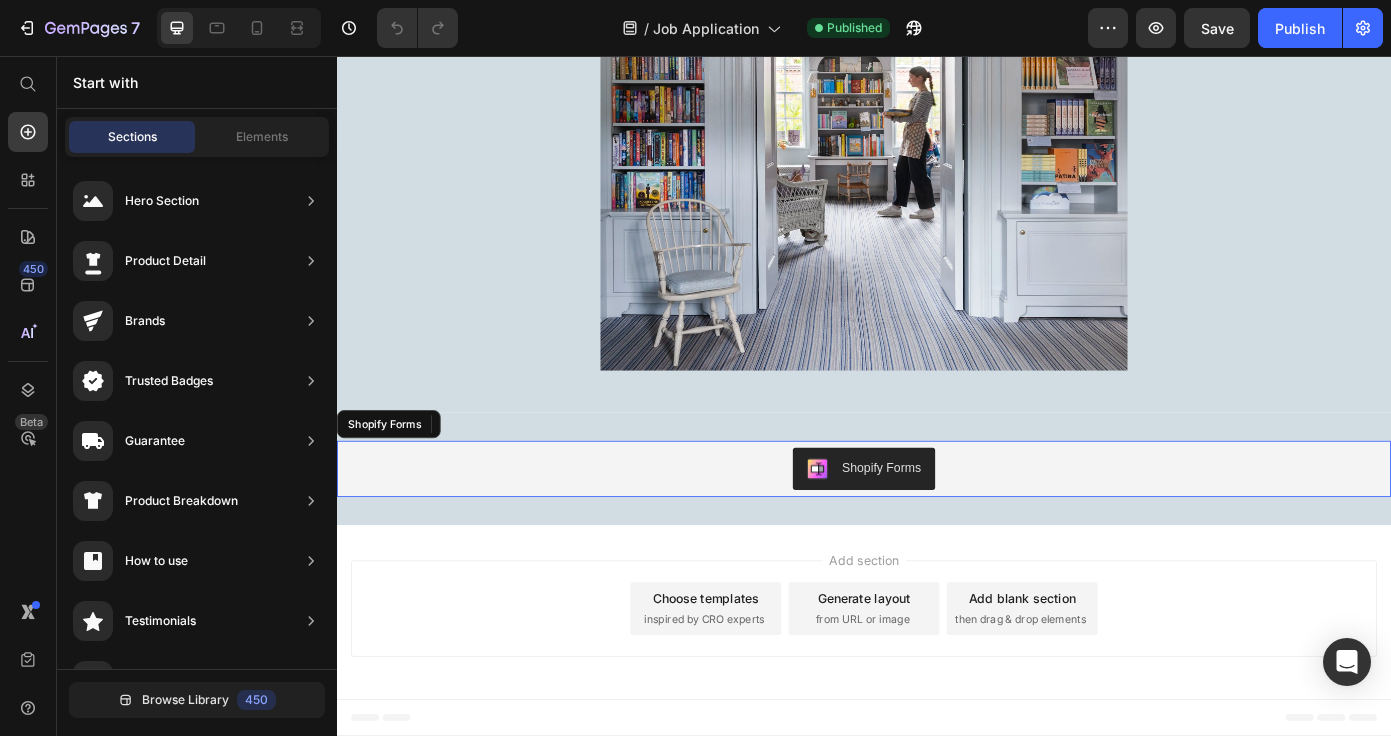 click on "Shopify Forms" at bounding box center (957, 524) 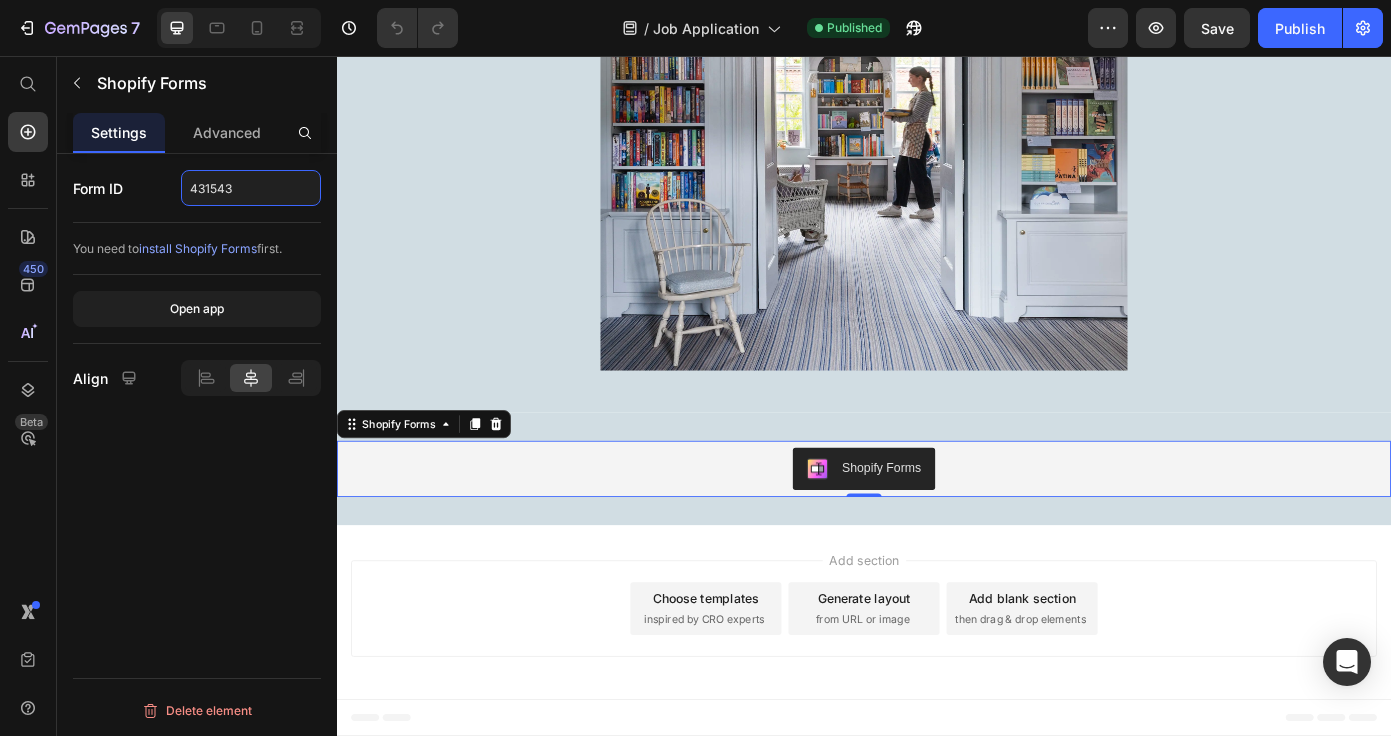 drag, startPoint x: 250, startPoint y: 192, endPoint x: 105, endPoint y: 182, distance: 145.34442 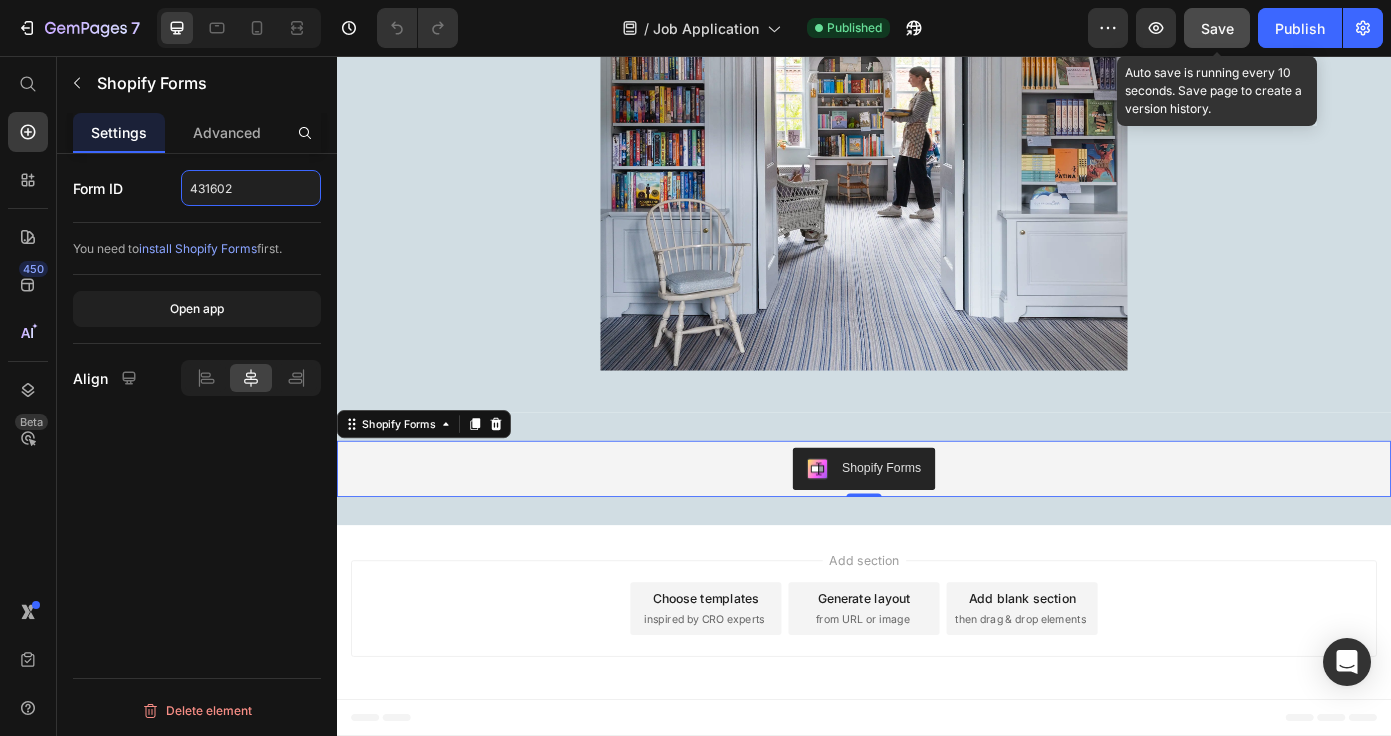 type on "431602" 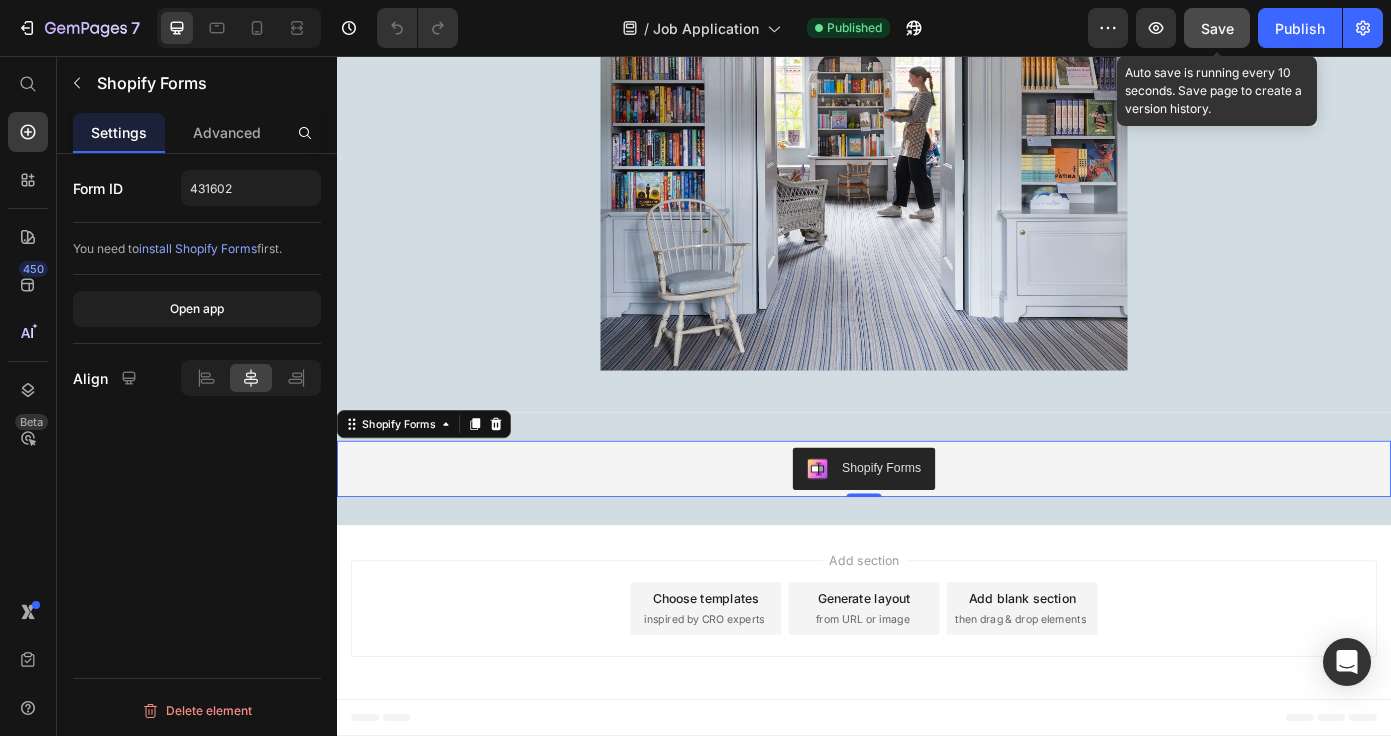click on "Save" at bounding box center [1217, 28] 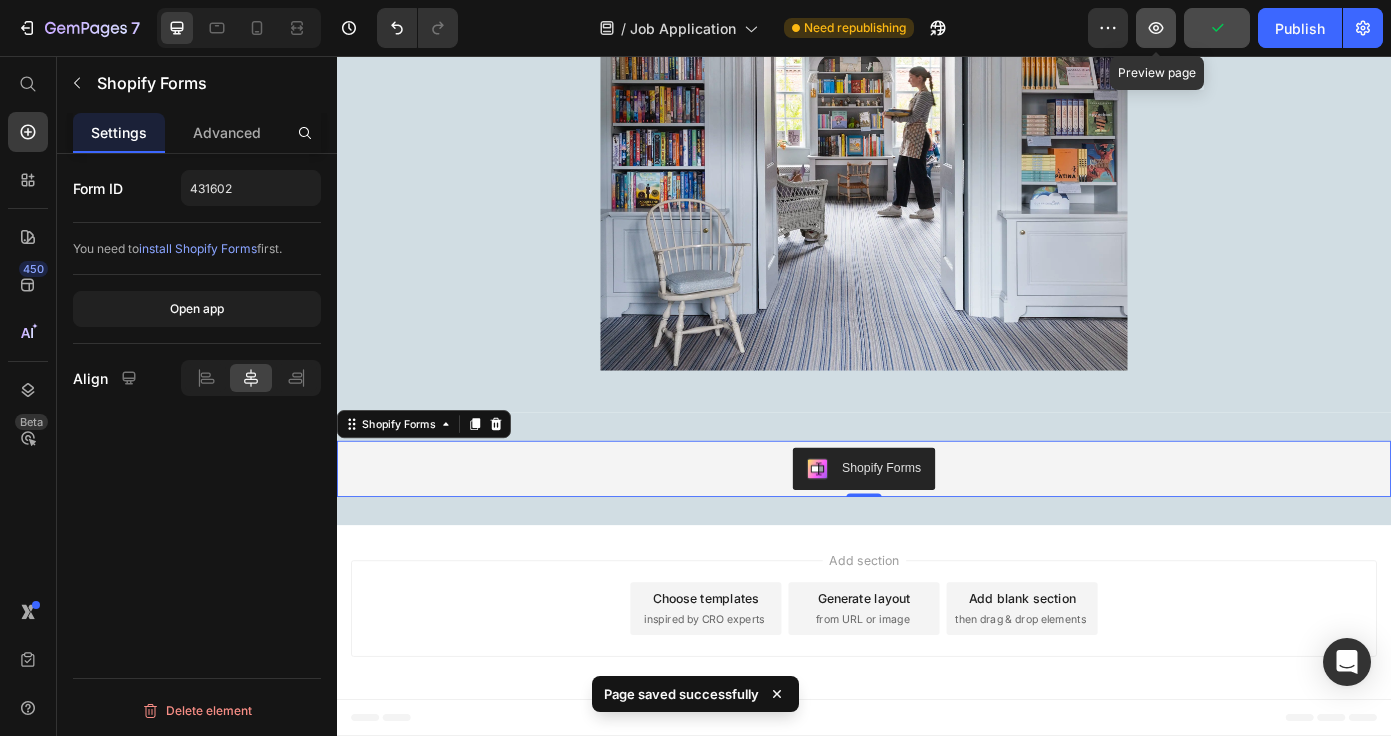 click 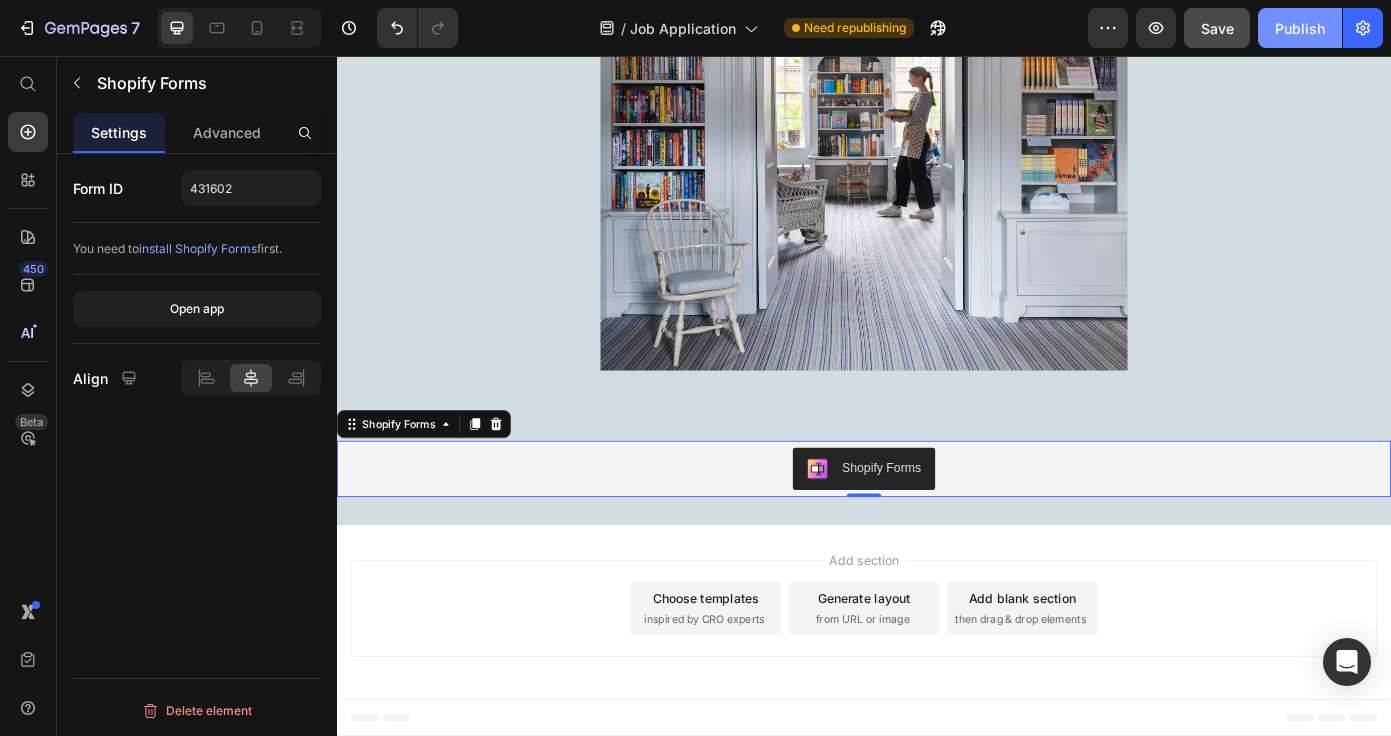click on "Publish" at bounding box center [1300, 28] 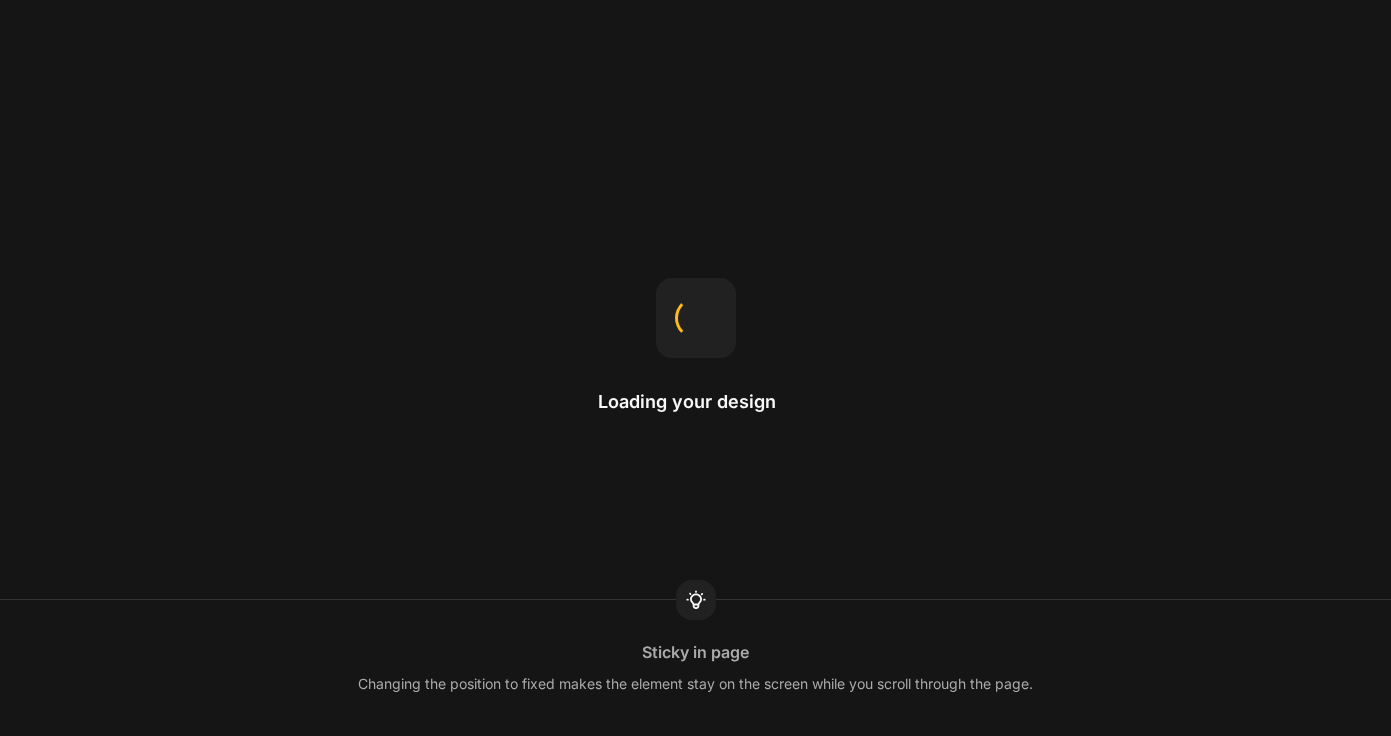 scroll, scrollTop: 0, scrollLeft: 0, axis: both 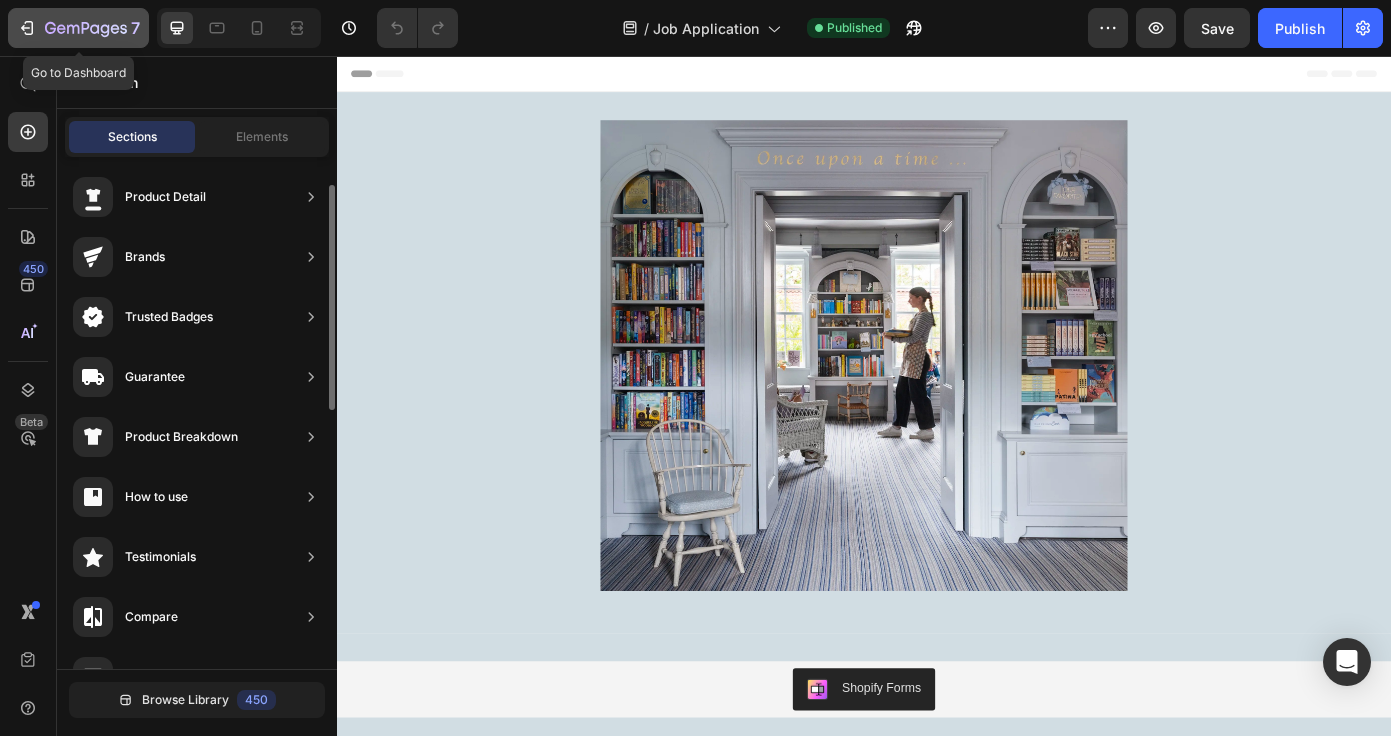 click 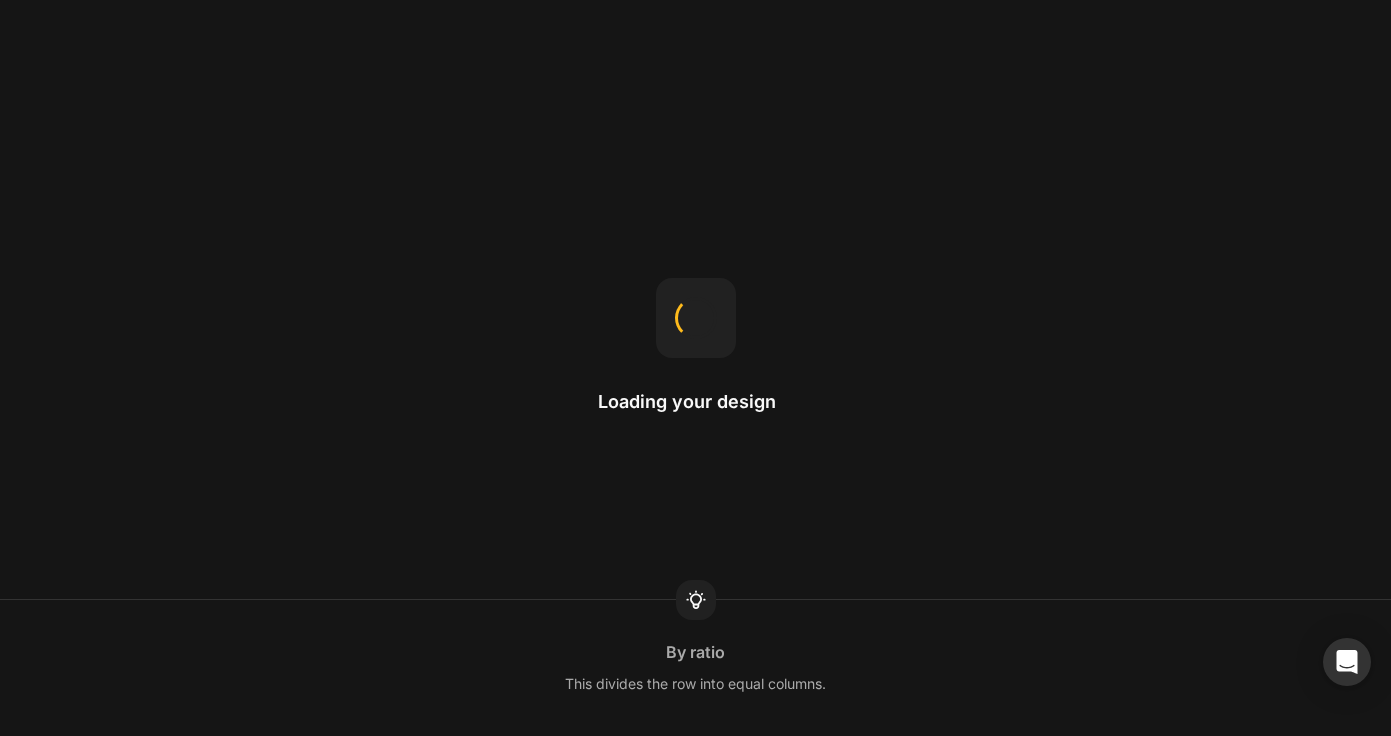 scroll, scrollTop: 0, scrollLeft: 0, axis: both 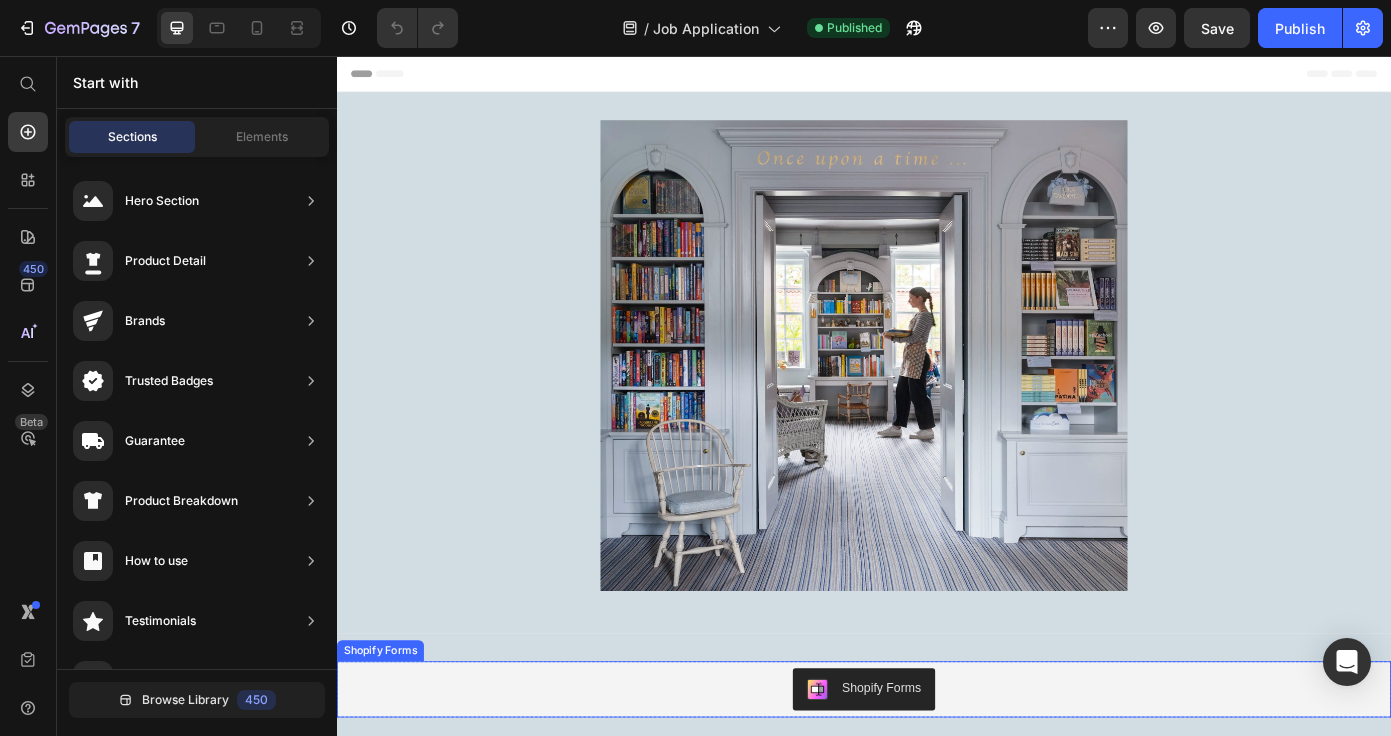 click on "Shopify Forms" at bounding box center (937, 777) 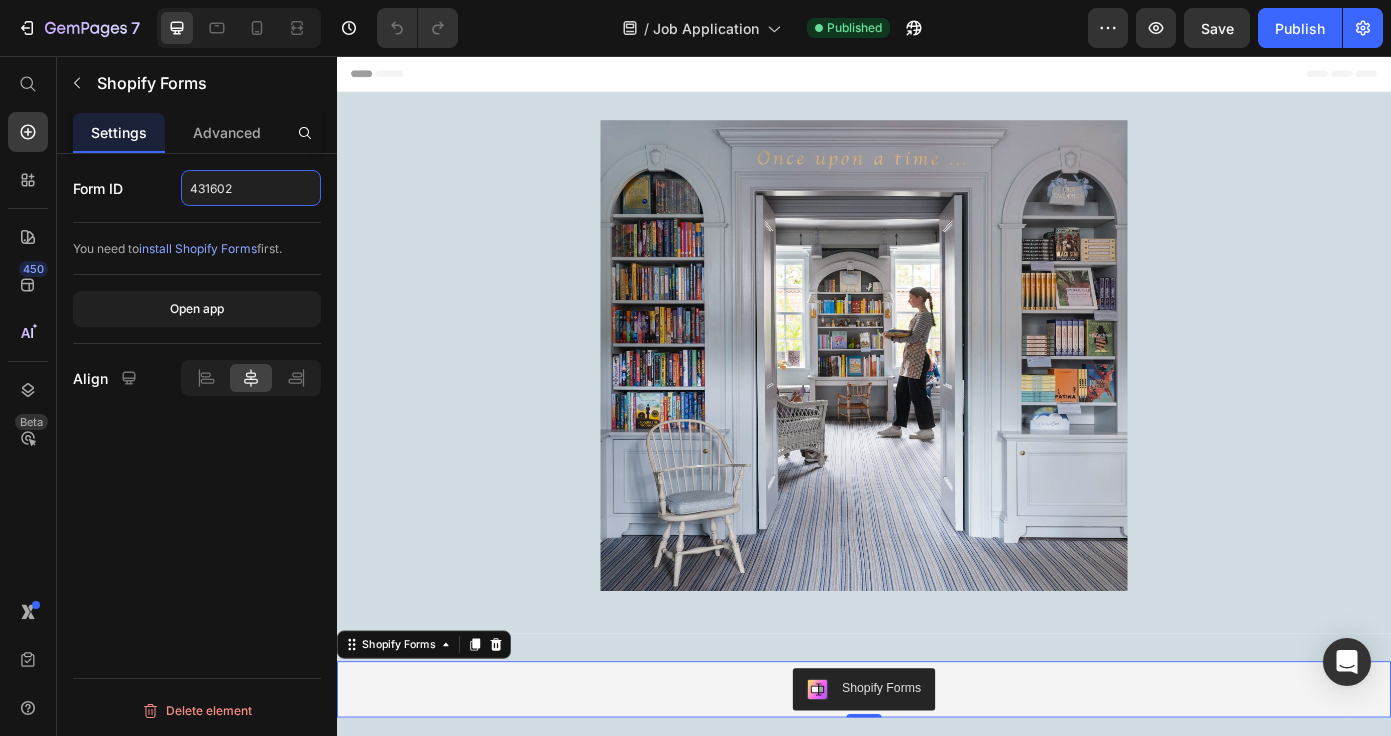 paste on "554976" 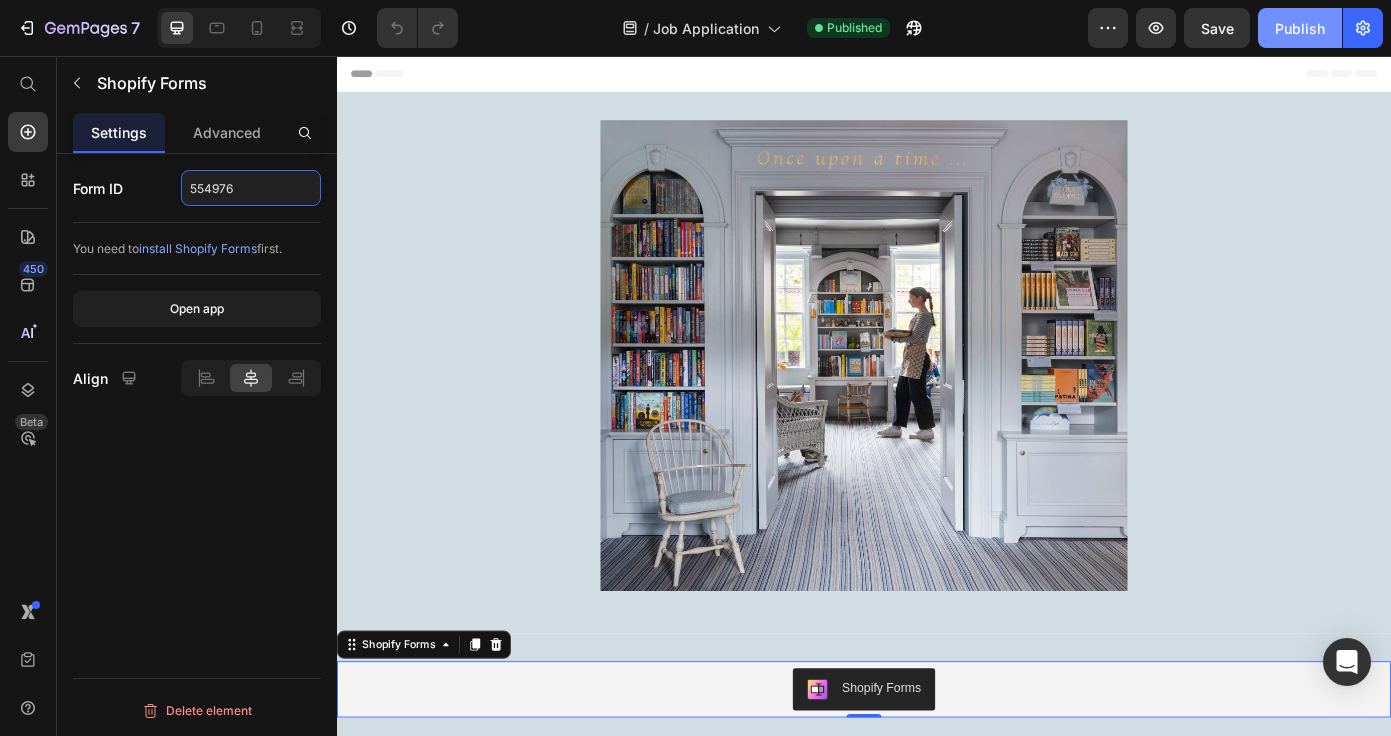 type on "554976" 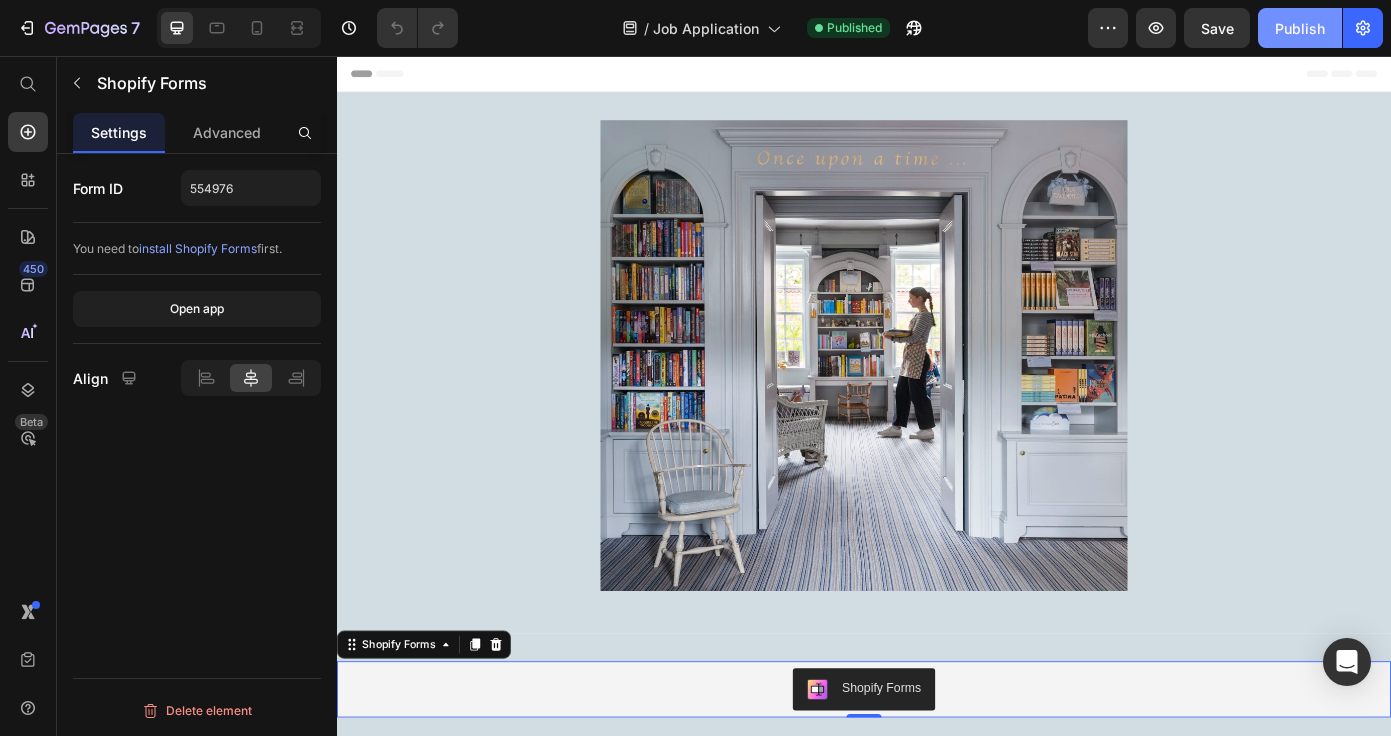 click on "Publish" at bounding box center [1300, 28] 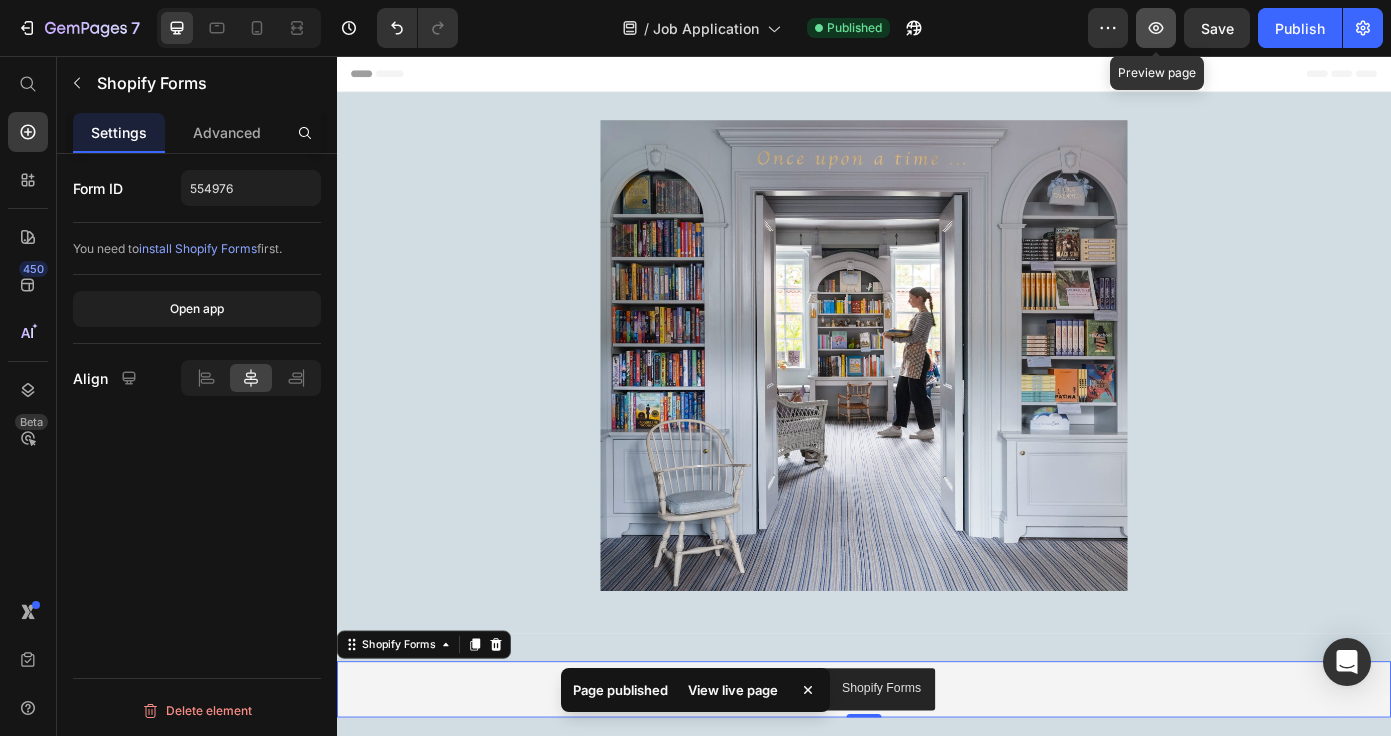 click 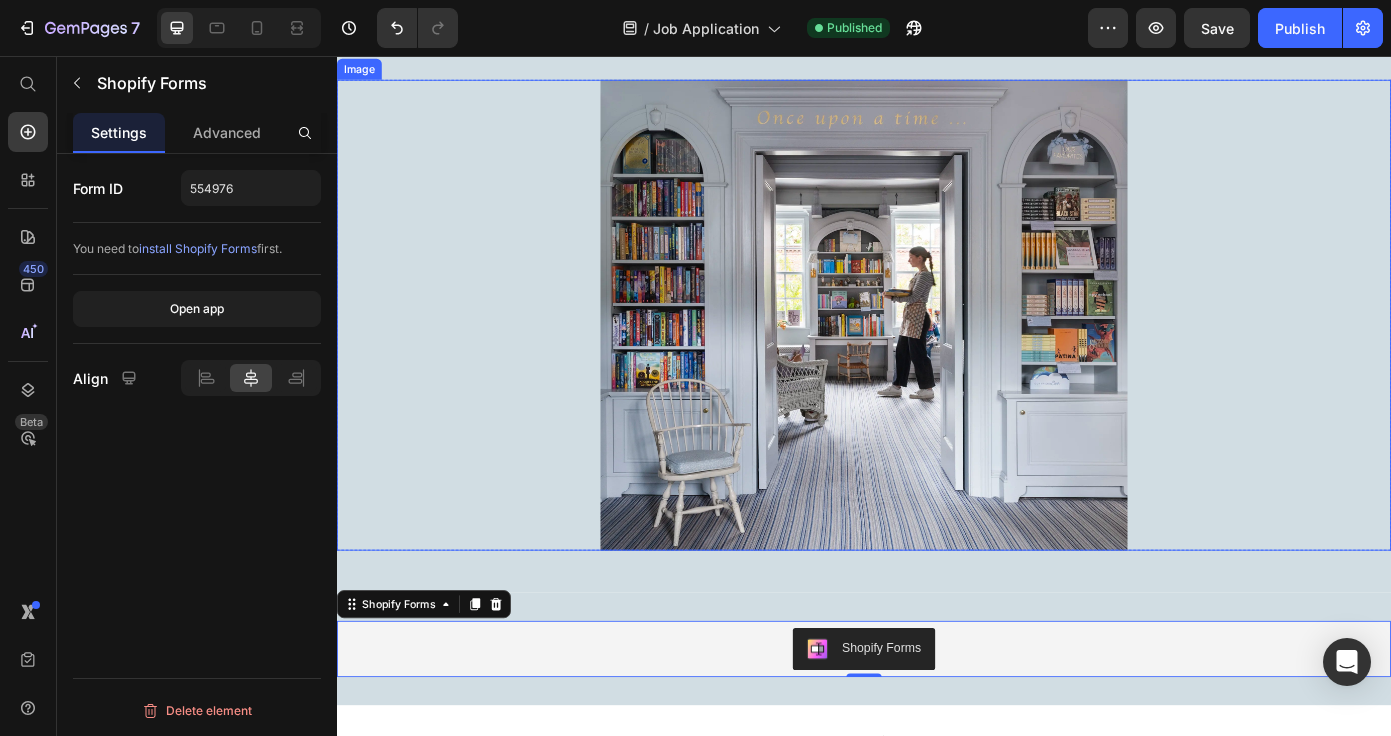 scroll, scrollTop: 192, scrollLeft: 0, axis: vertical 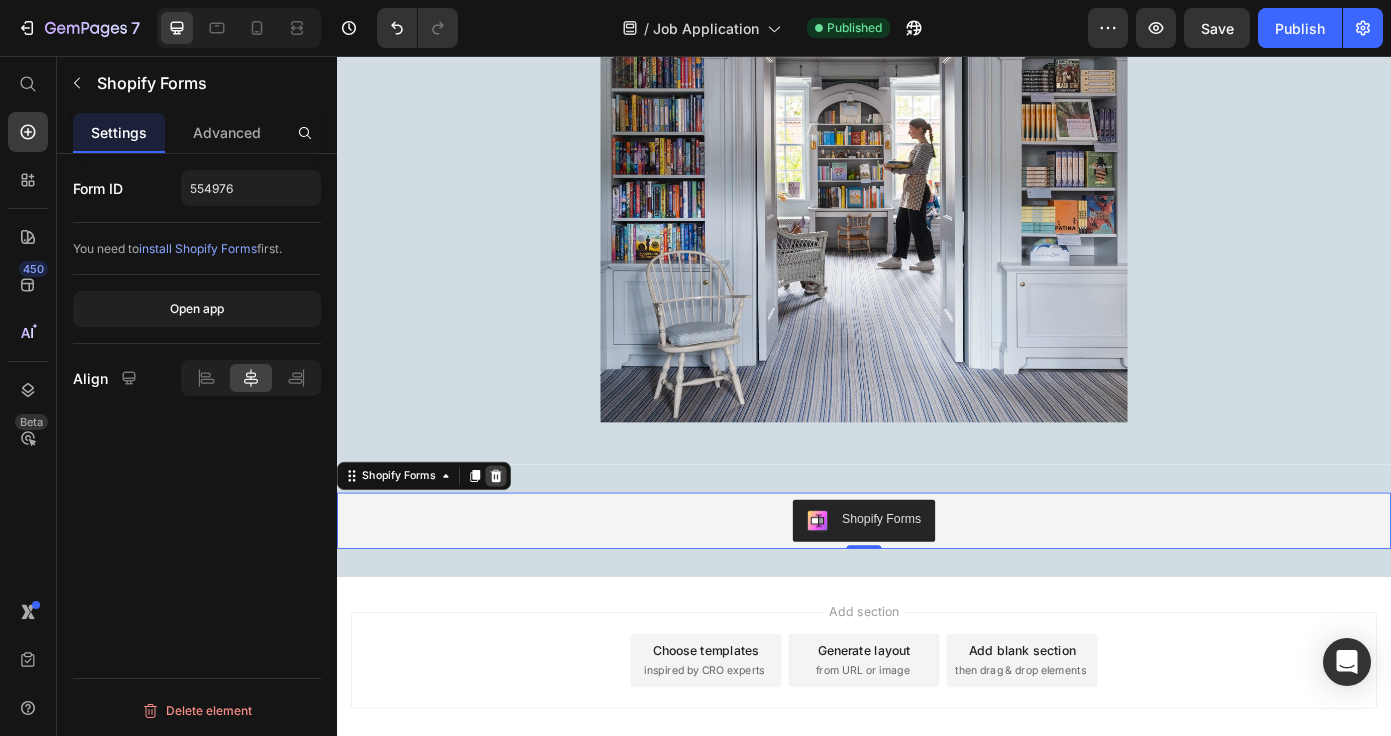 click 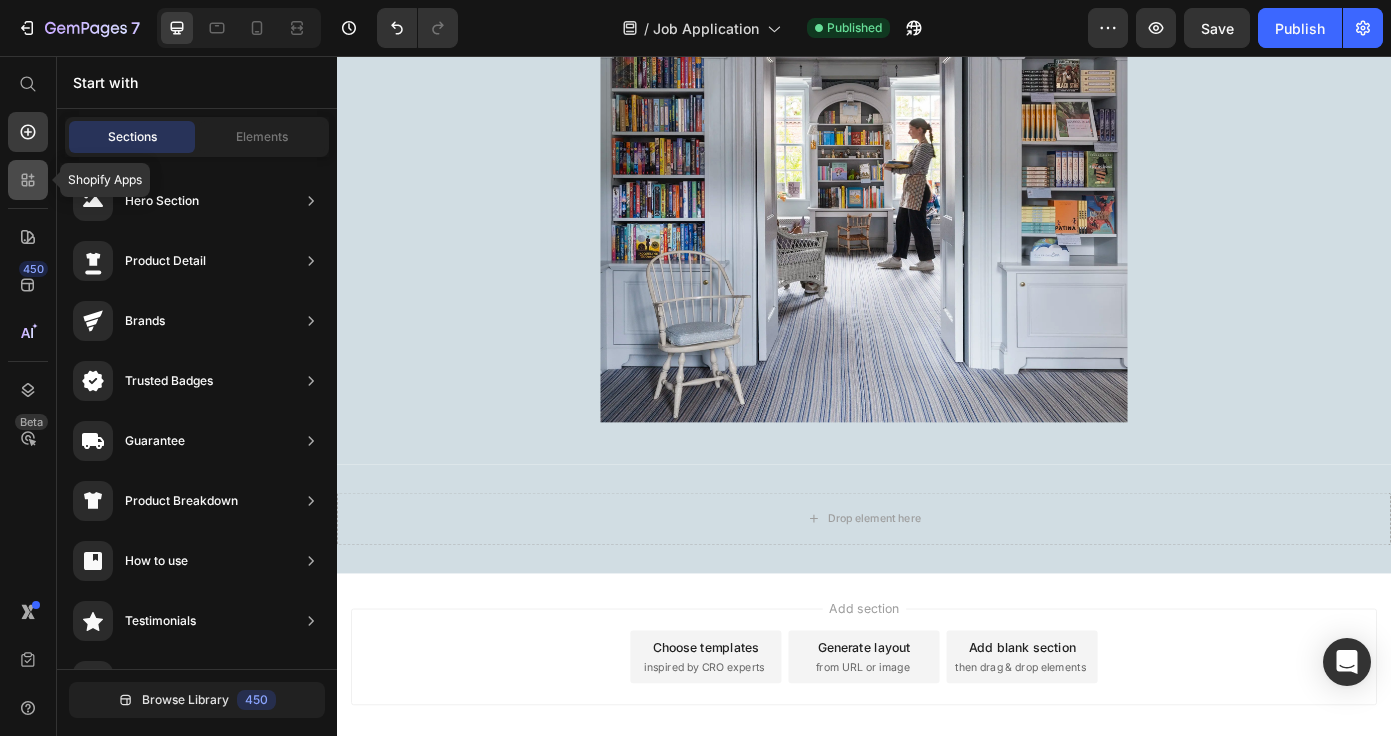 click 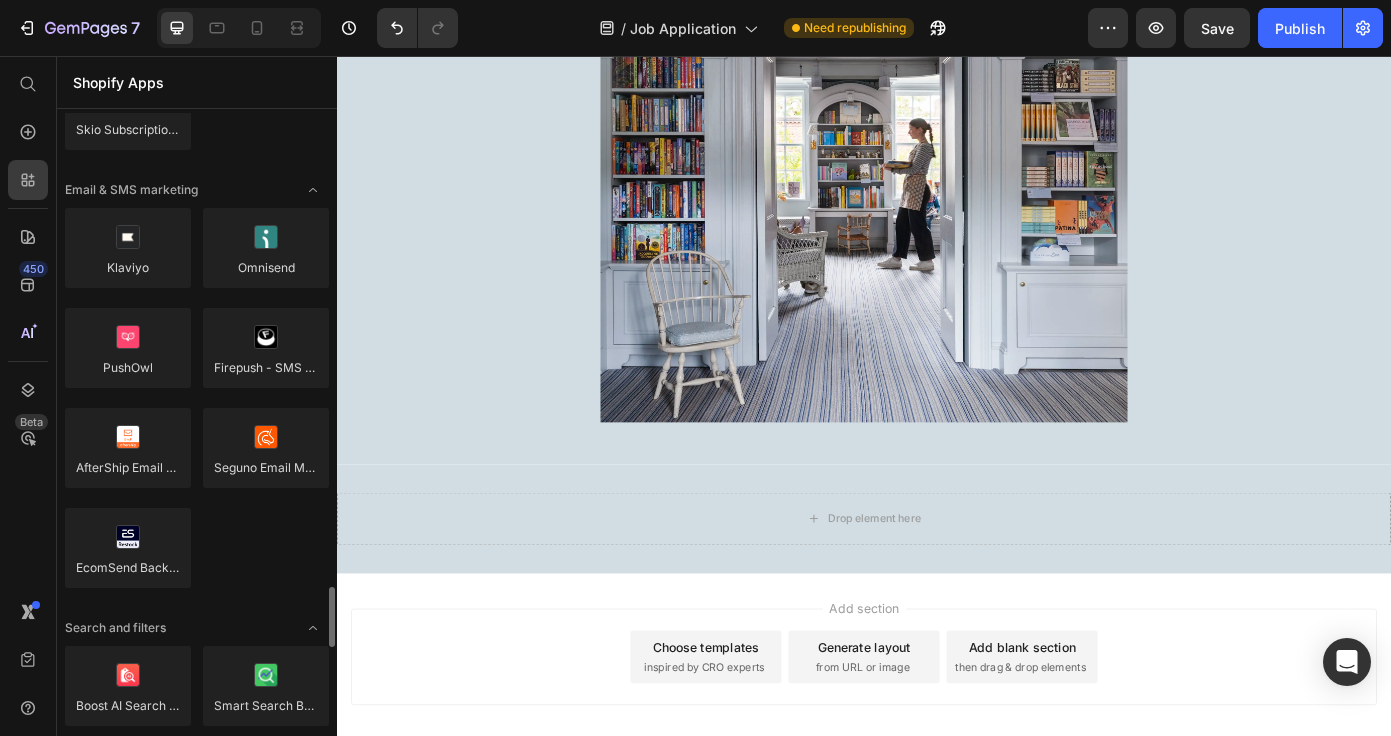 scroll, scrollTop: 3529, scrollLeft: 0, axis: vertical 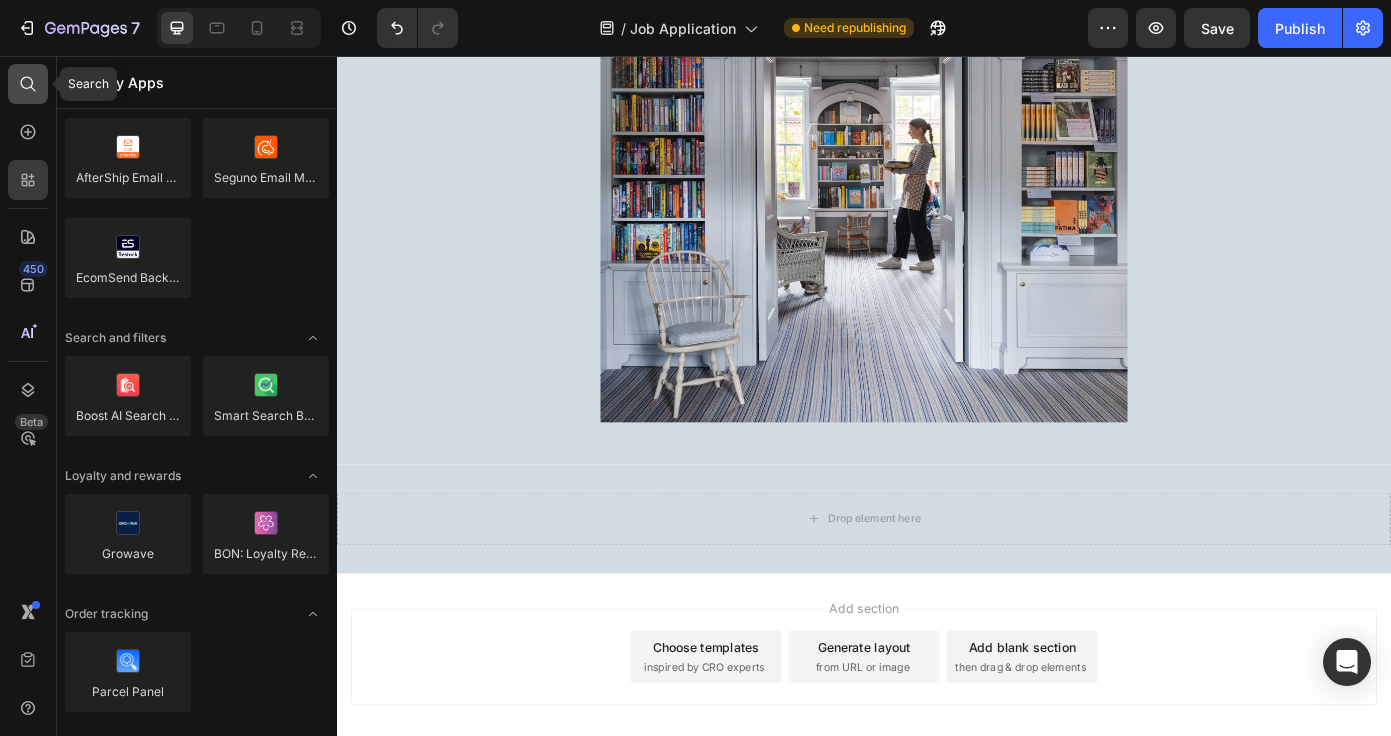 click 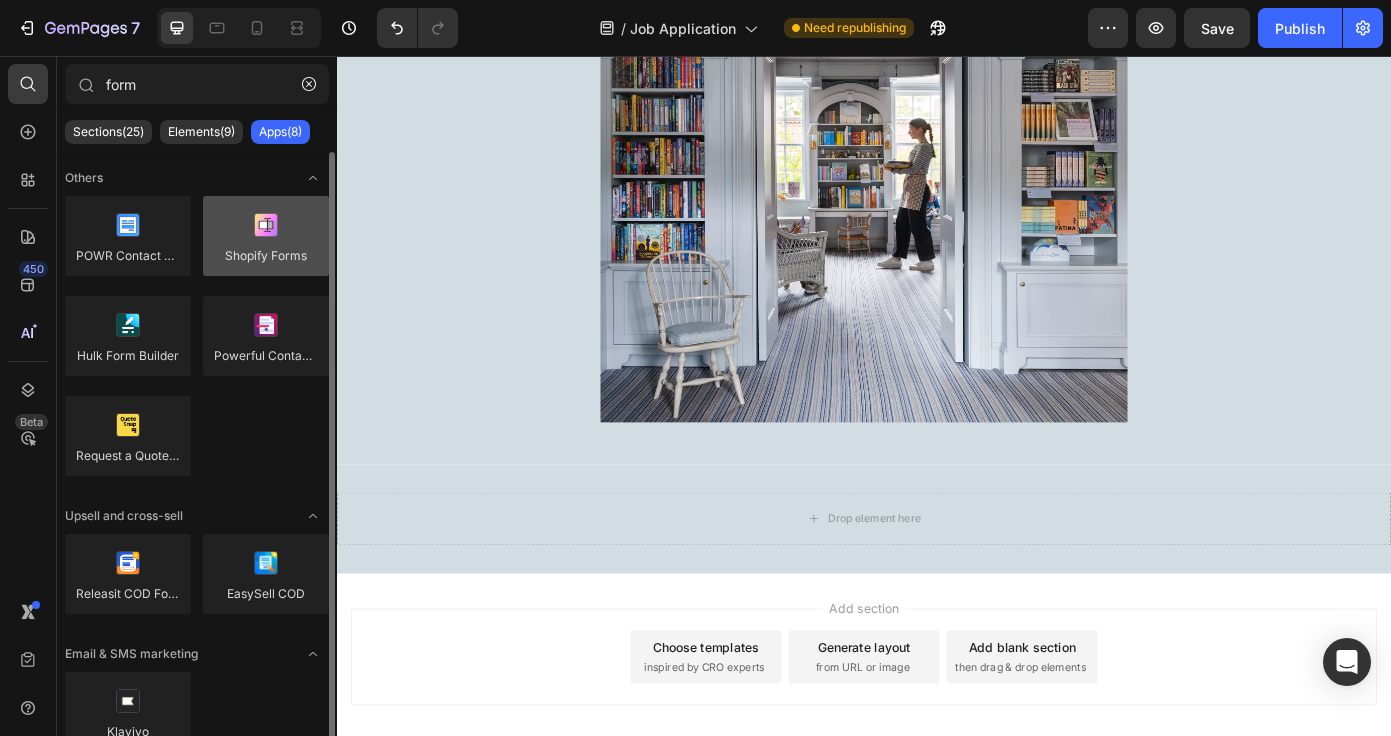 type on "form" 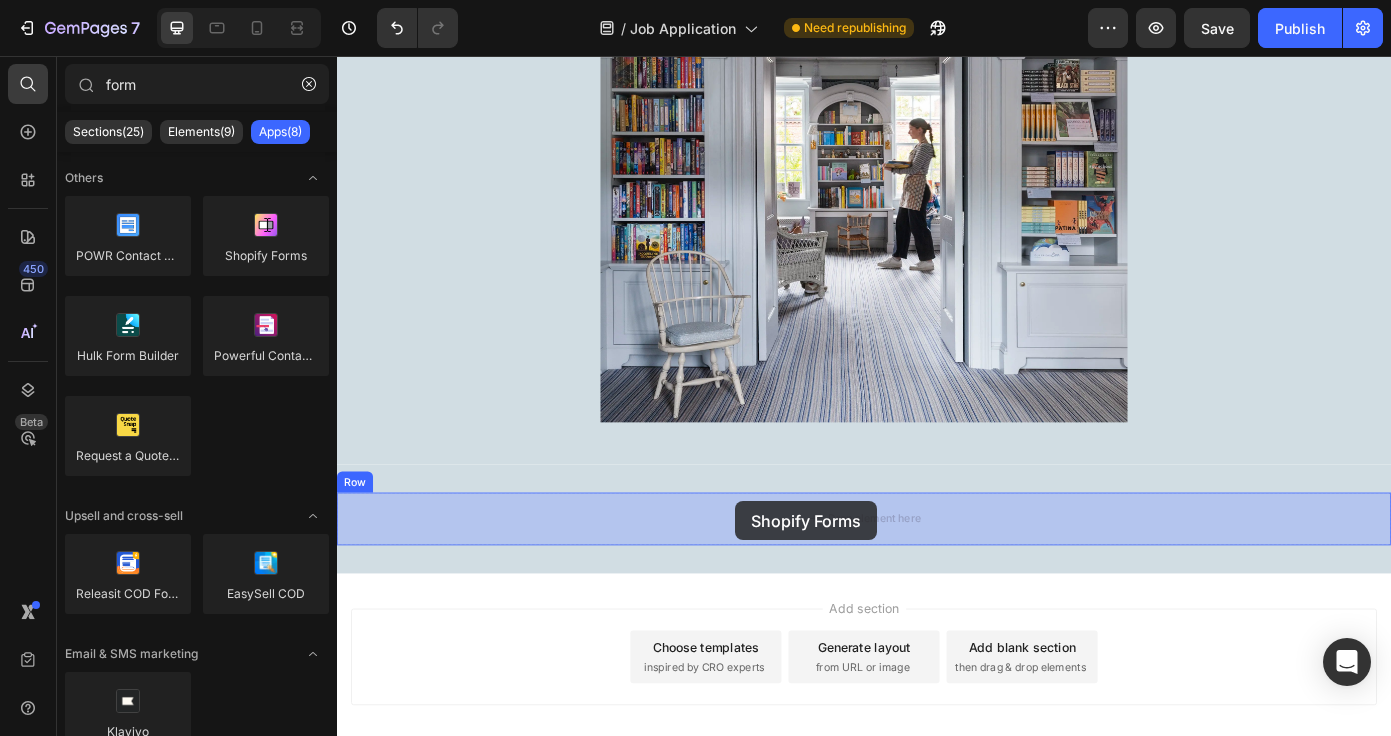 drag, startPoint x: 610, startPoint y: 297, endPoint x: 790, endPoint y: 563, distance: 321.17908 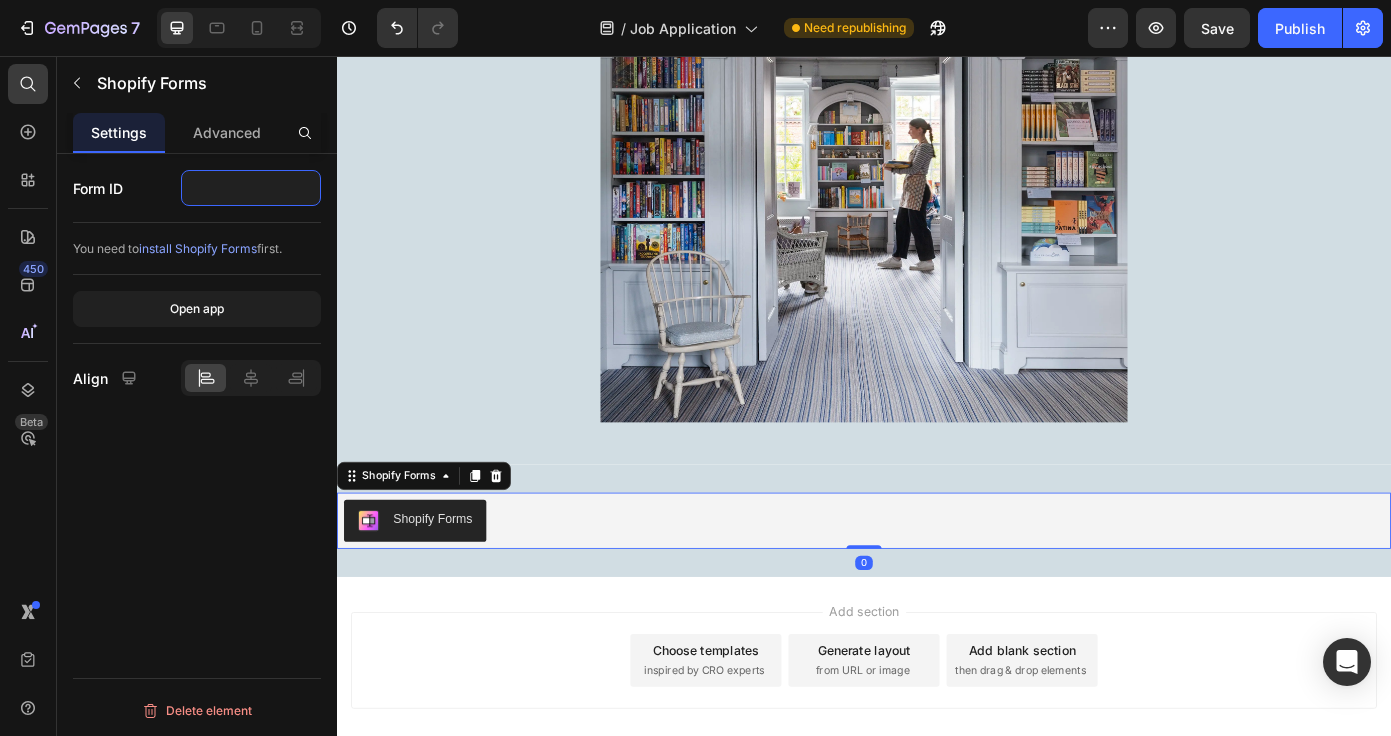 click 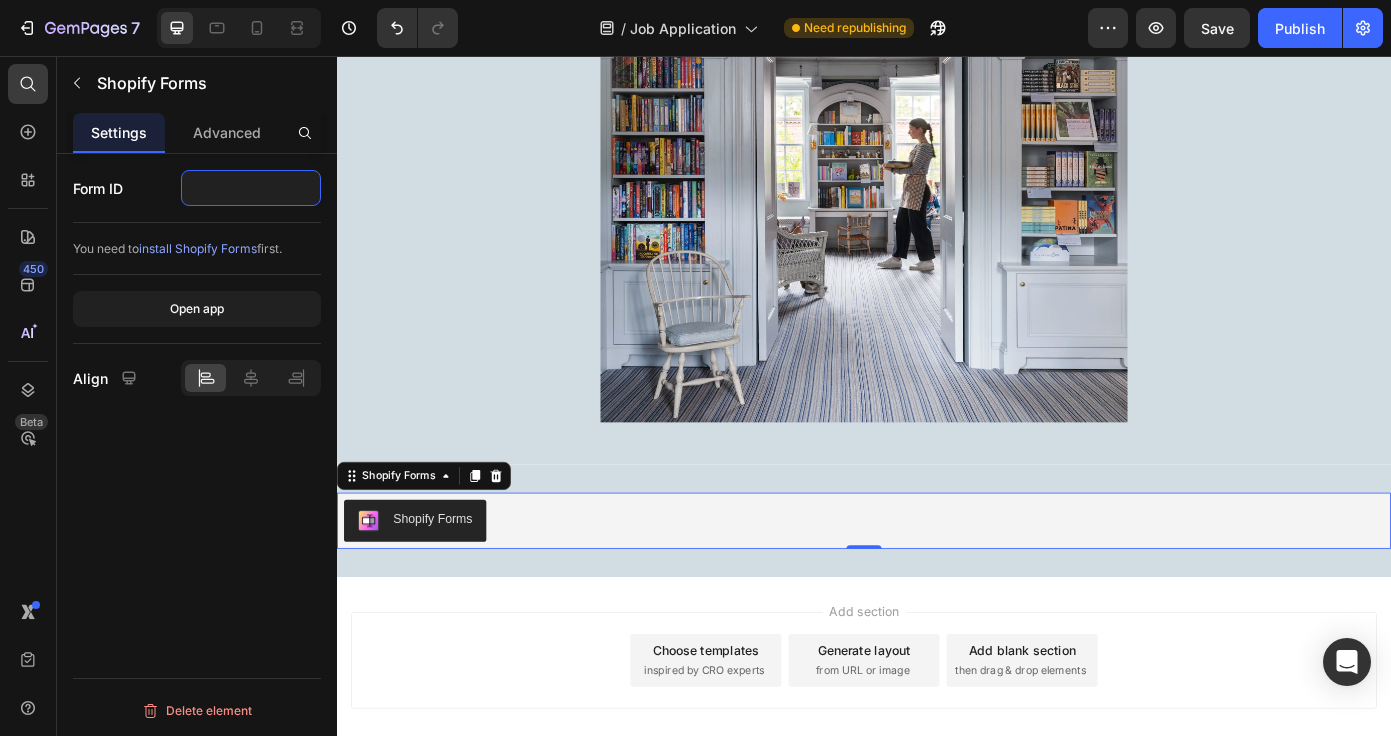 paste on "554976" 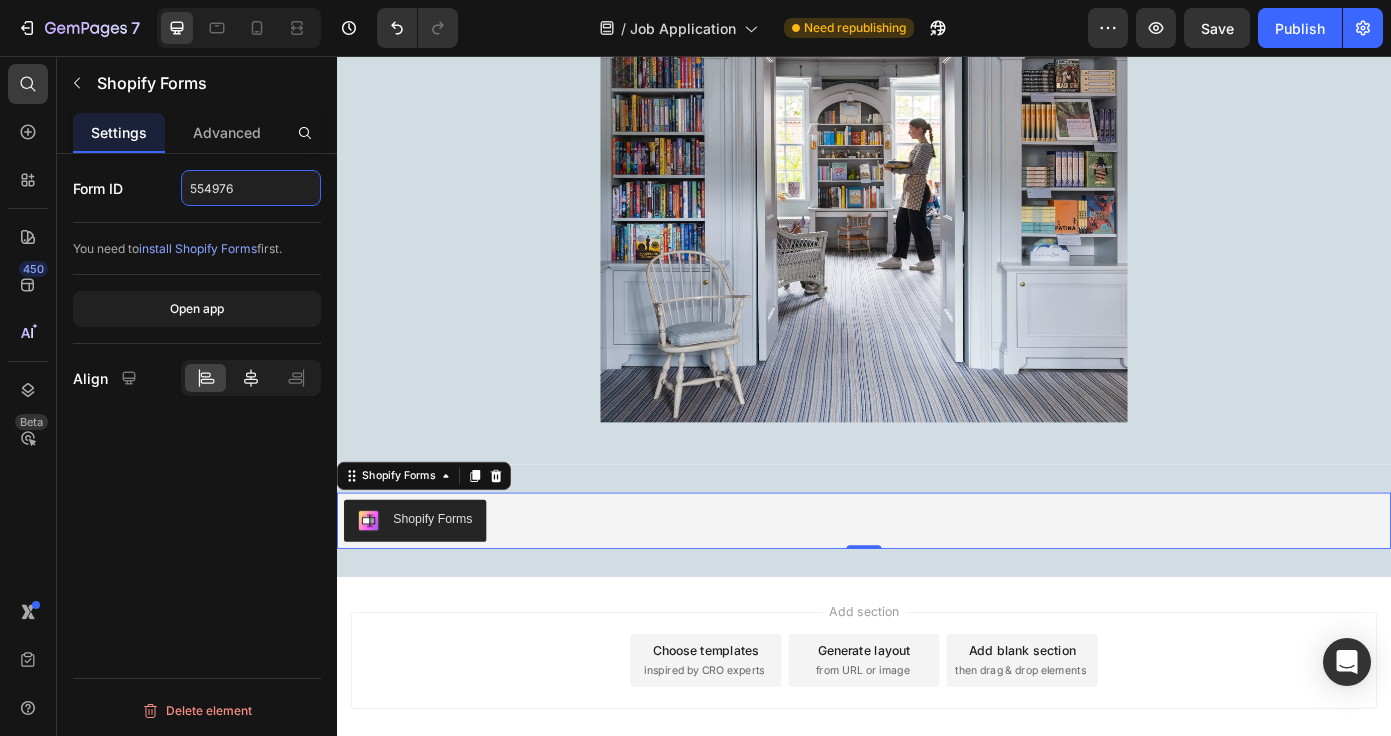 type on "554976" 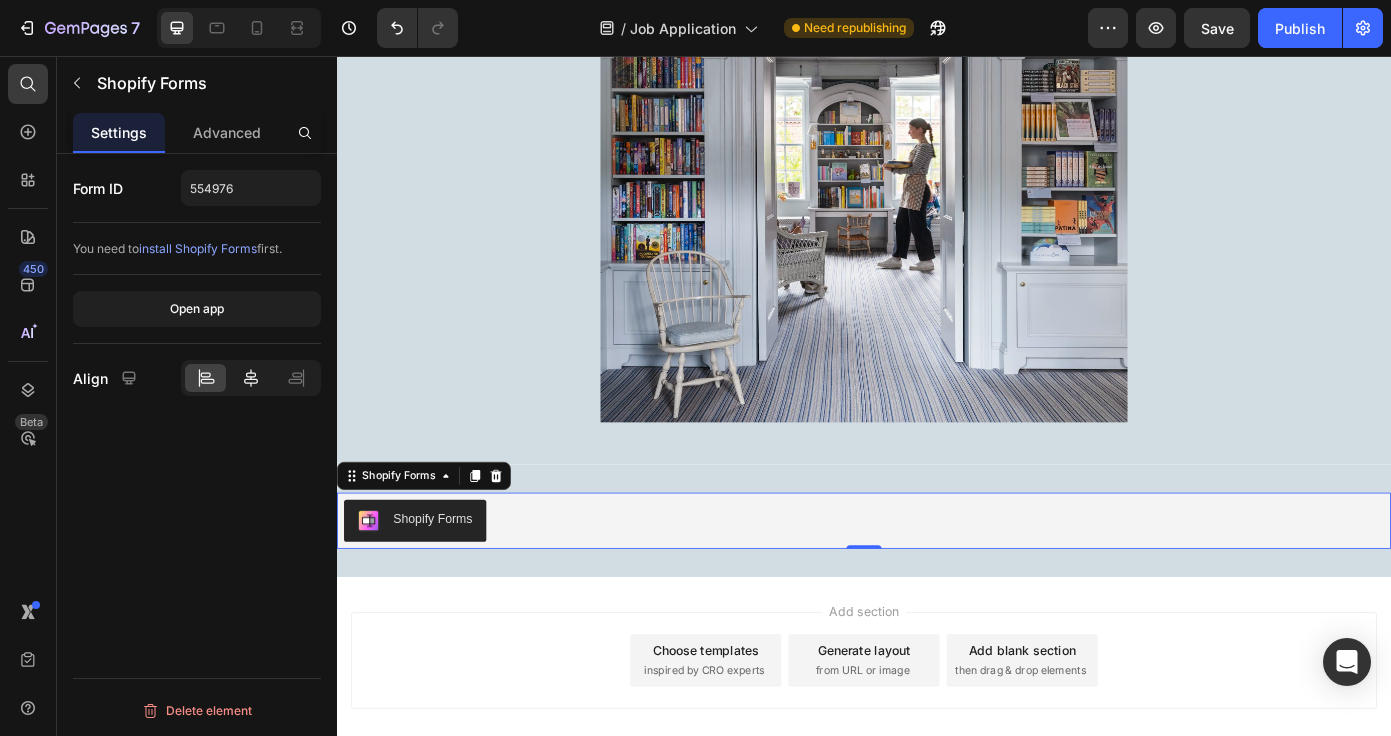 click 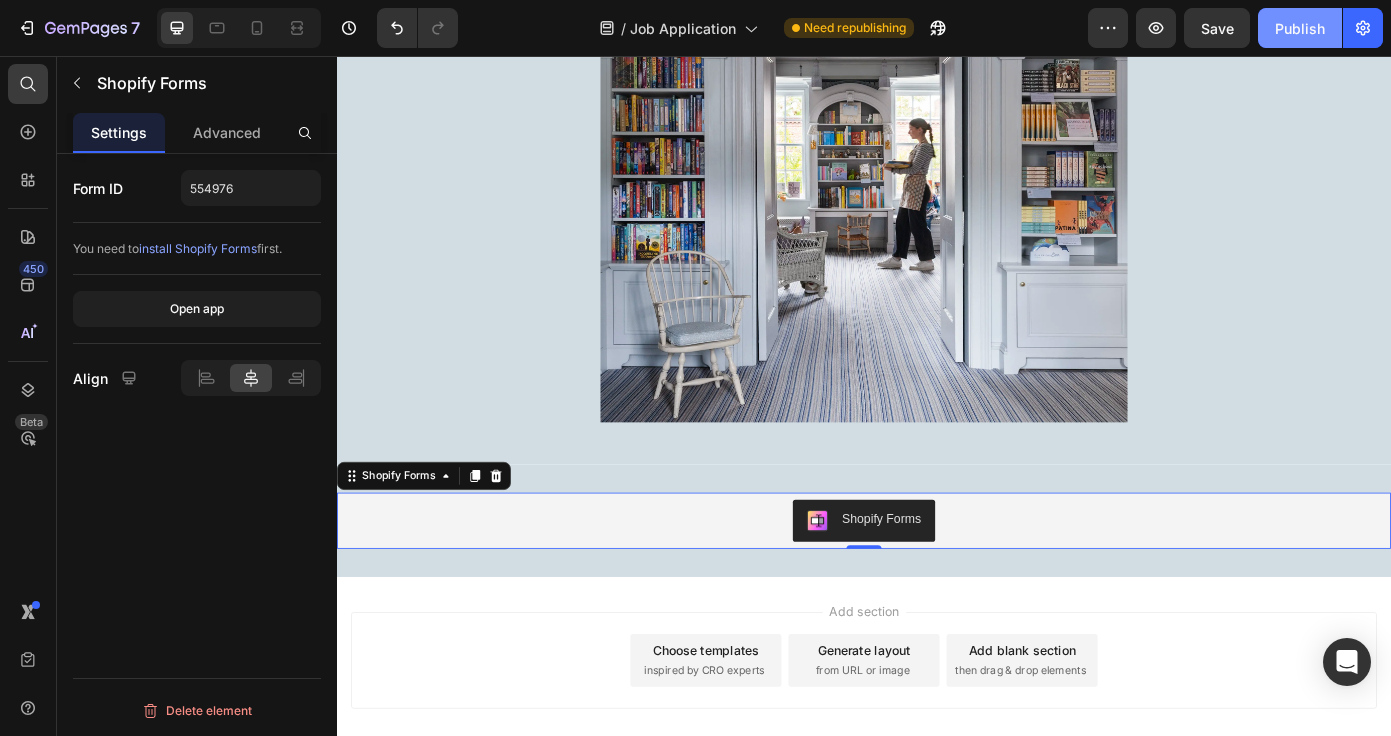 click on "Publish" at bounding box center (1300, 28) 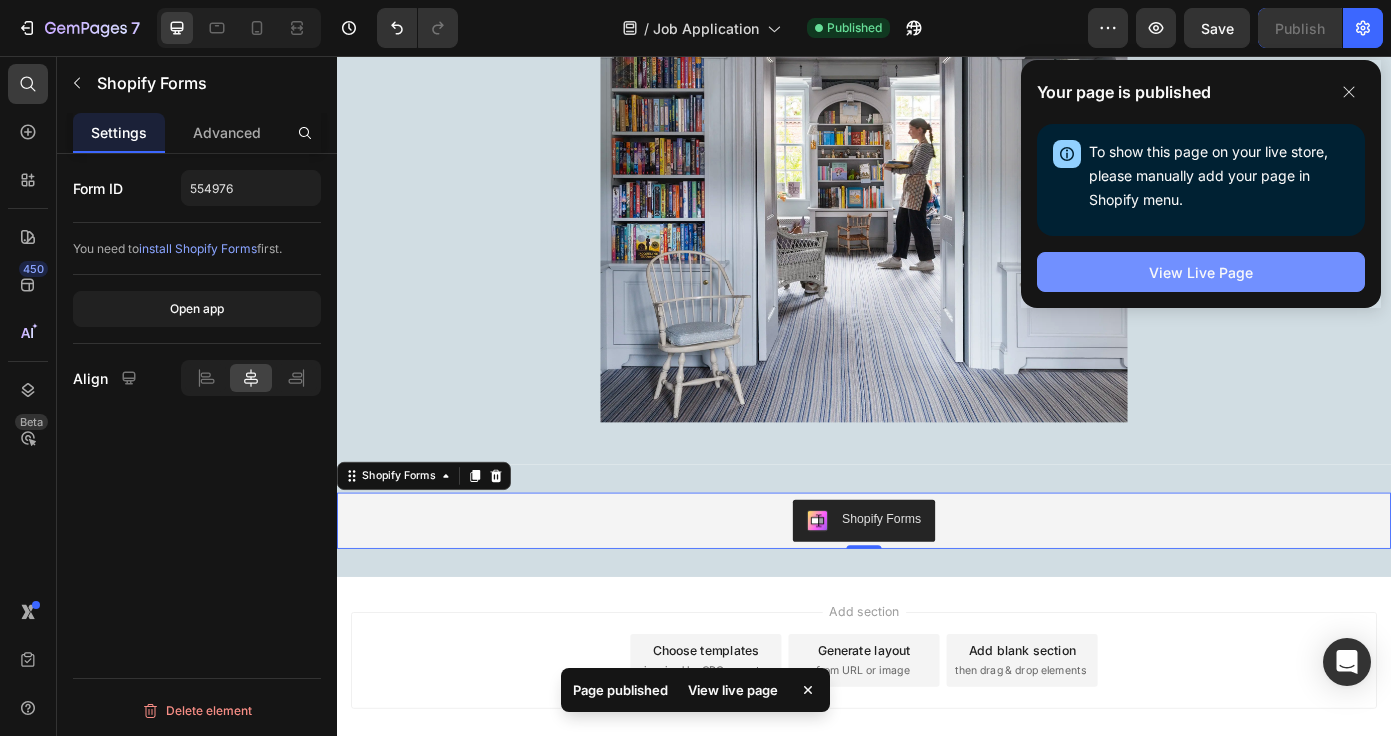 click on "View Live Page" at bounding box center [1201, 272] 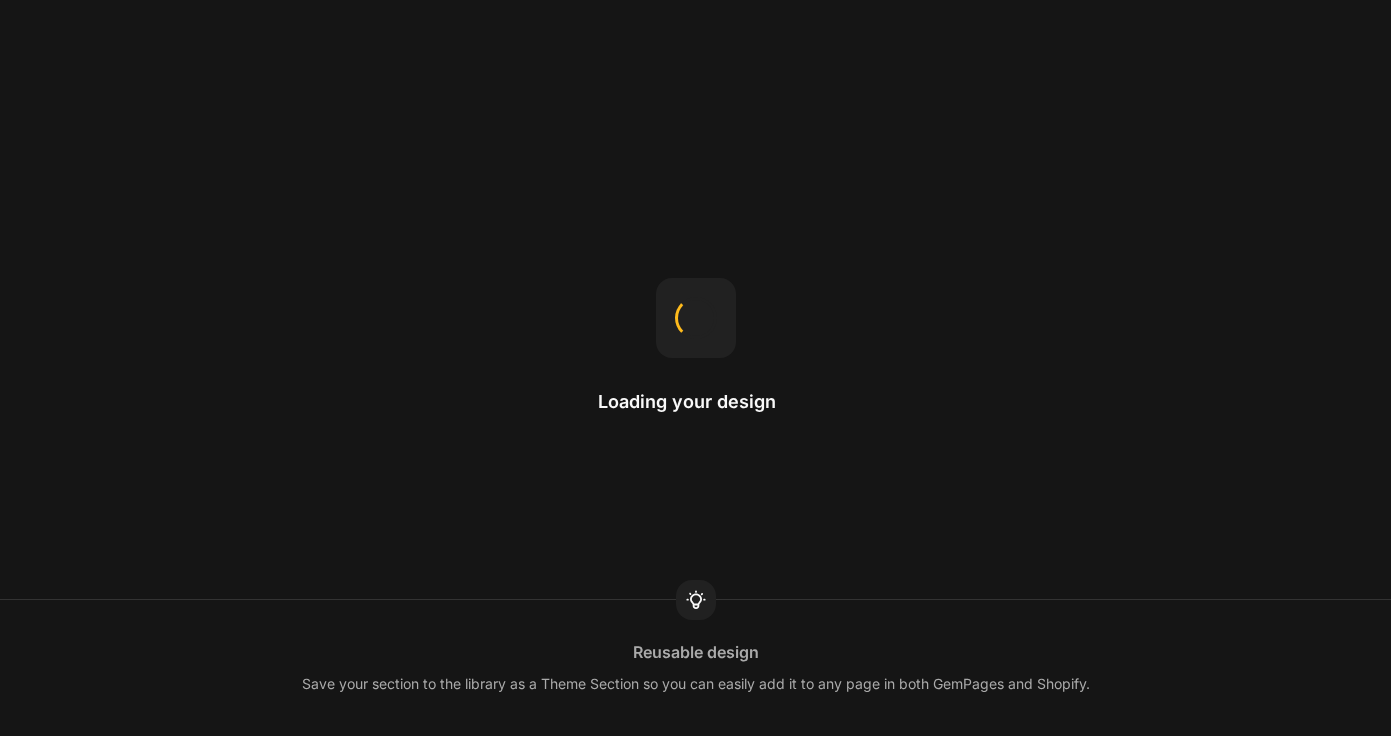 scroll, scrollTop: 0, scrollLeft: 0, axis: both 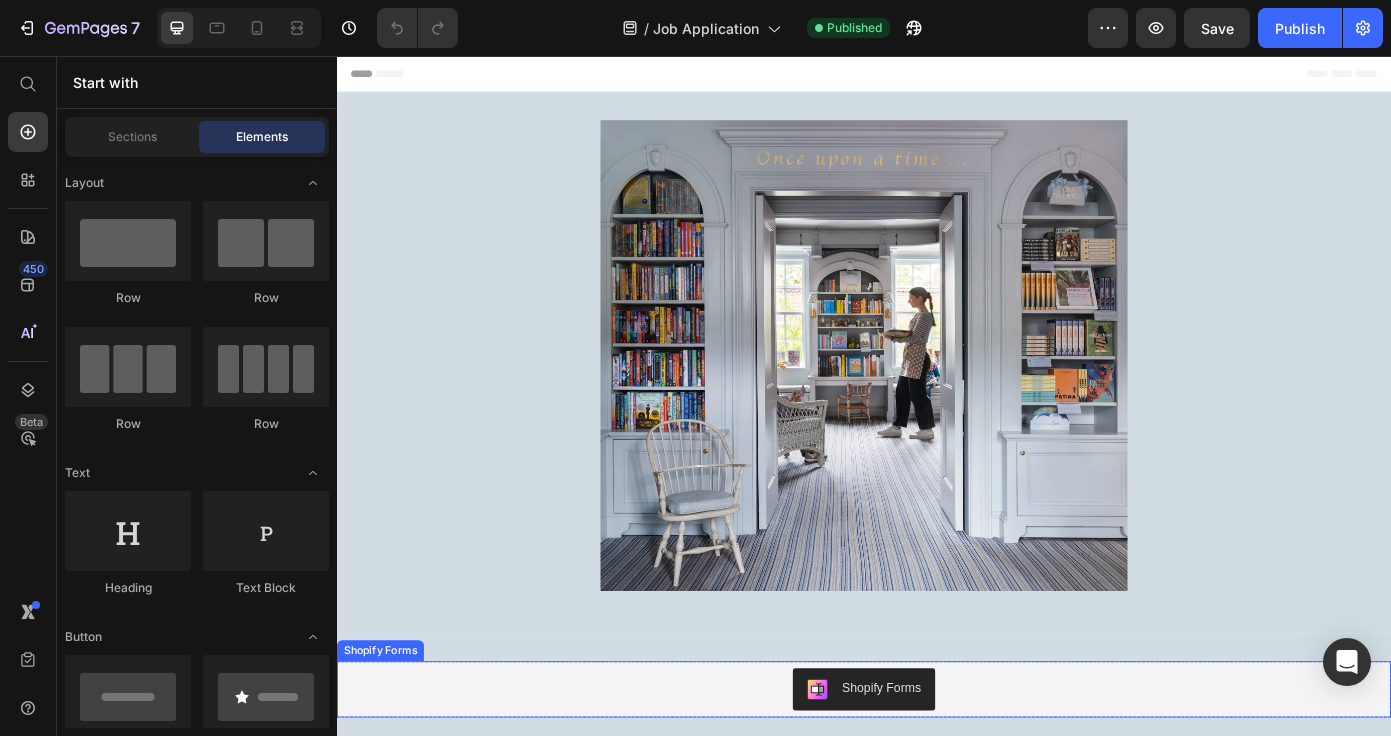 click on "Shopify Forms" at bounding box center [957, 775] 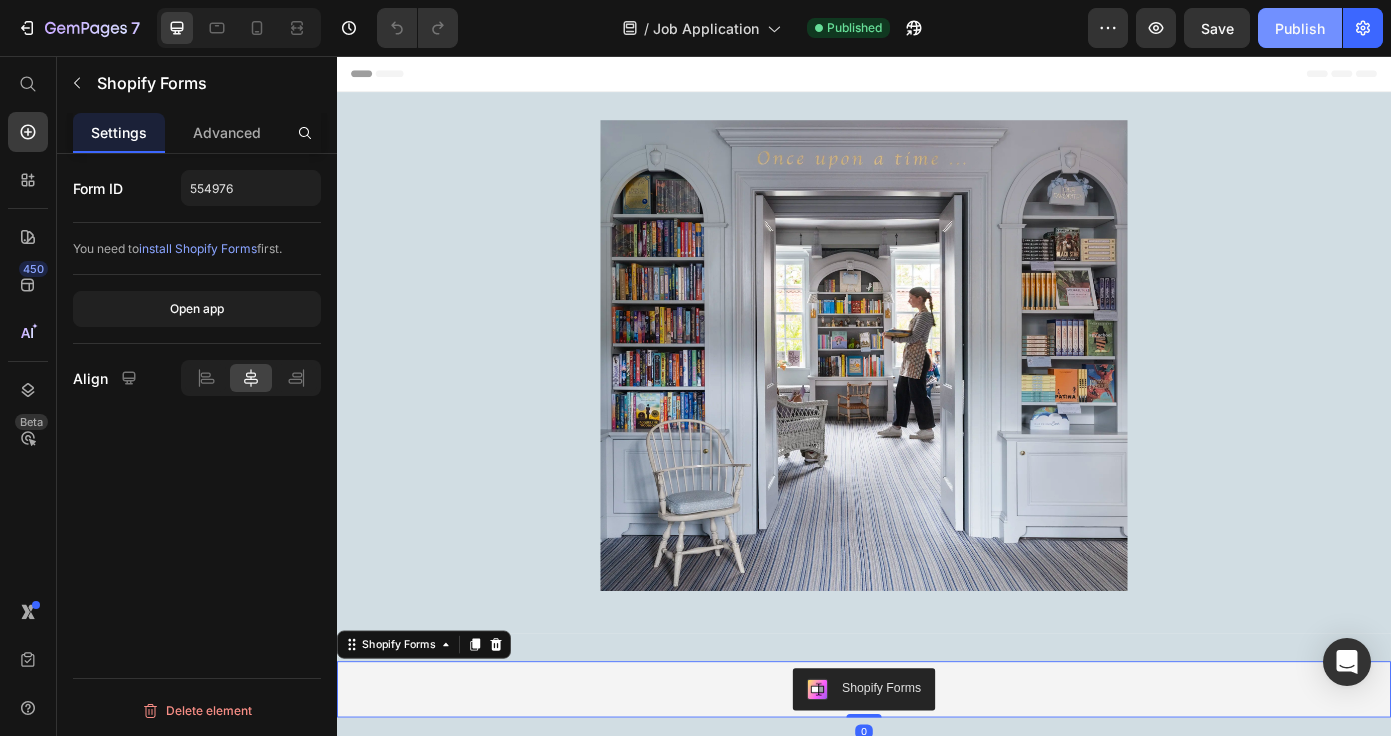 click on "Publish" at bounding box center [1300, 28] 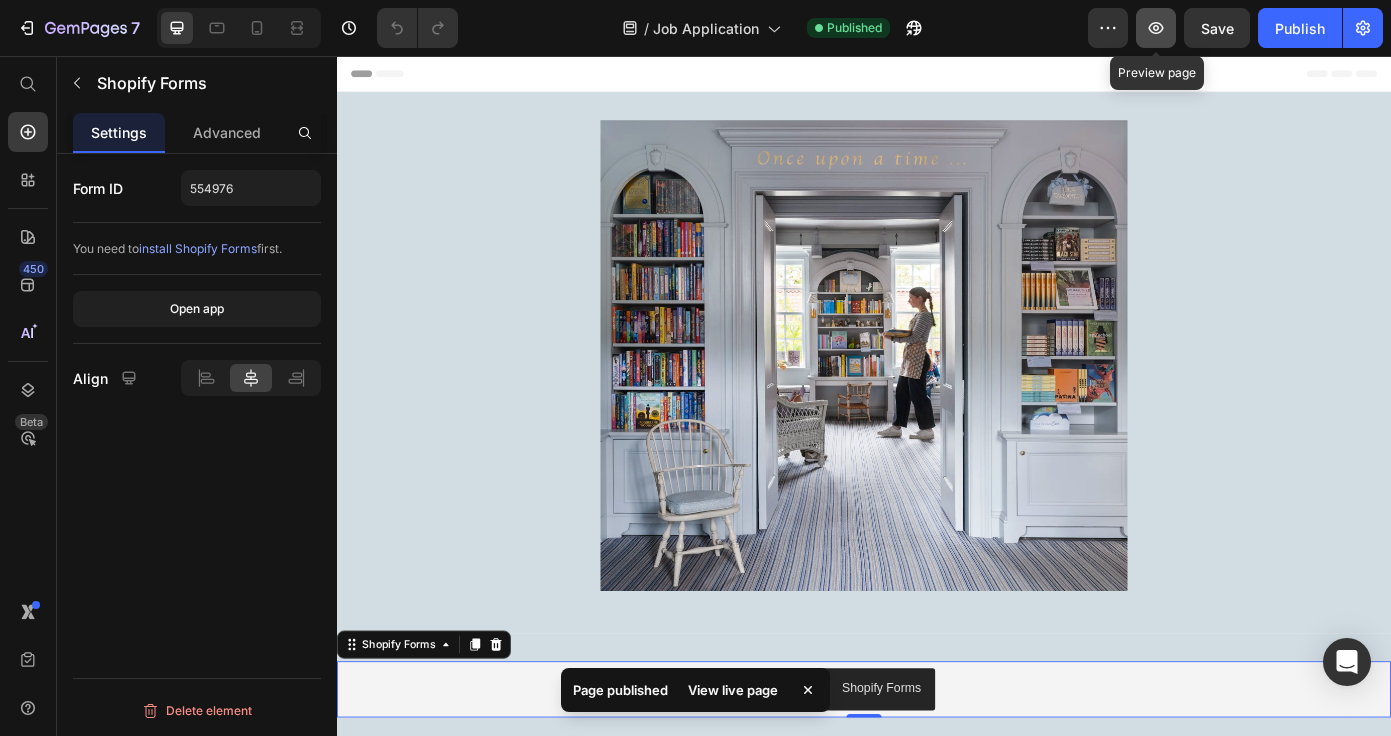 click 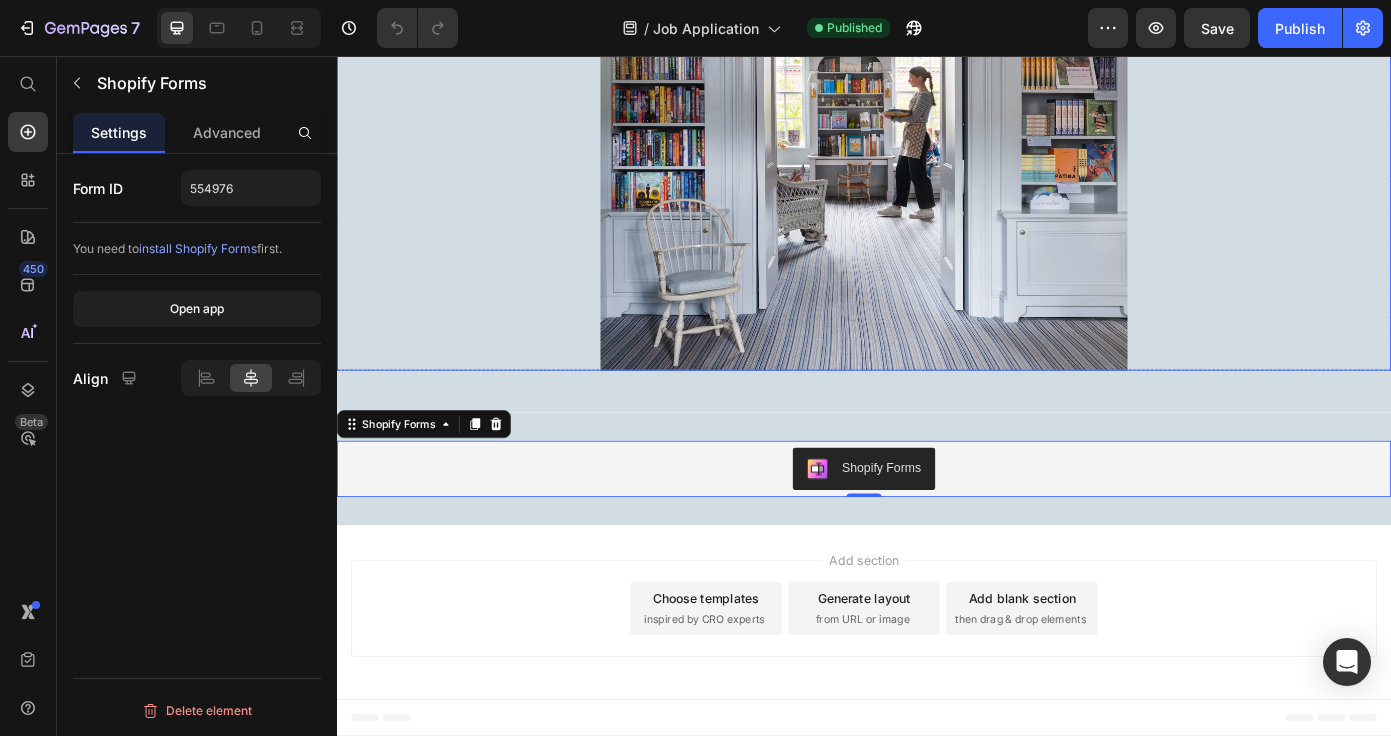 scroll, scrollTop: 251, scrollLeft: 0, axis: vertical 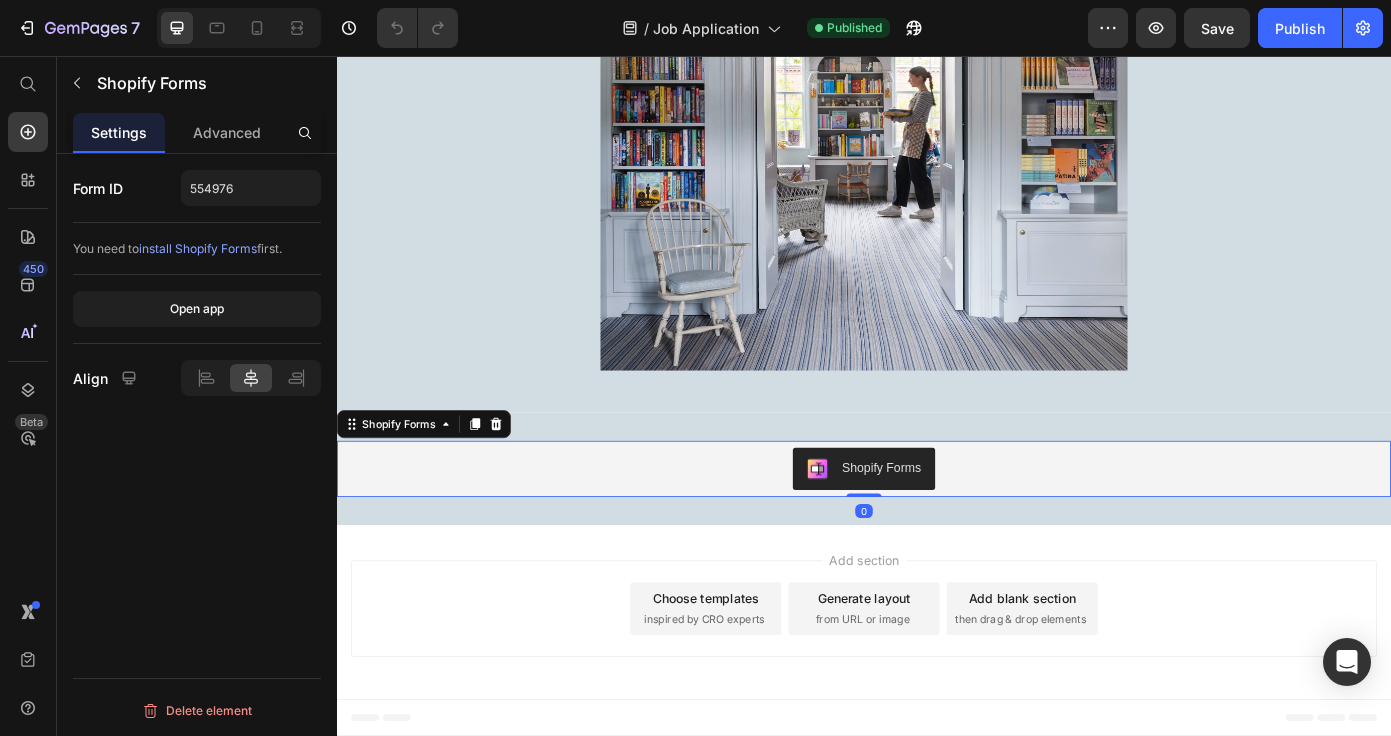 click on "Shopify Forms" at bounding box center (957, 524) 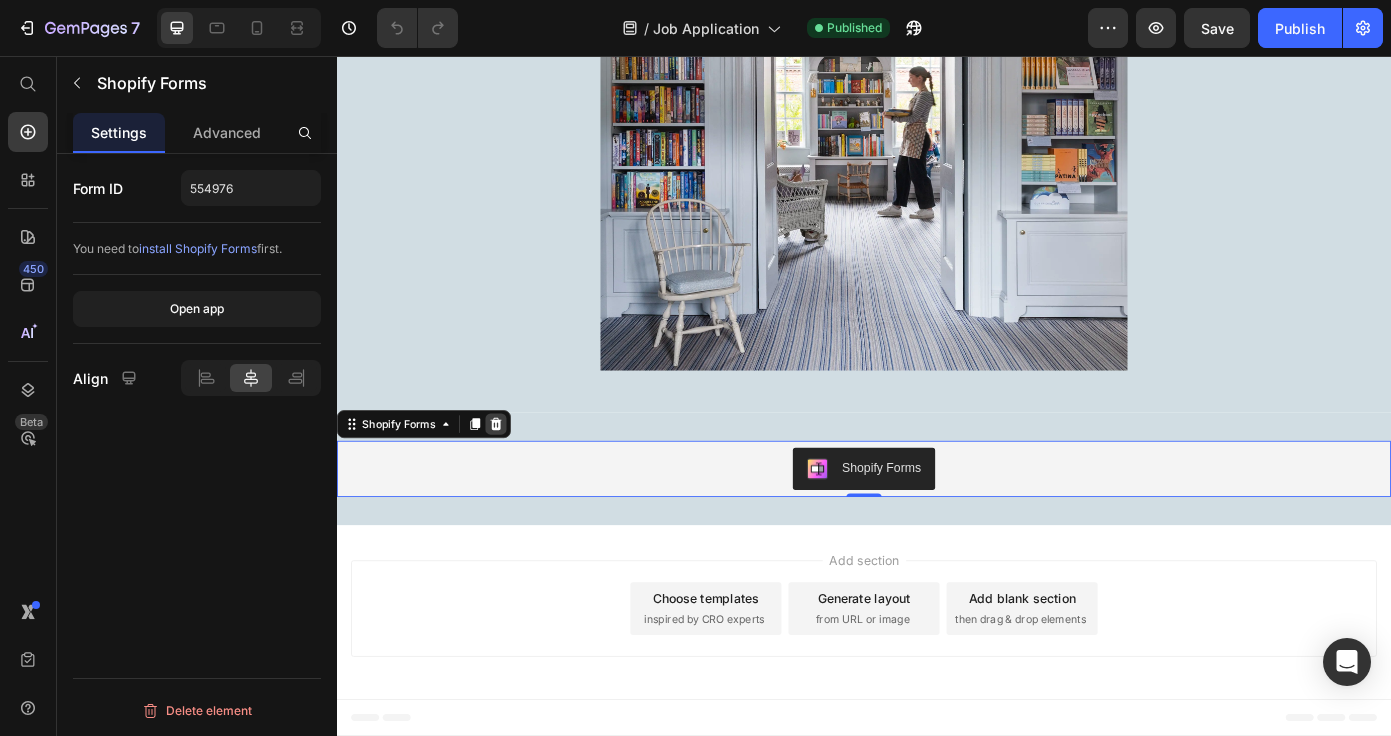click 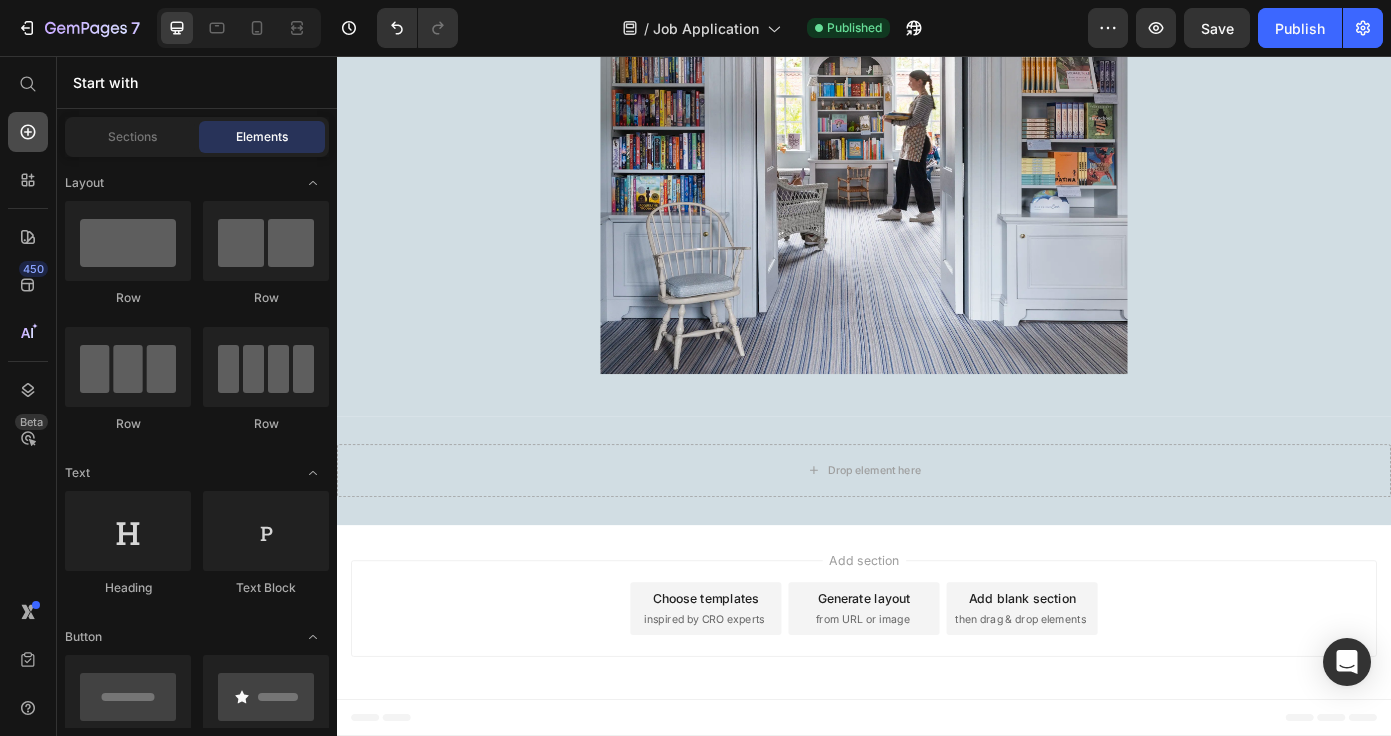 click 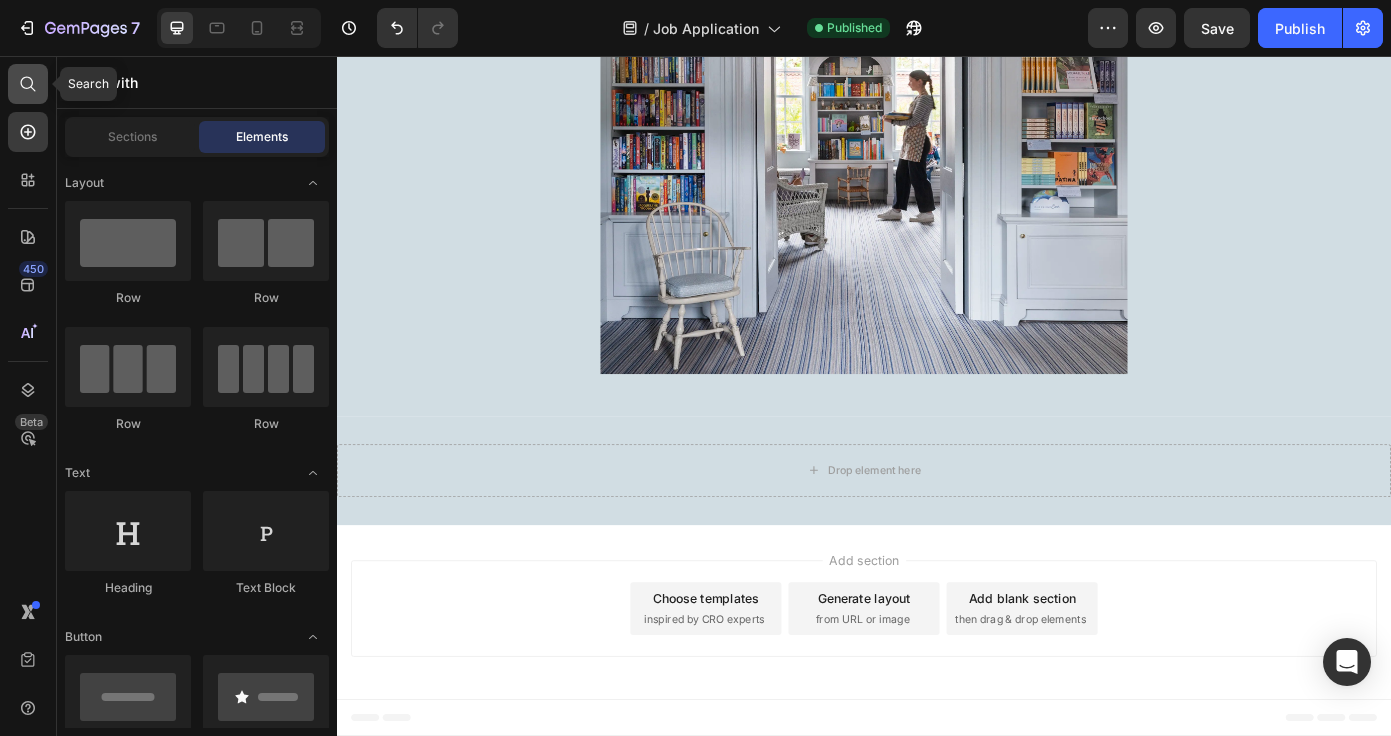 click 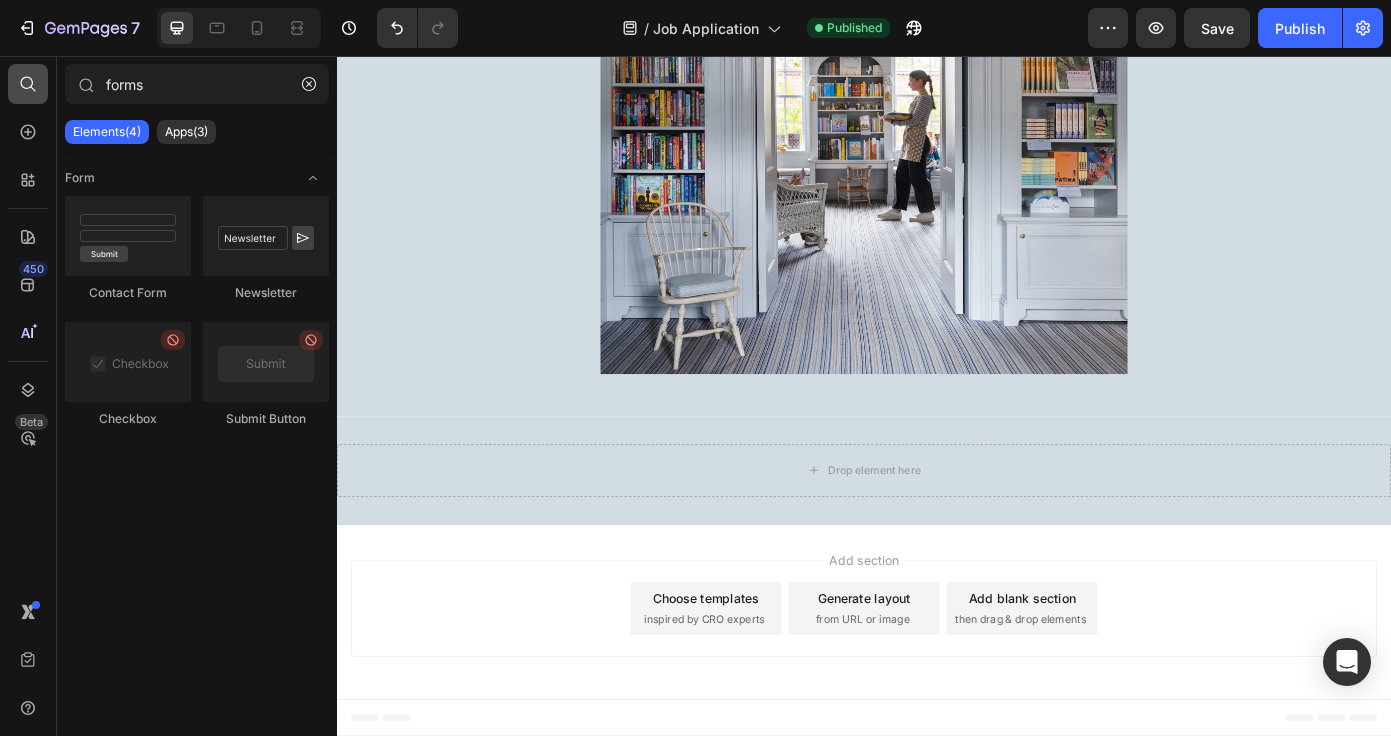 type on "forms" 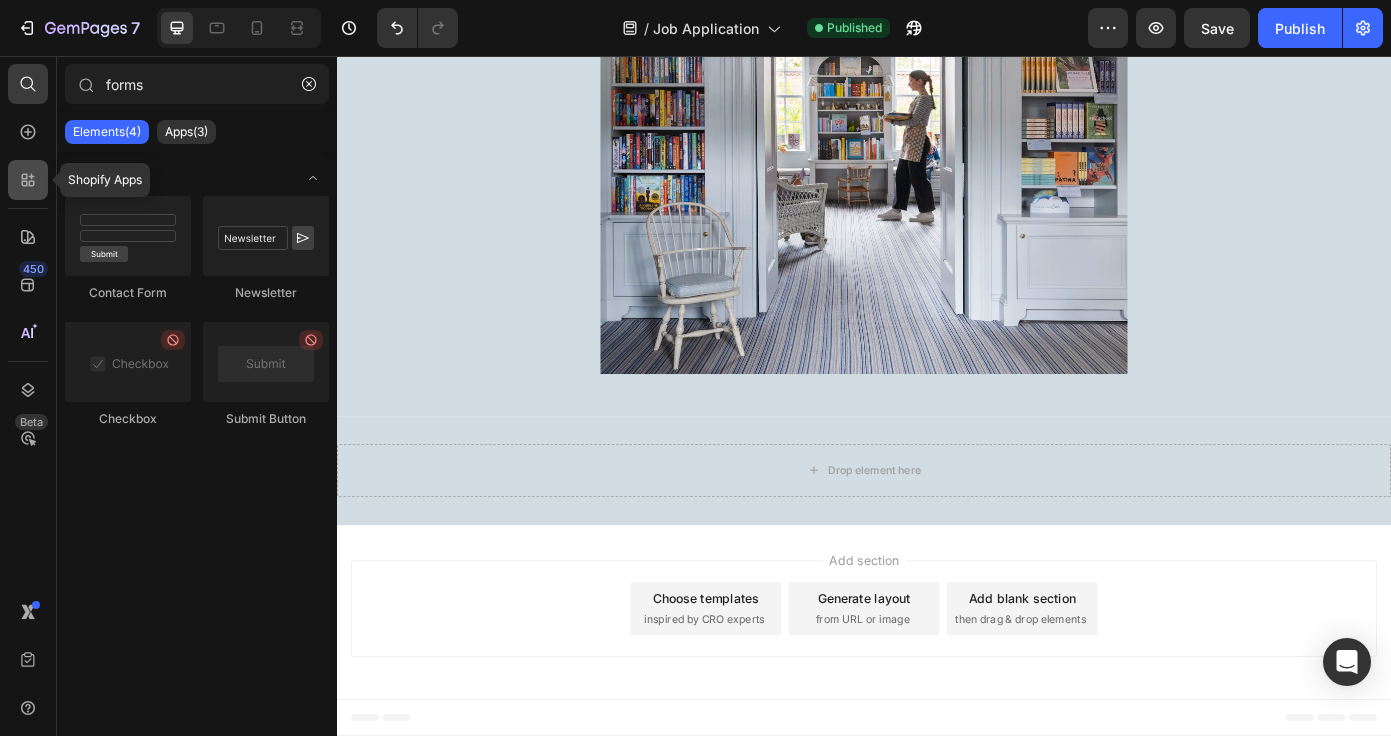 click 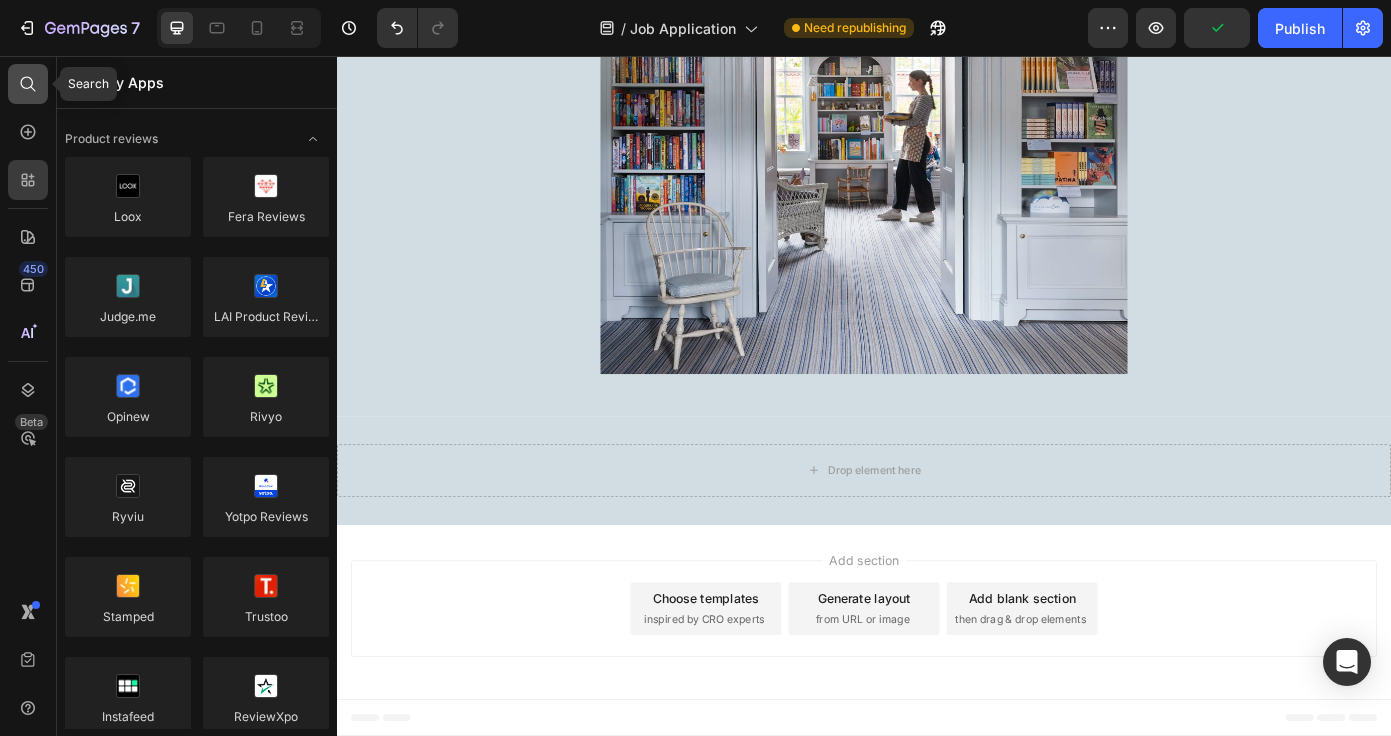 click 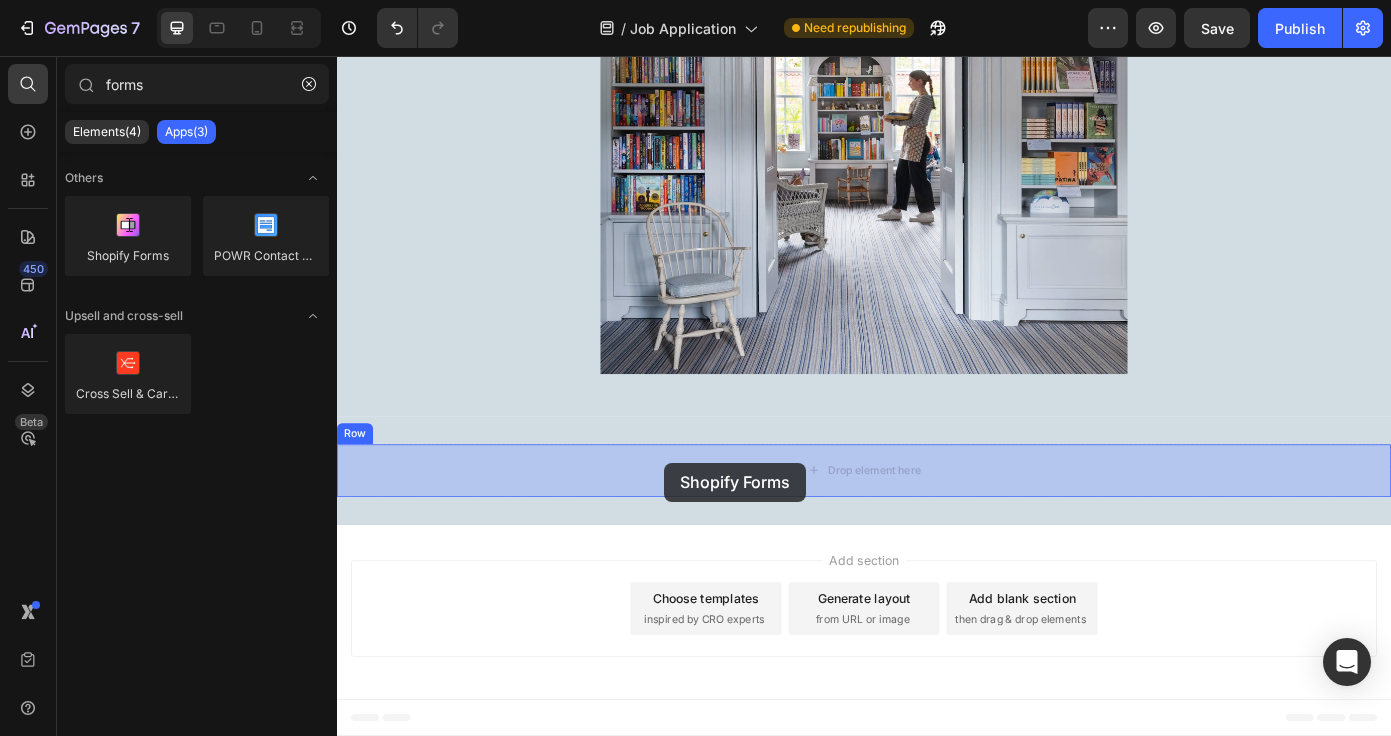 drag, startPoint x: 473, startPoint y: 297, endPoint x: 709, endPoint y: 521, distance: 325.3798 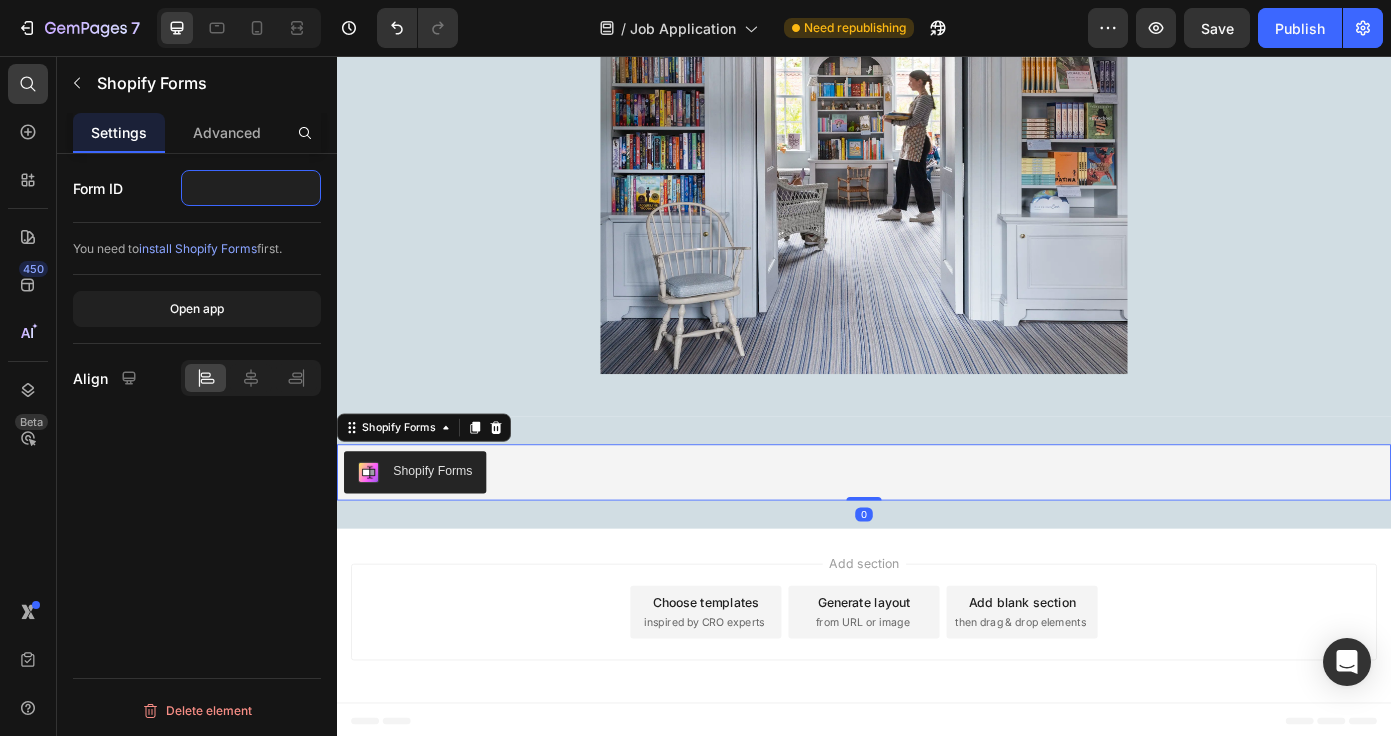 click 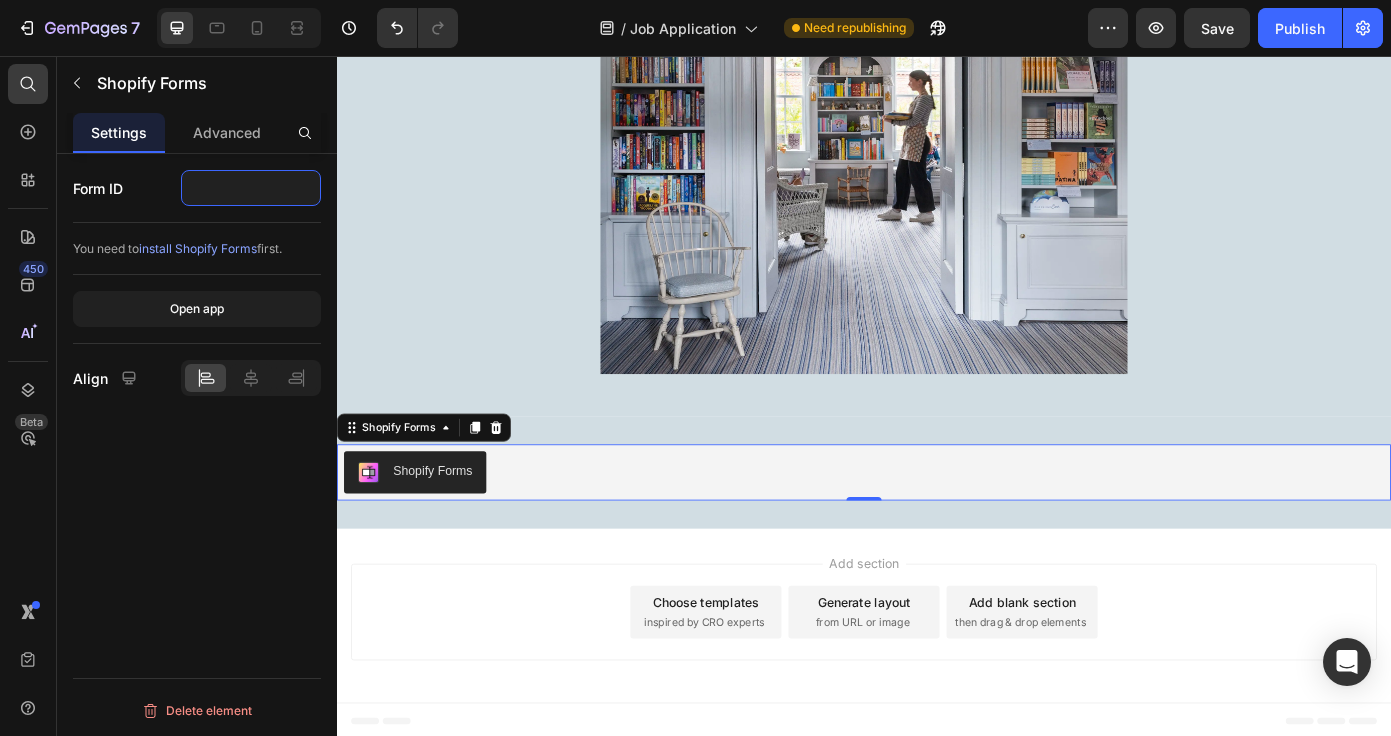 paste on "554976" 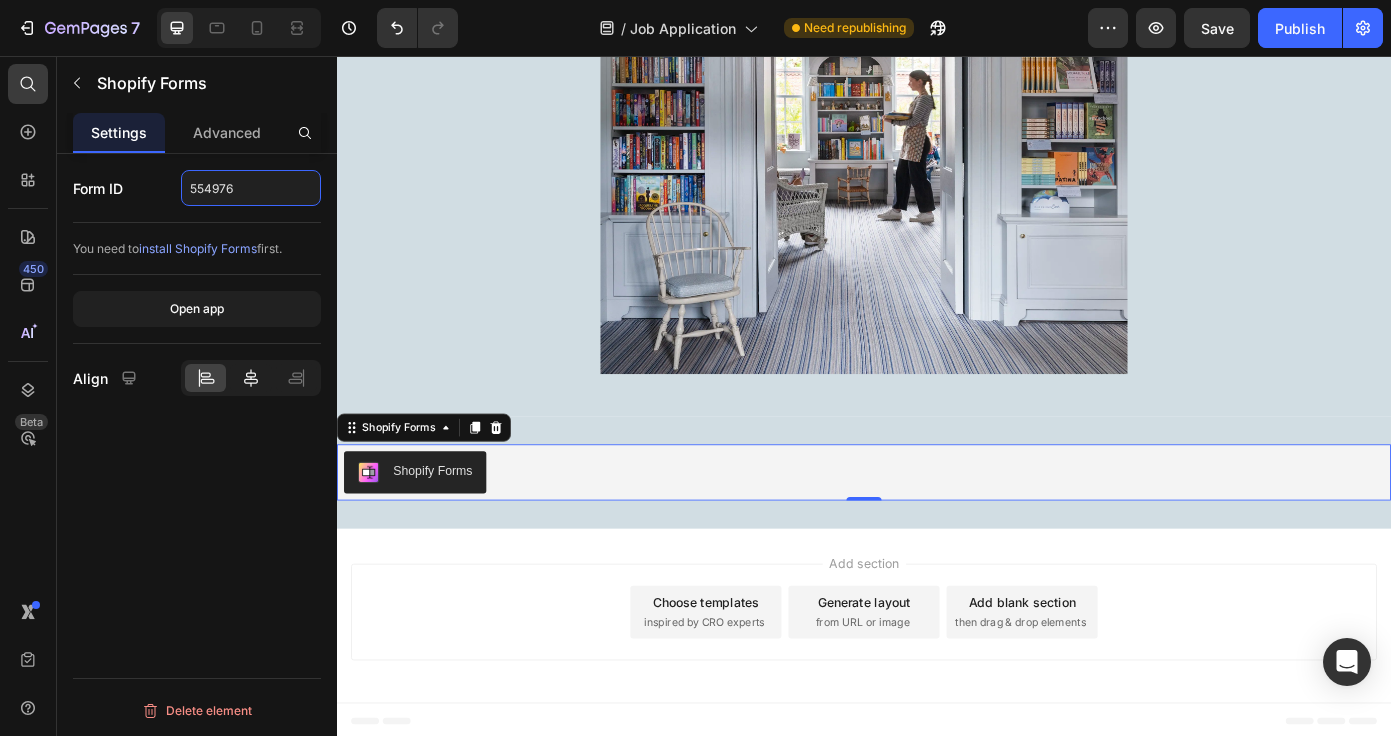 type on "554976" 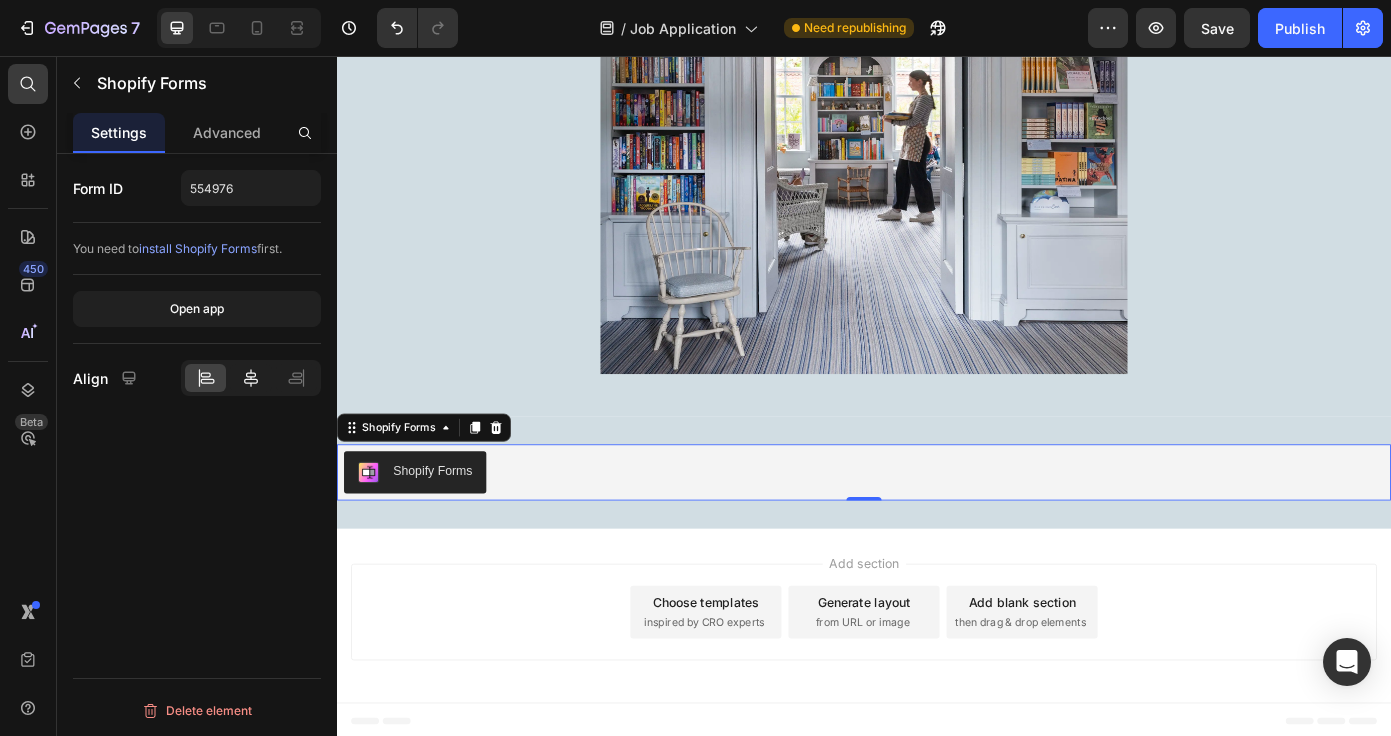 click 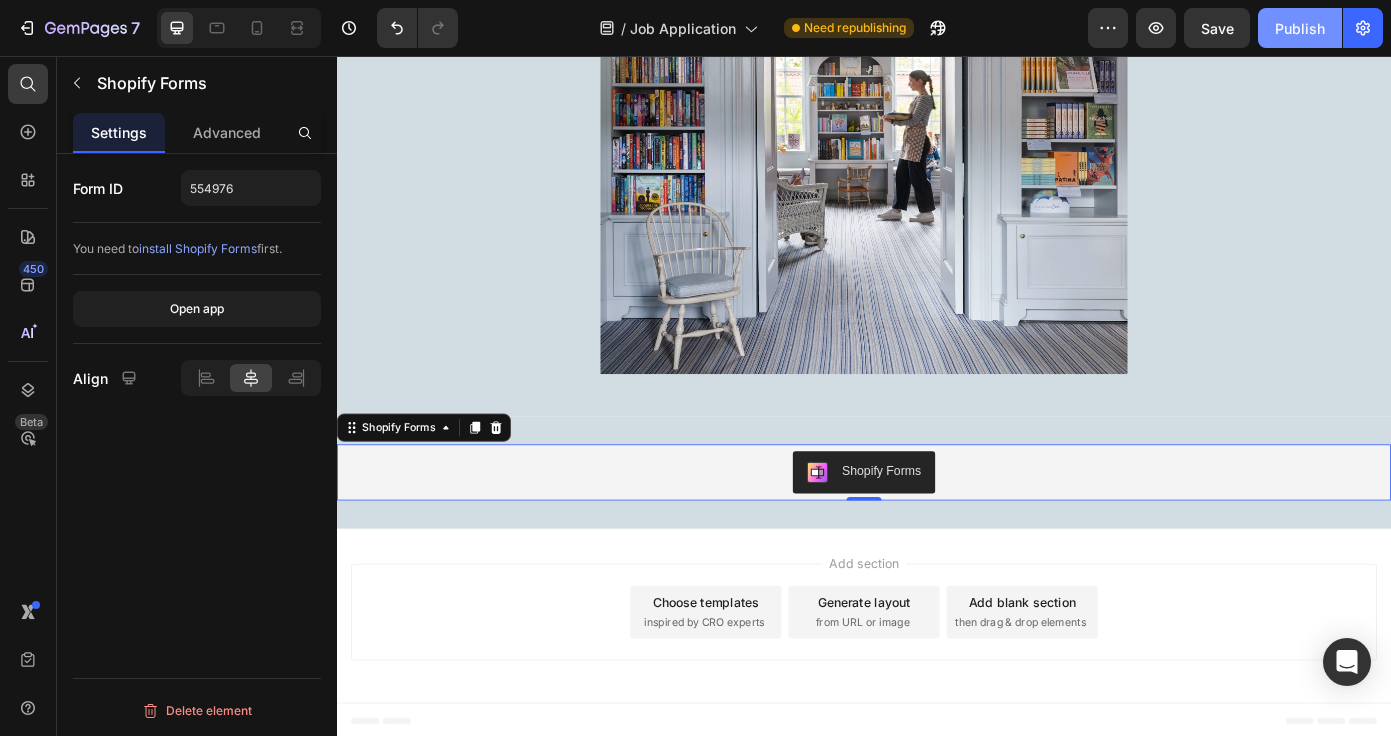 click on "Publish" at bounding box center [1300, 28] 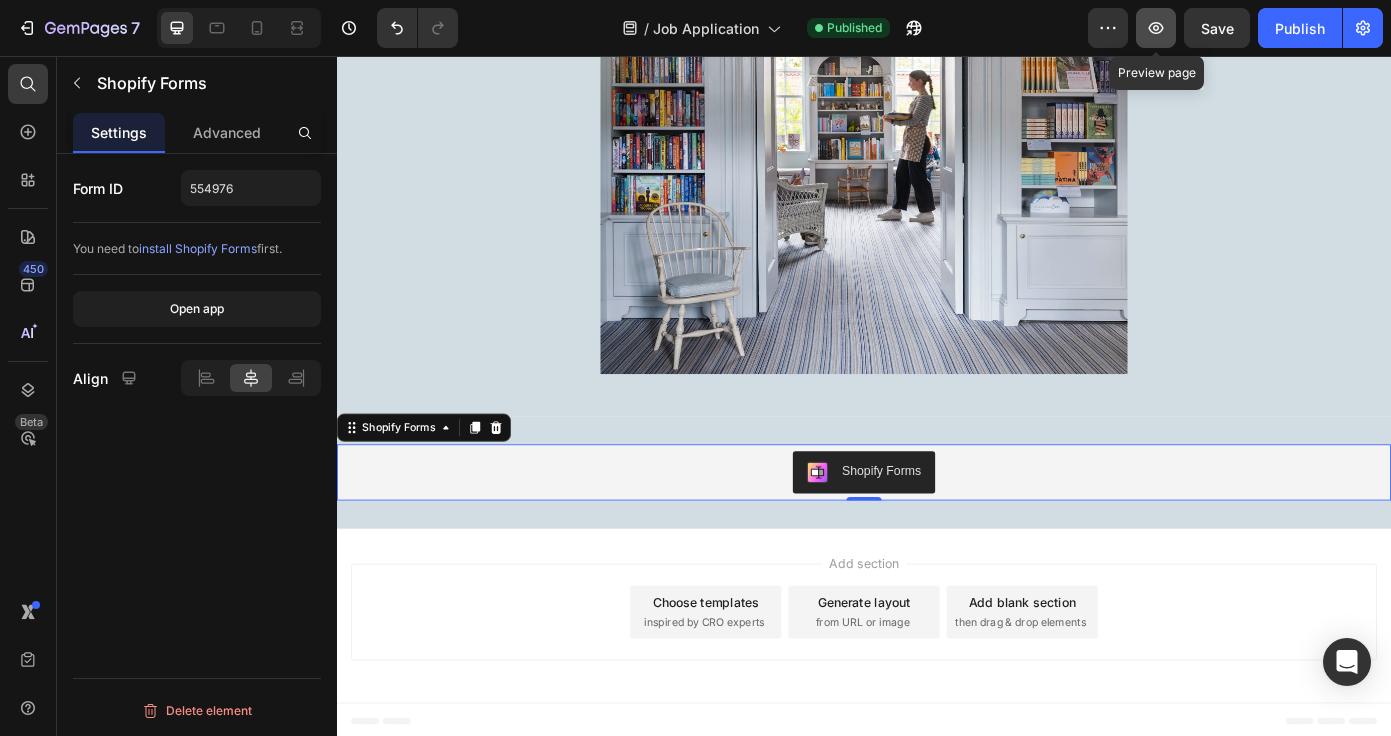 click 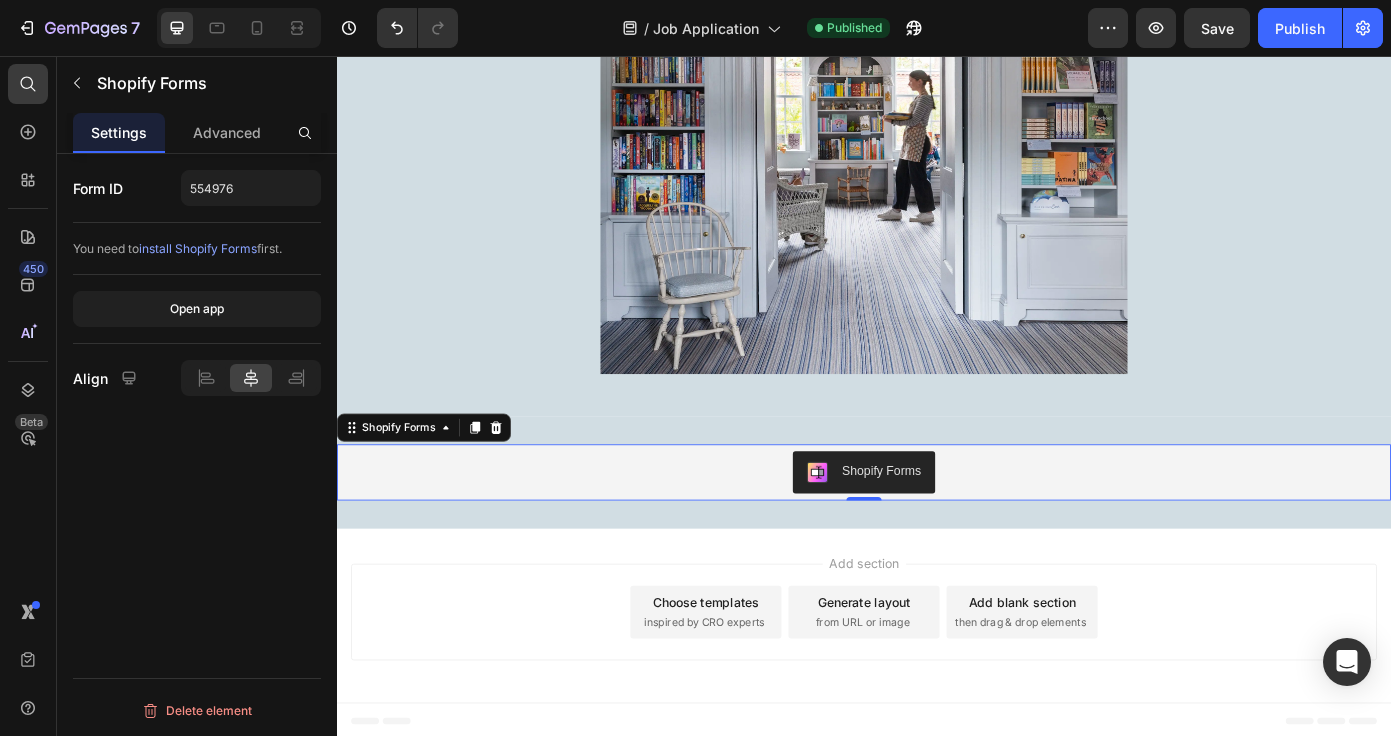 click on "install Shopify Forms" at bounding box center (198, 248) 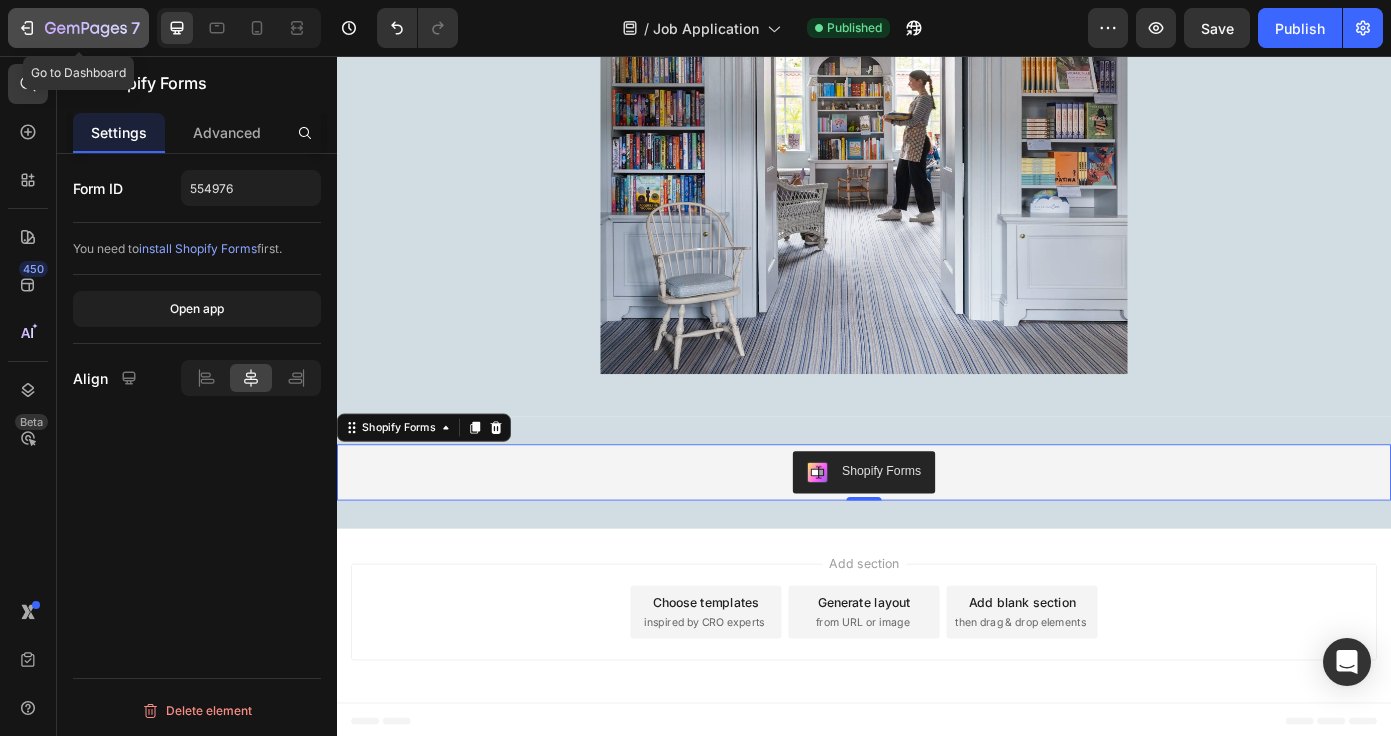 click 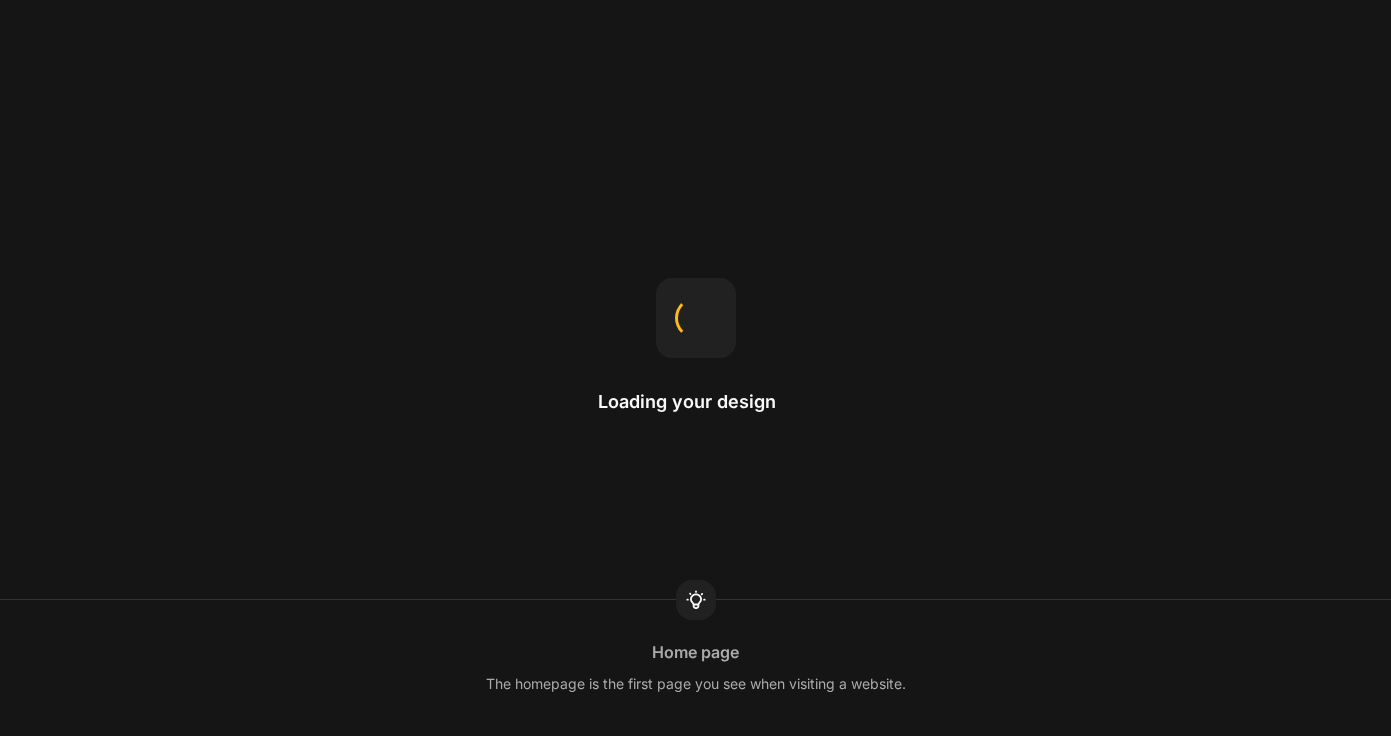 scroll, scrollTop: 0, scrollLeft: 0, axis: both 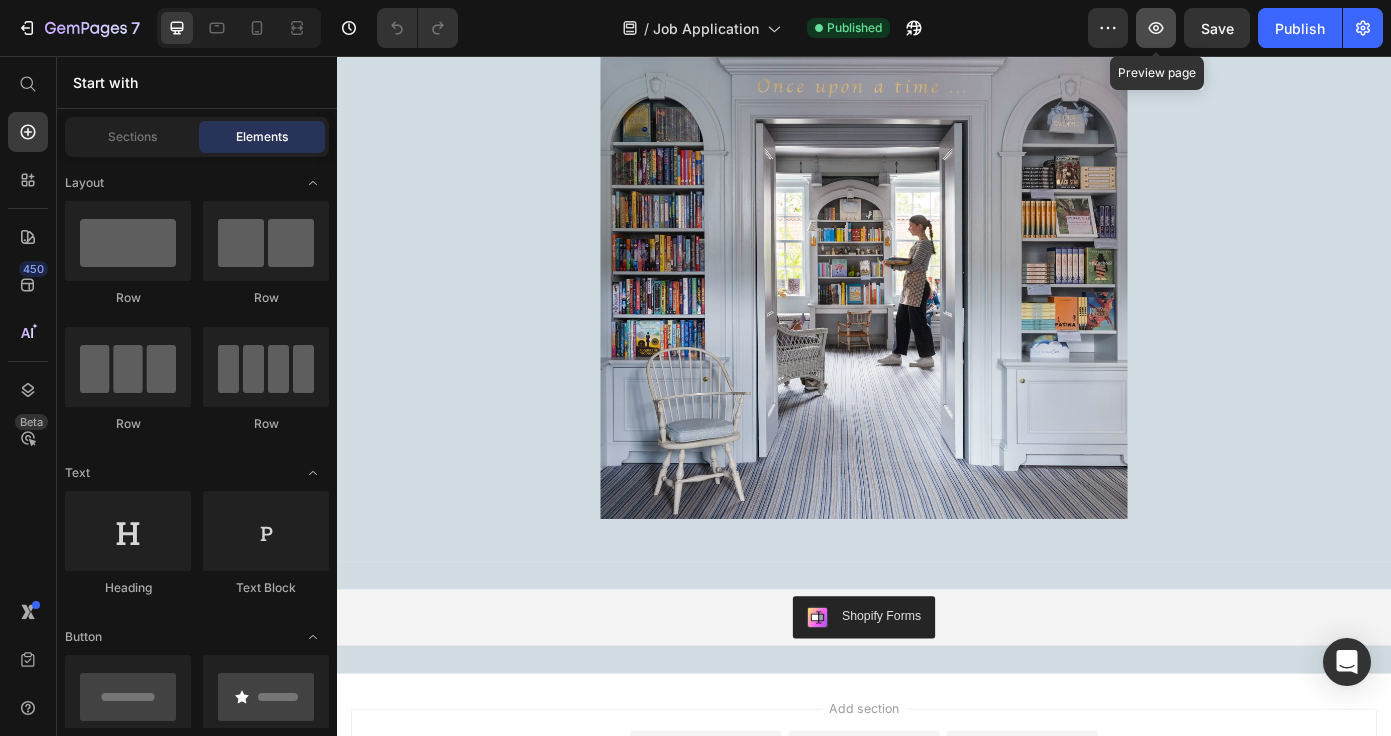 click 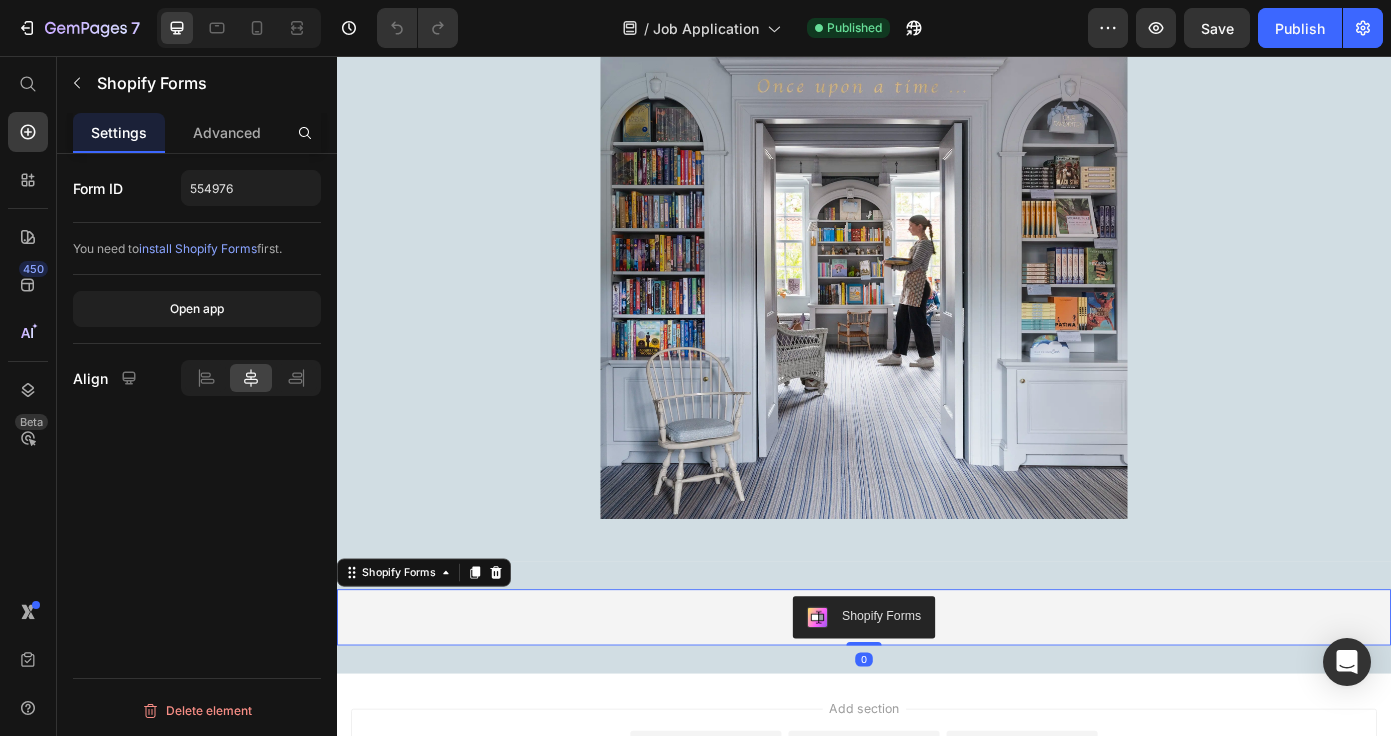 click on "Shopify Forms" at bounding box center (937, 695) 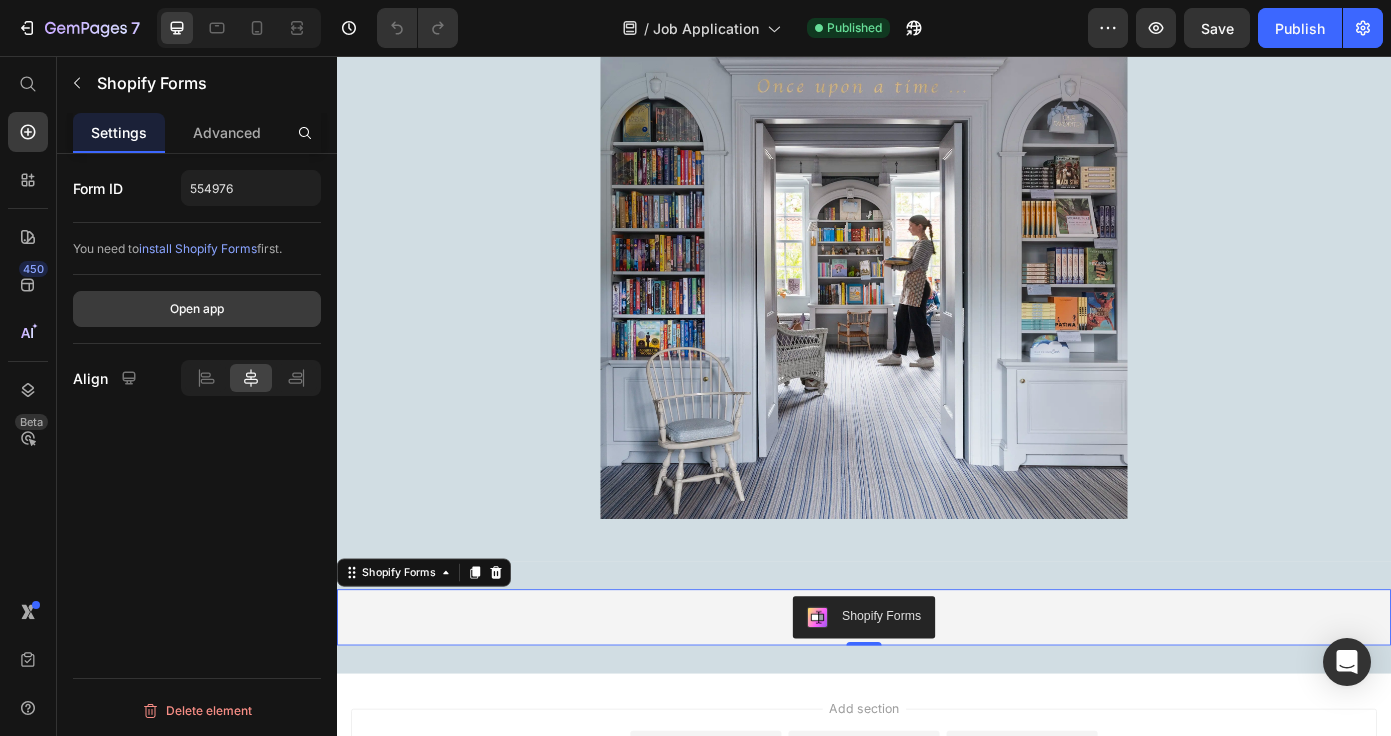 click on "Open app" at bounding box center (197, 309) 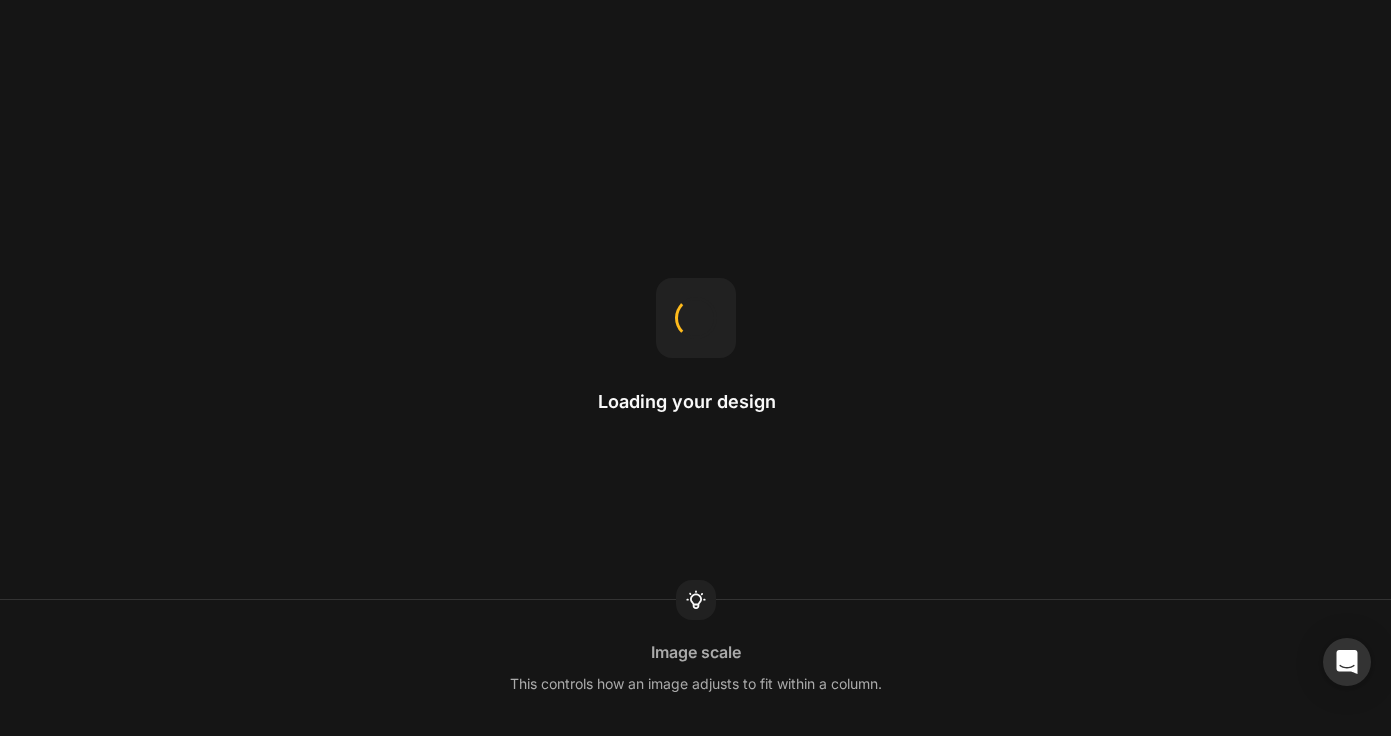 scroll, scrollTop: 0, scrollLeft: 0, axis: both 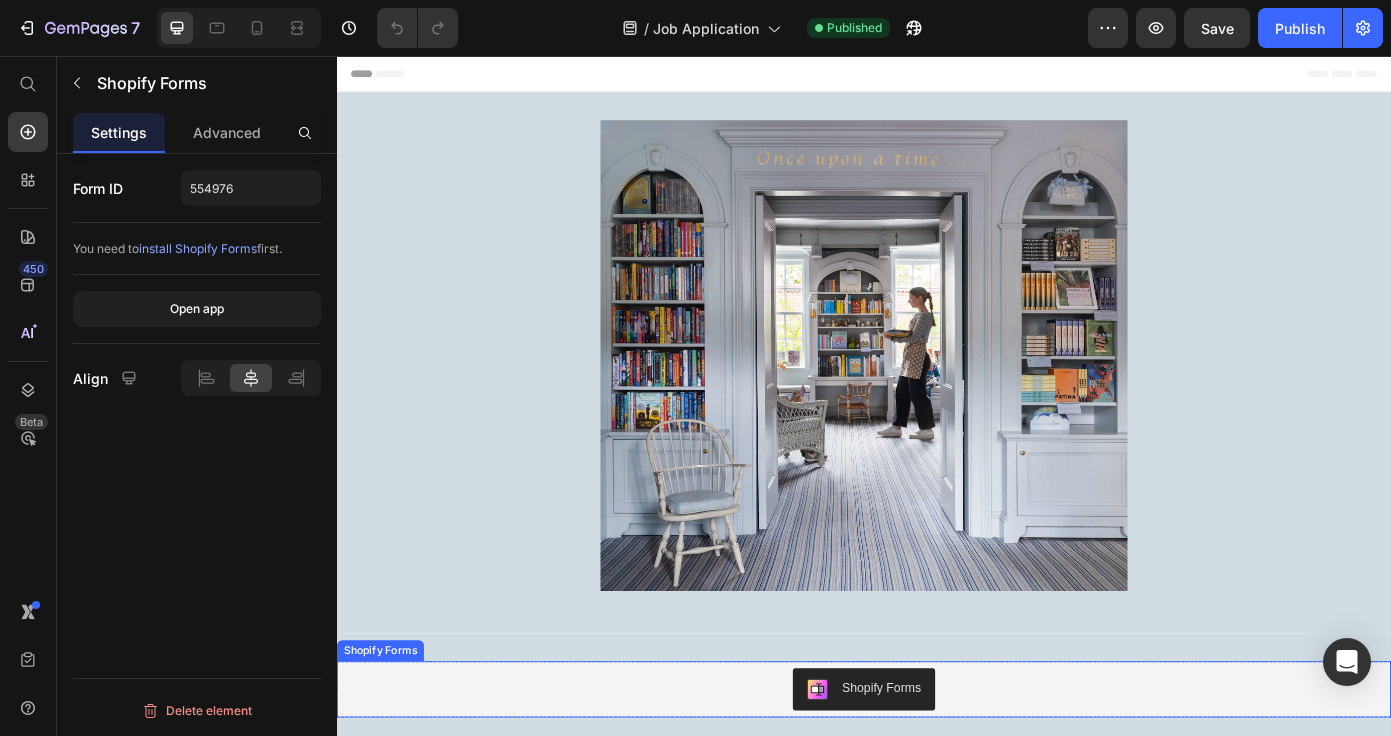 click on "Shopify Forms" at bounding box center [957, 775] 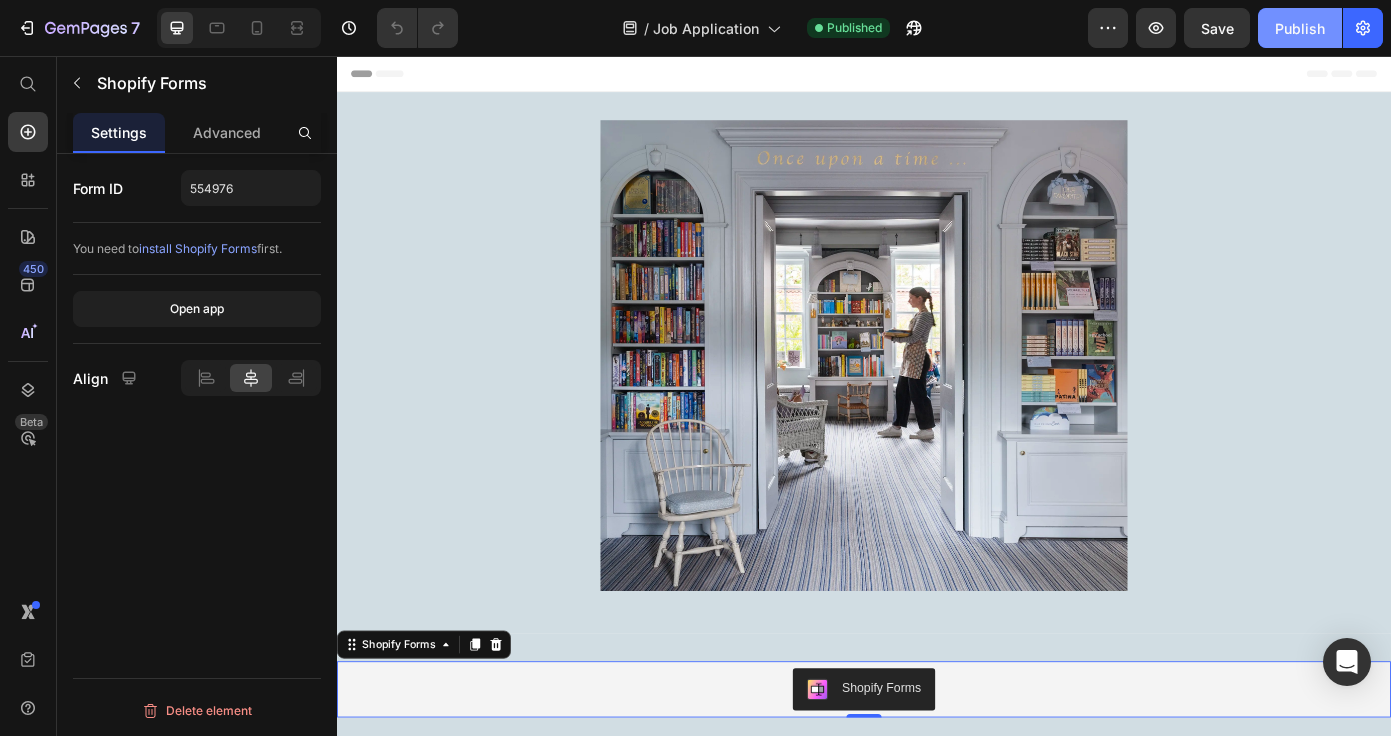 click on "Publish" at bounding box center [1300, 28] 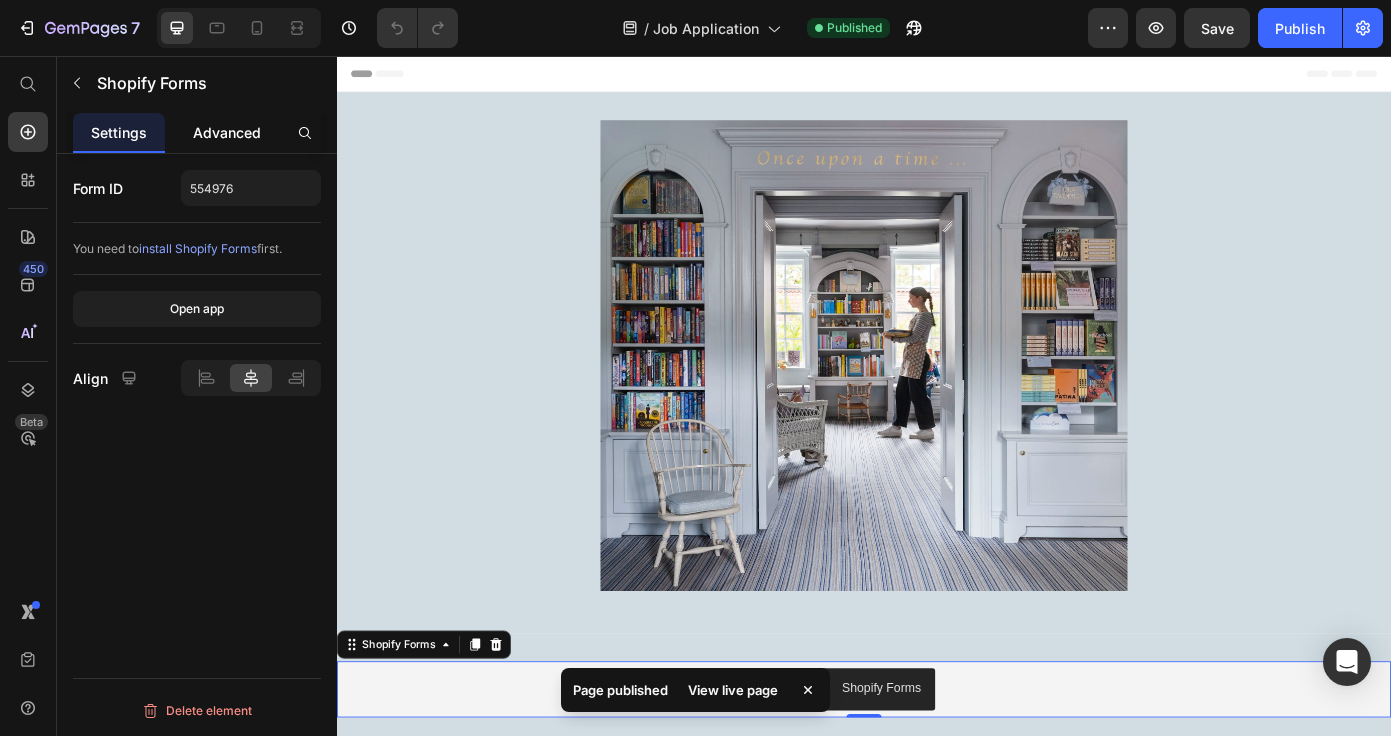 click on "Advanced" at bounding box center (227, 132) 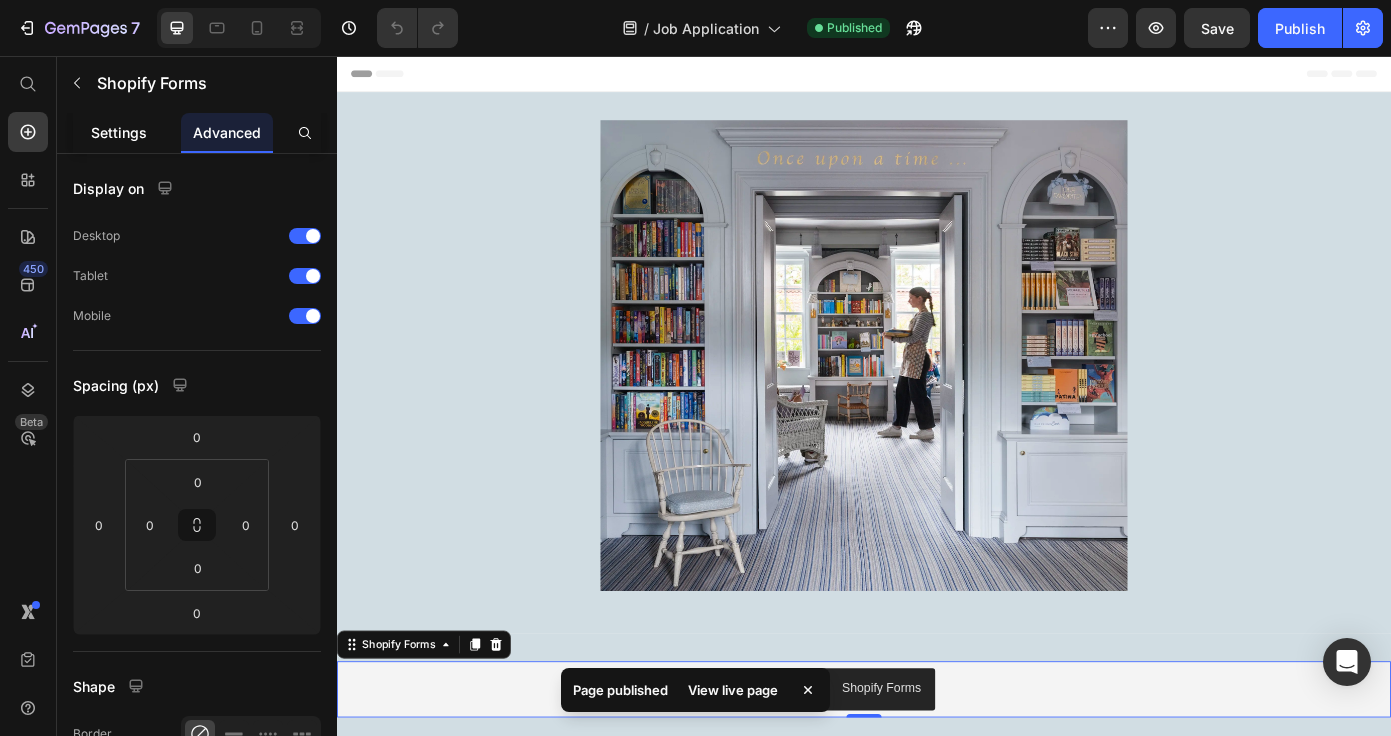 click on "Settings" at bounding box center (119, 132) 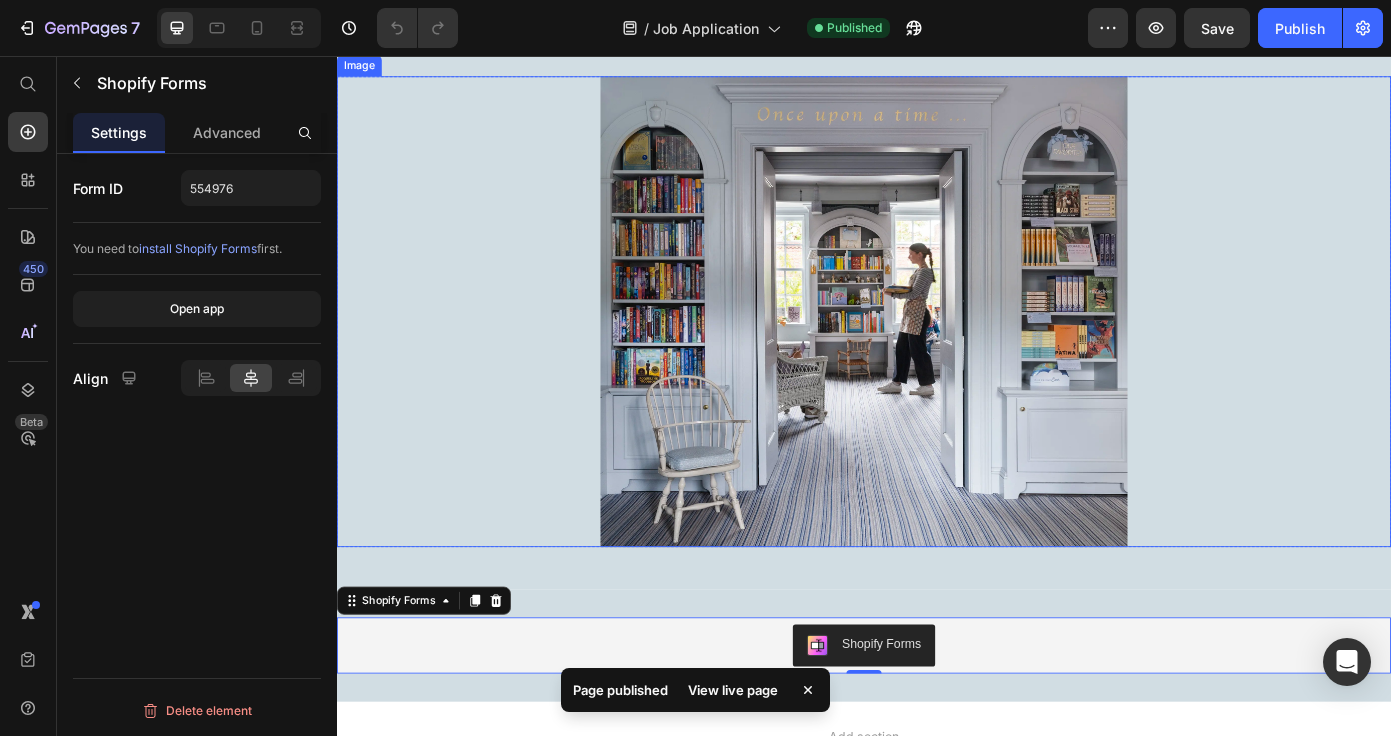 scroll, scrollTop: 57, scrollLeft: 0, axis: vertical 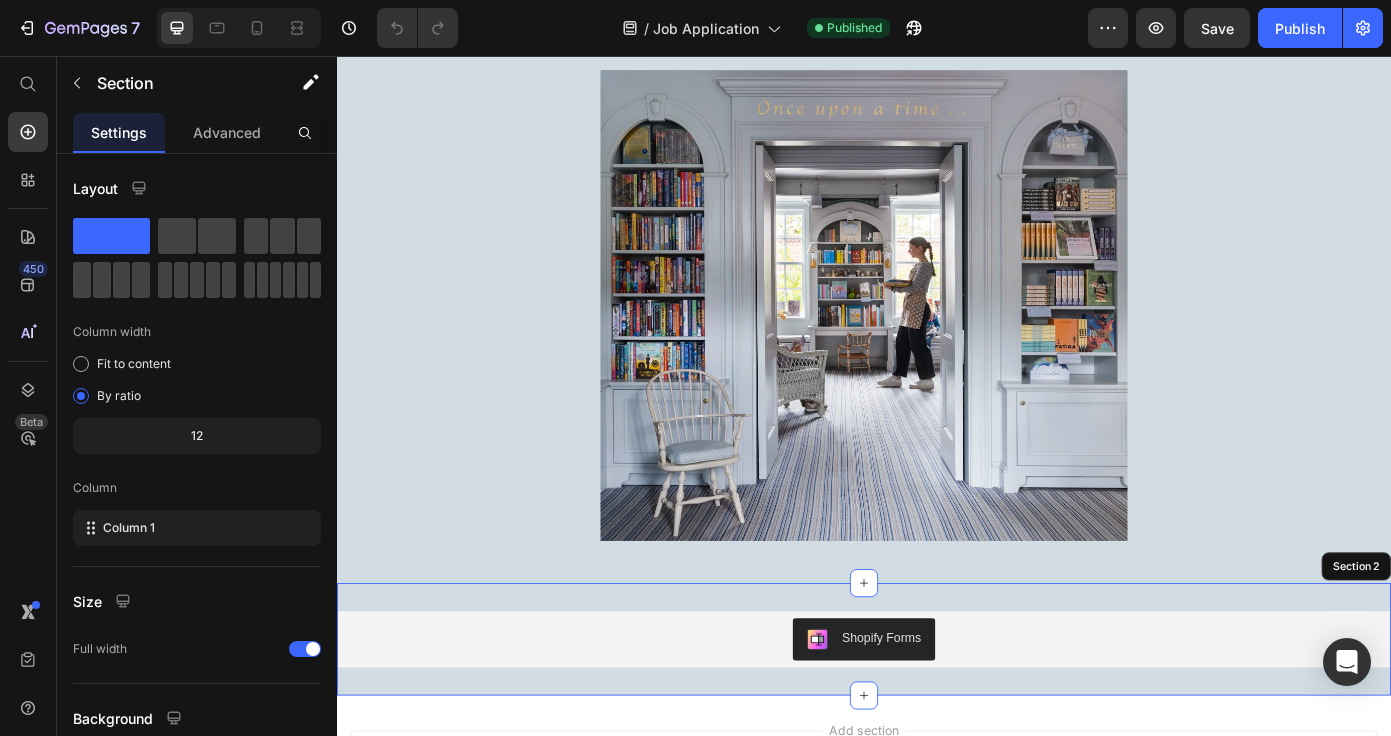 click on "Shopify Forms Shopify Forms   0 Row Section 2" at bounding box center (937, 720) 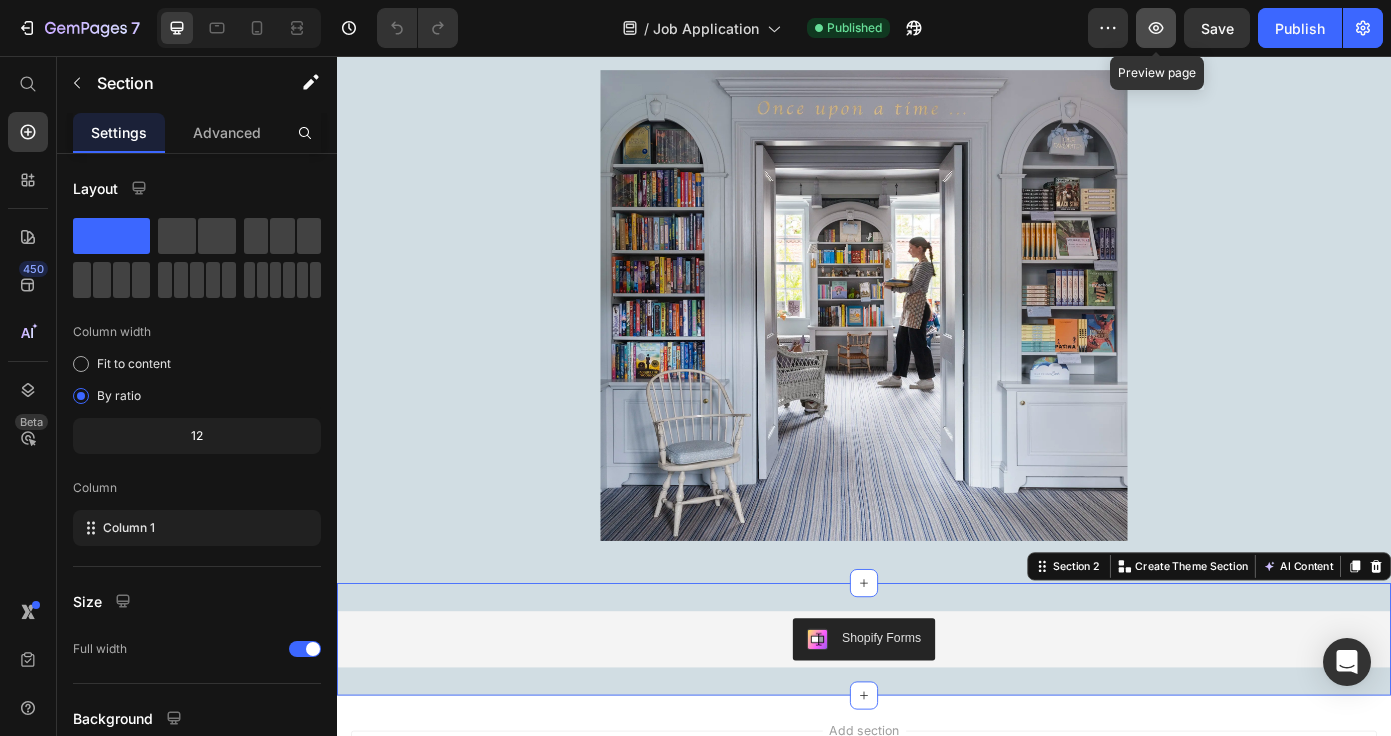 click 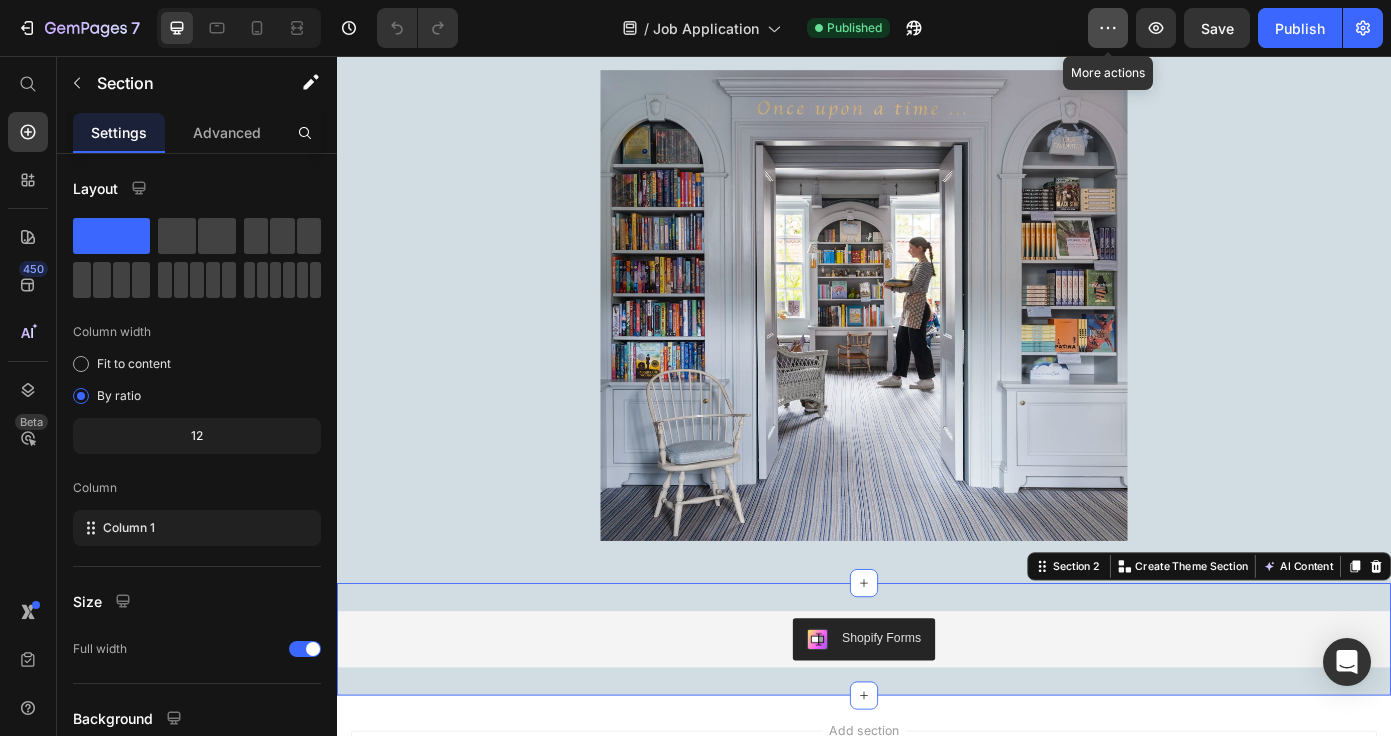 click 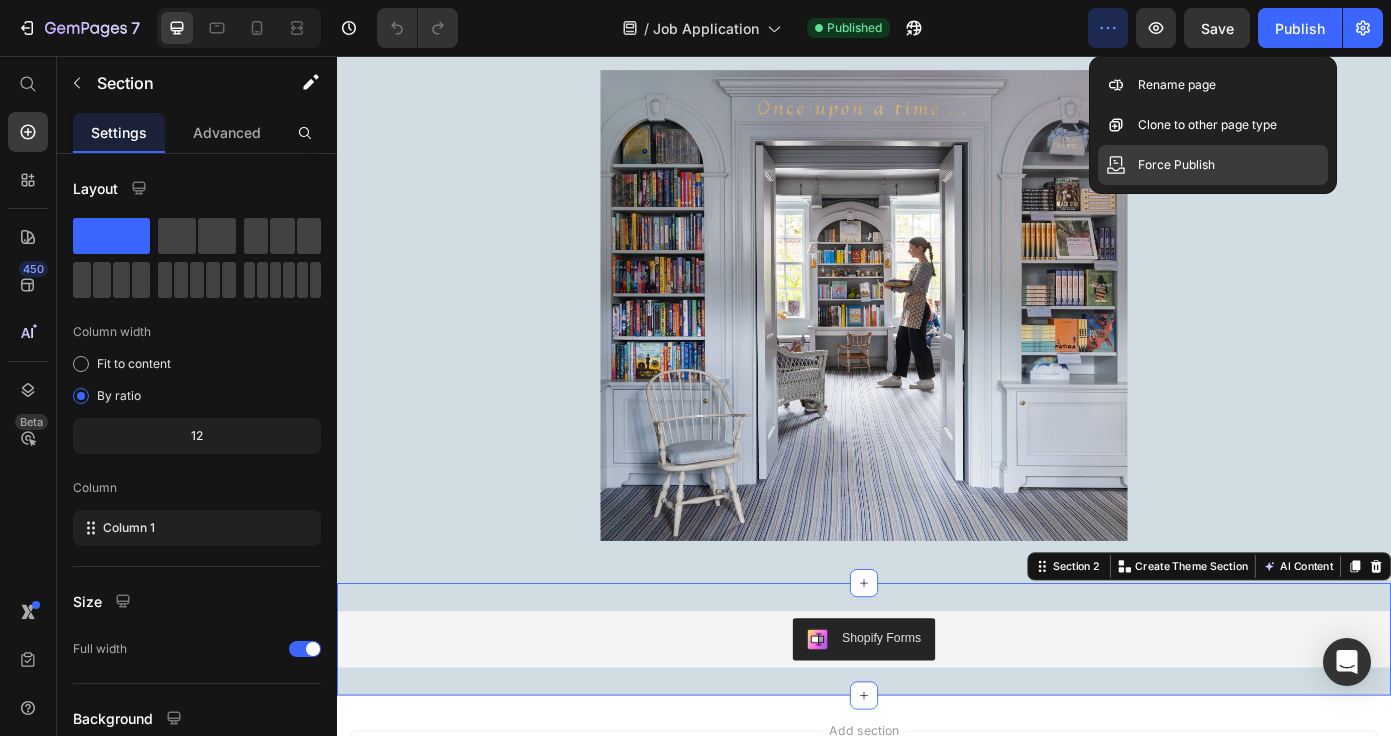 click on "Force Publish" 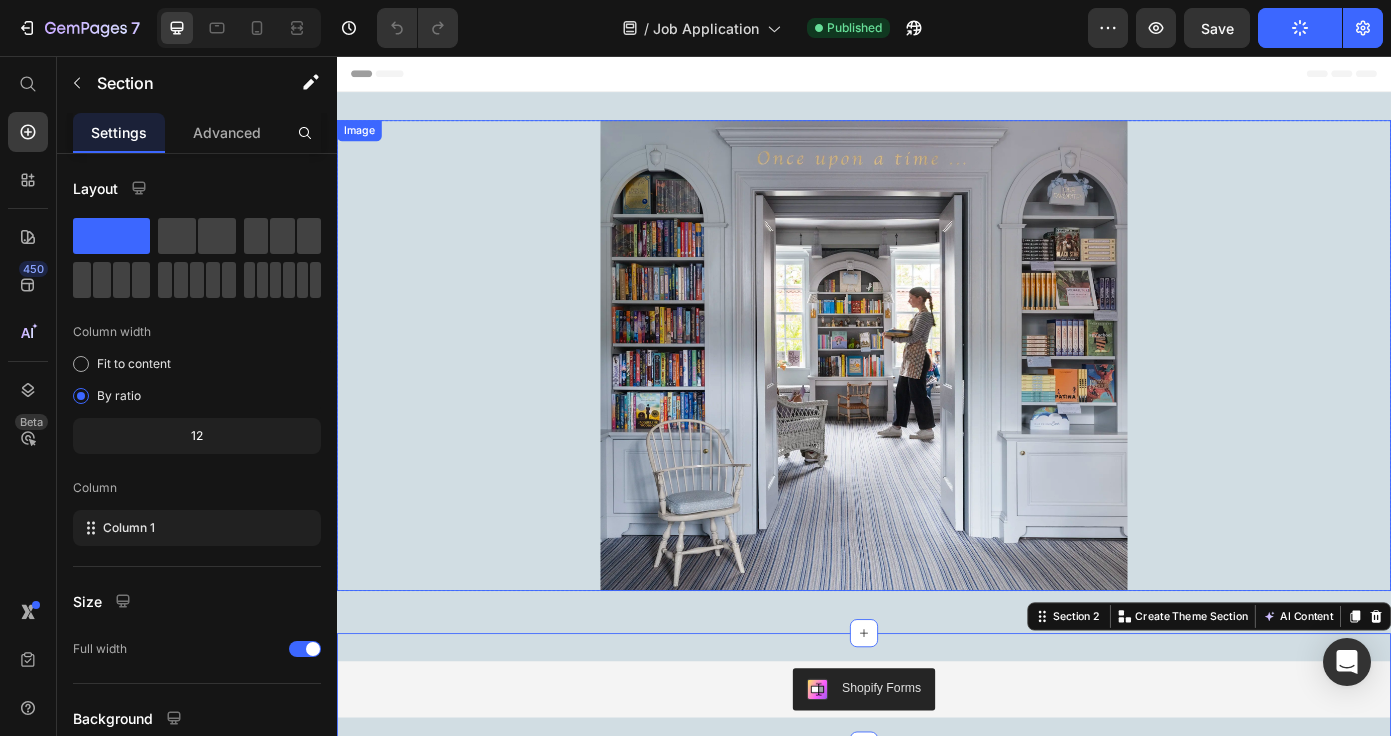 scroll, scrollTop: 0, scrollLeft: 0, axis: both 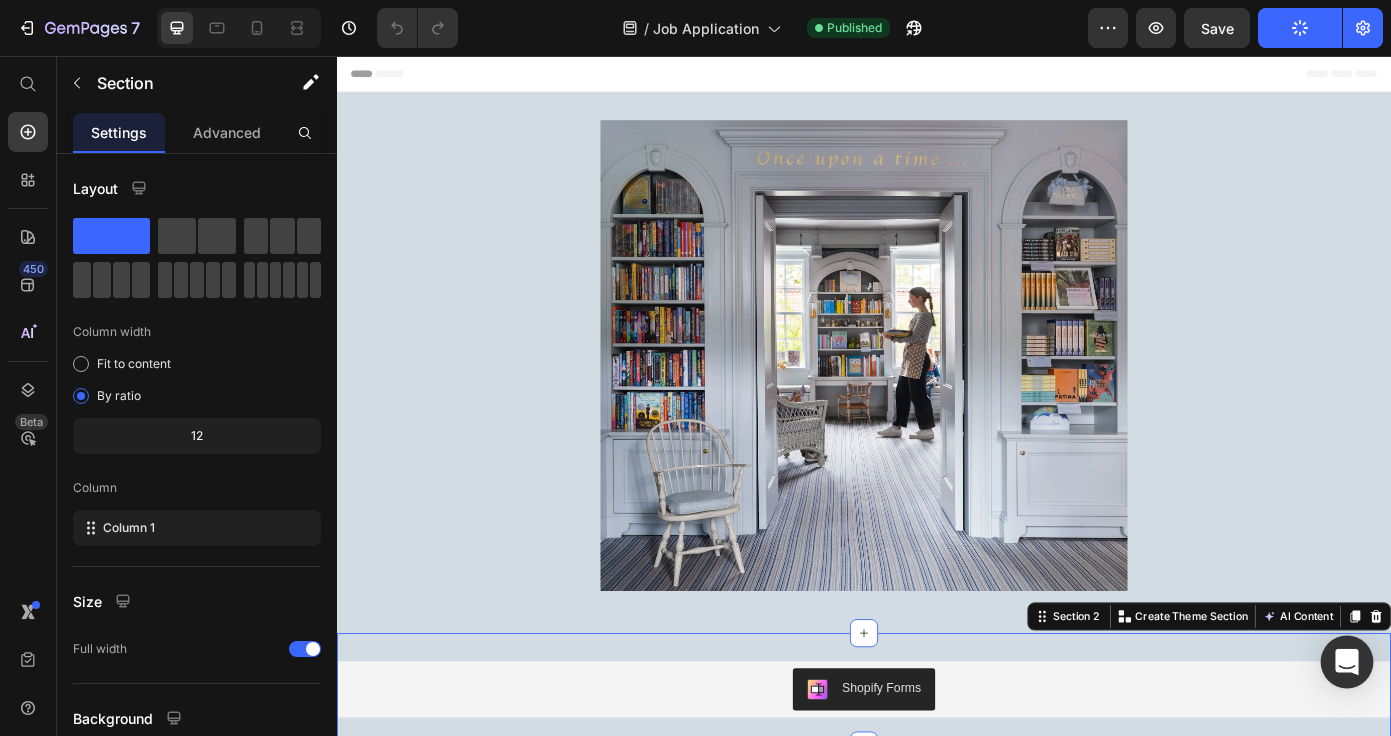 click 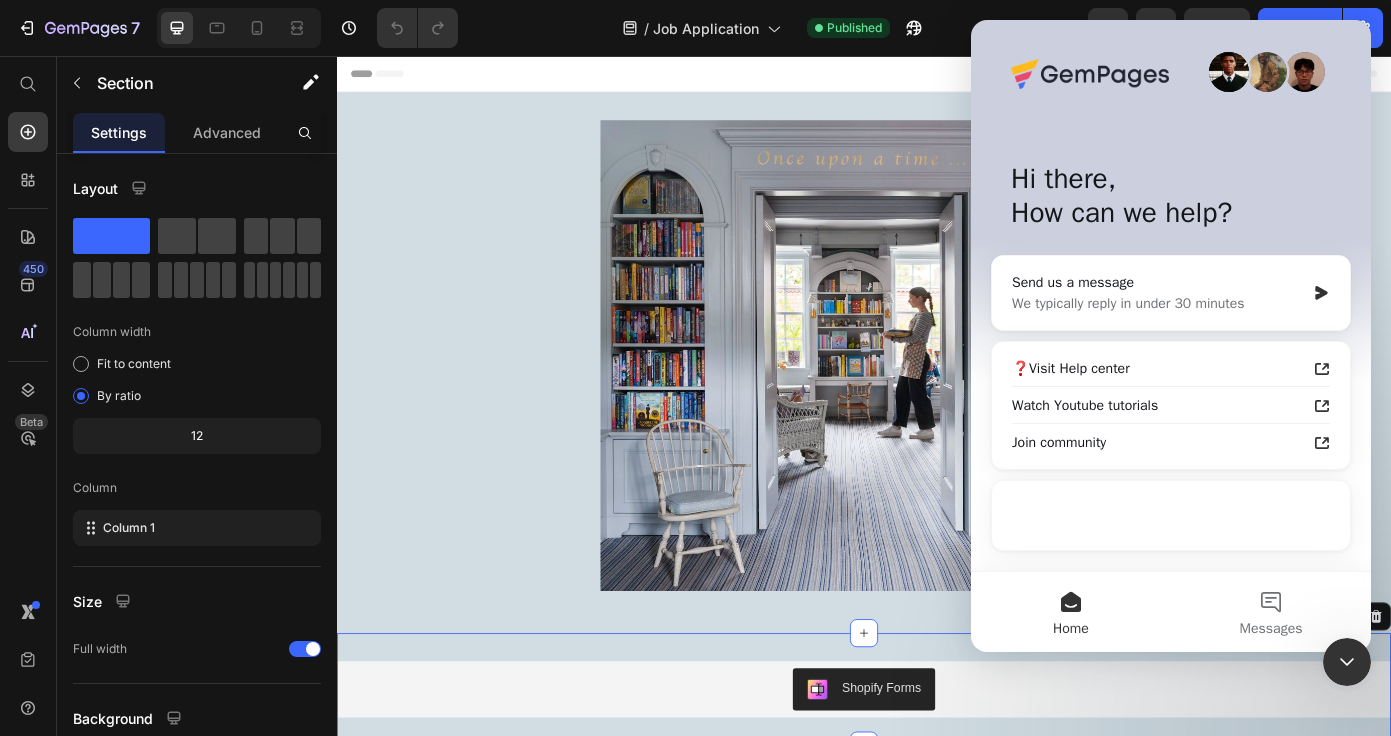 scroll, scrollTop: 0, scrollLeft: 0, axis: both 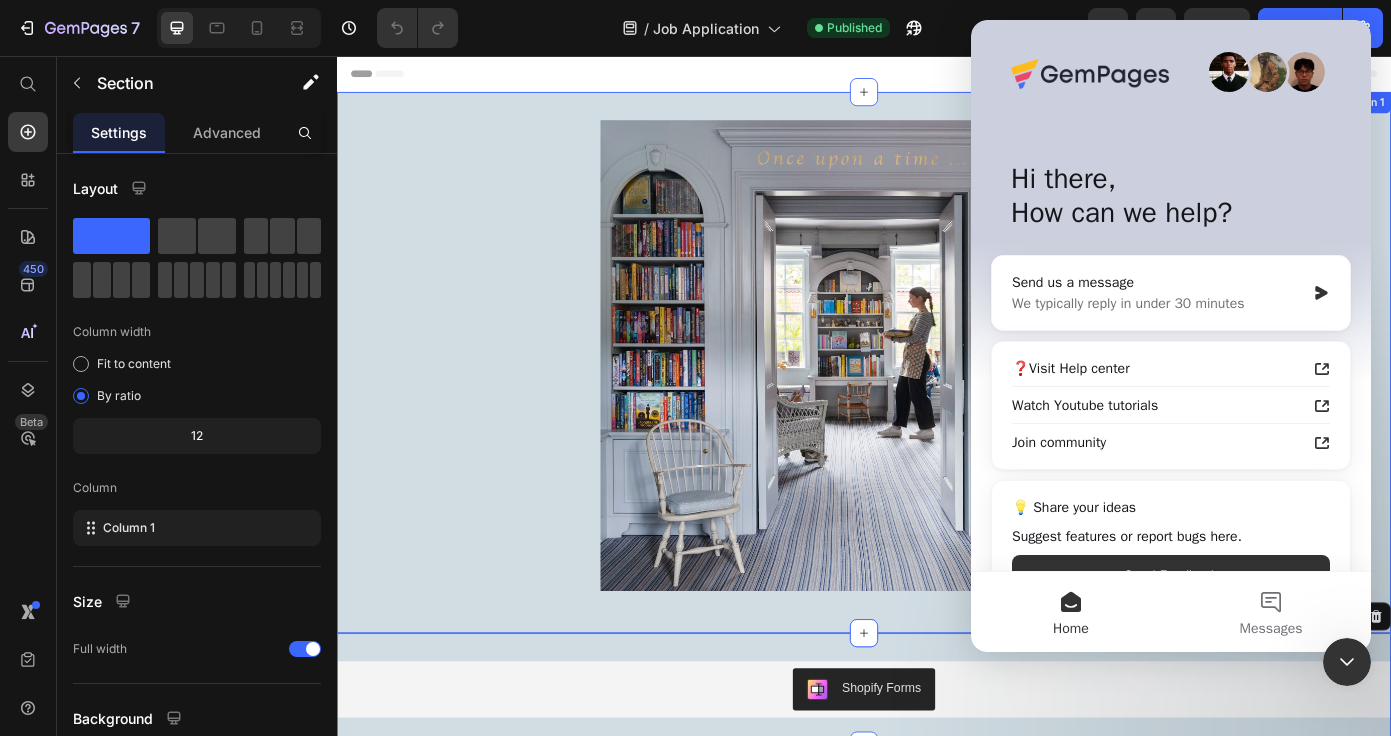click on "Image Row Section 1" at bounding box center [937, 405] 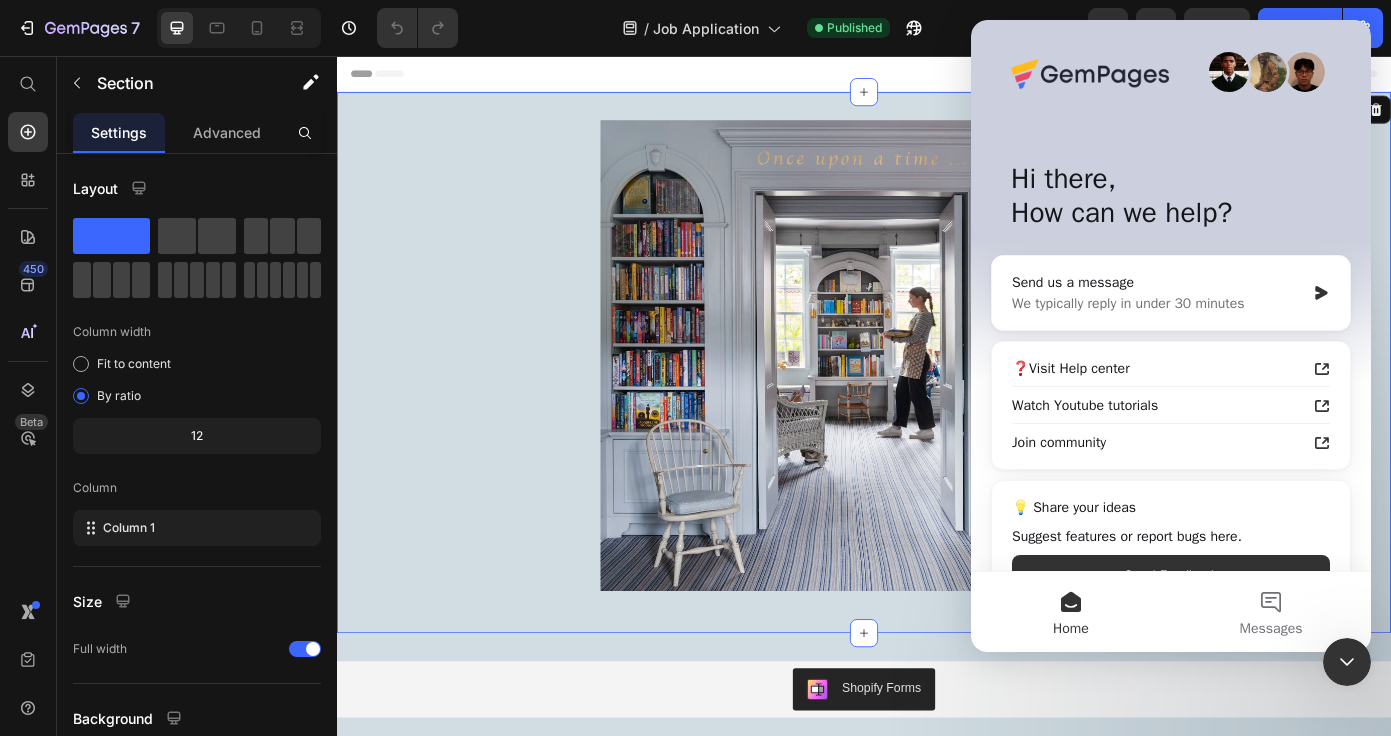 click 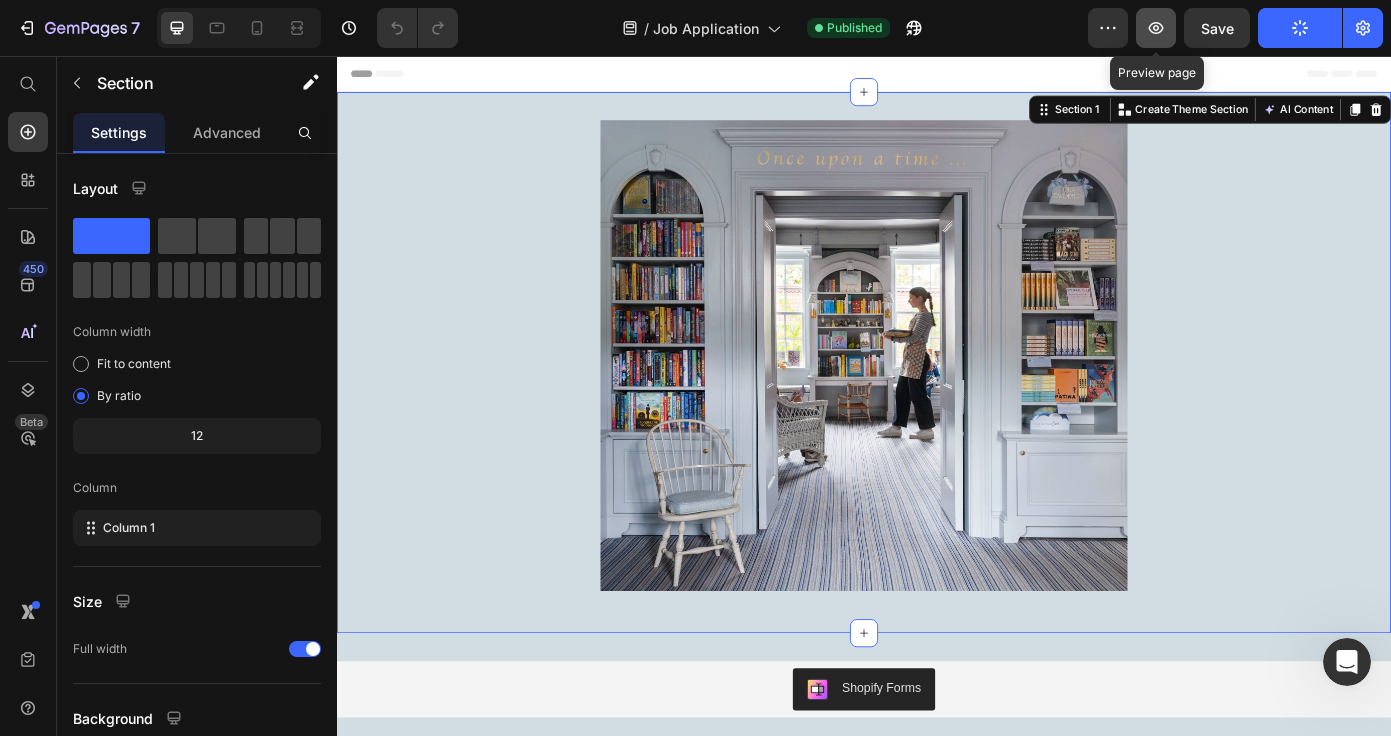 click 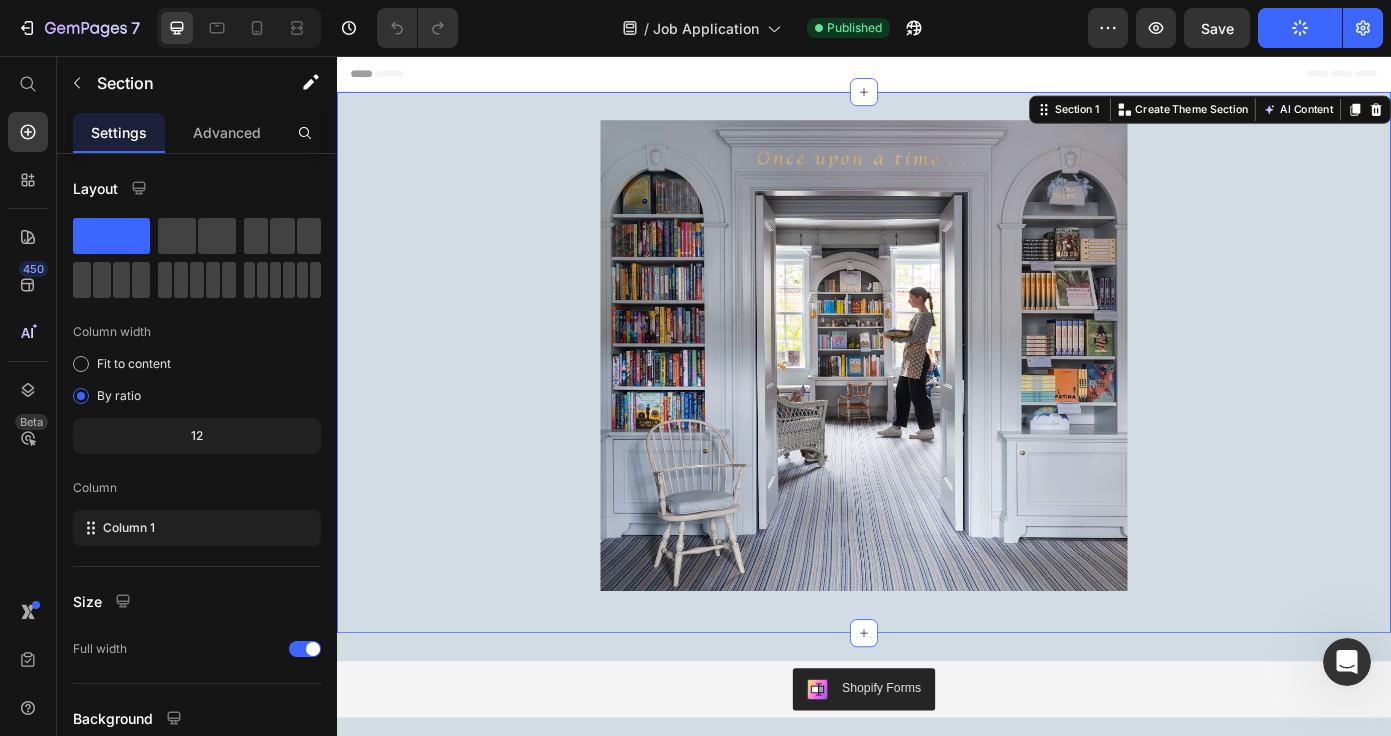click at bounding box center (1347, 662) 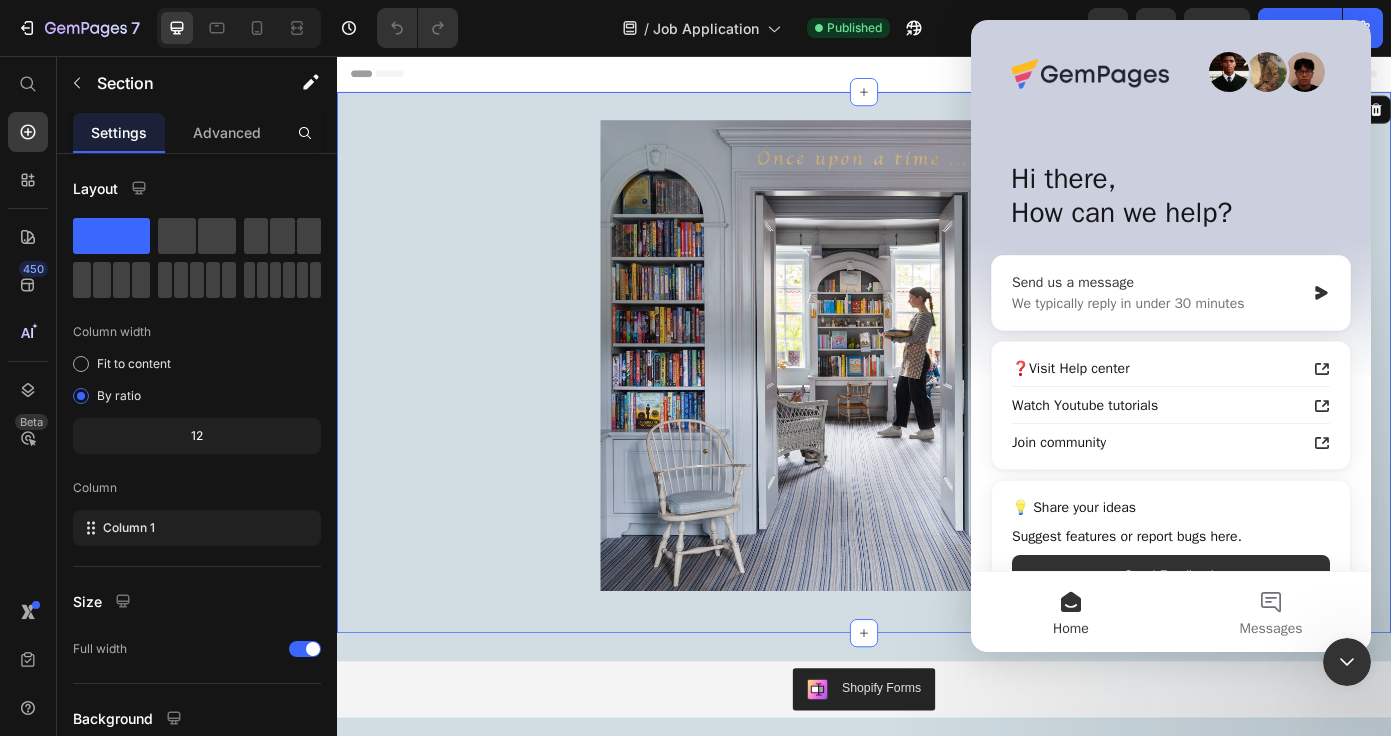 click on "Send us a message" at bounding box center [1158, 282] 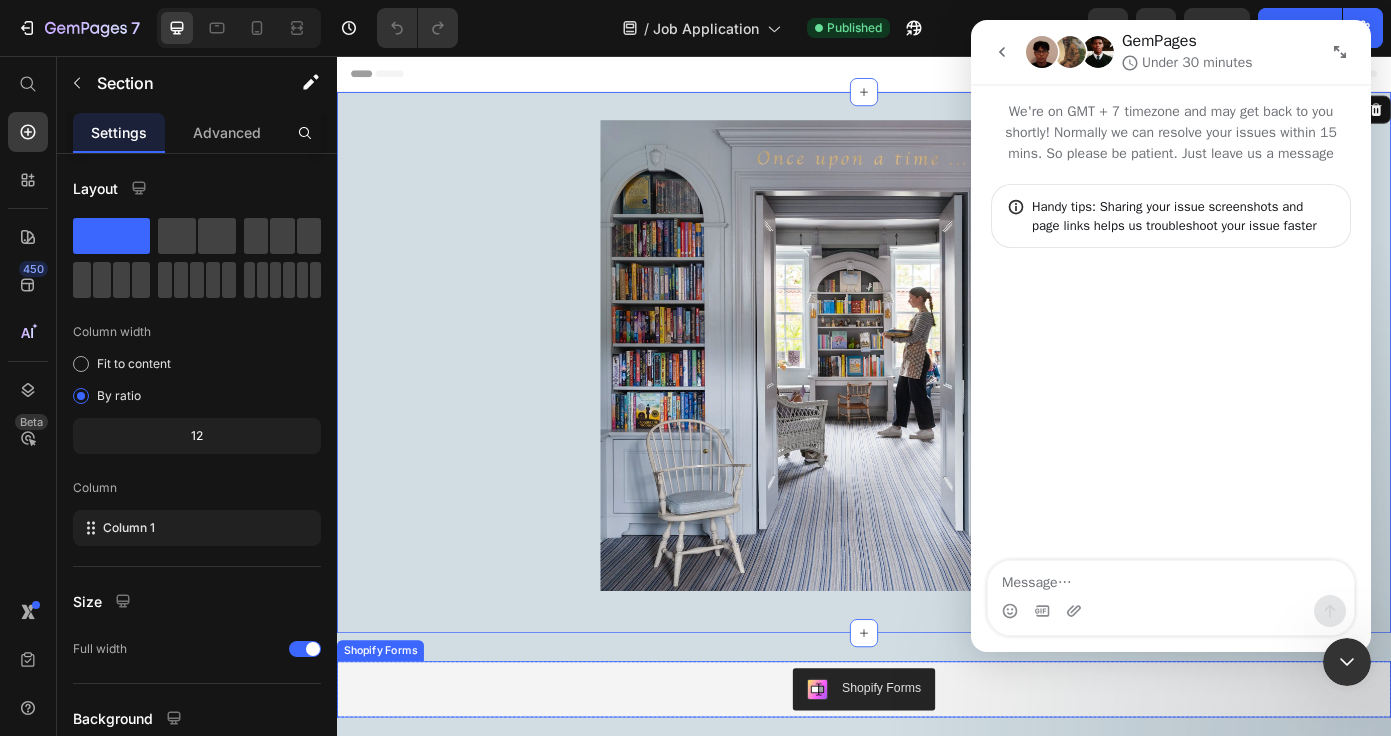 click on "Shopify Forms" at bounding box center [937, 777] 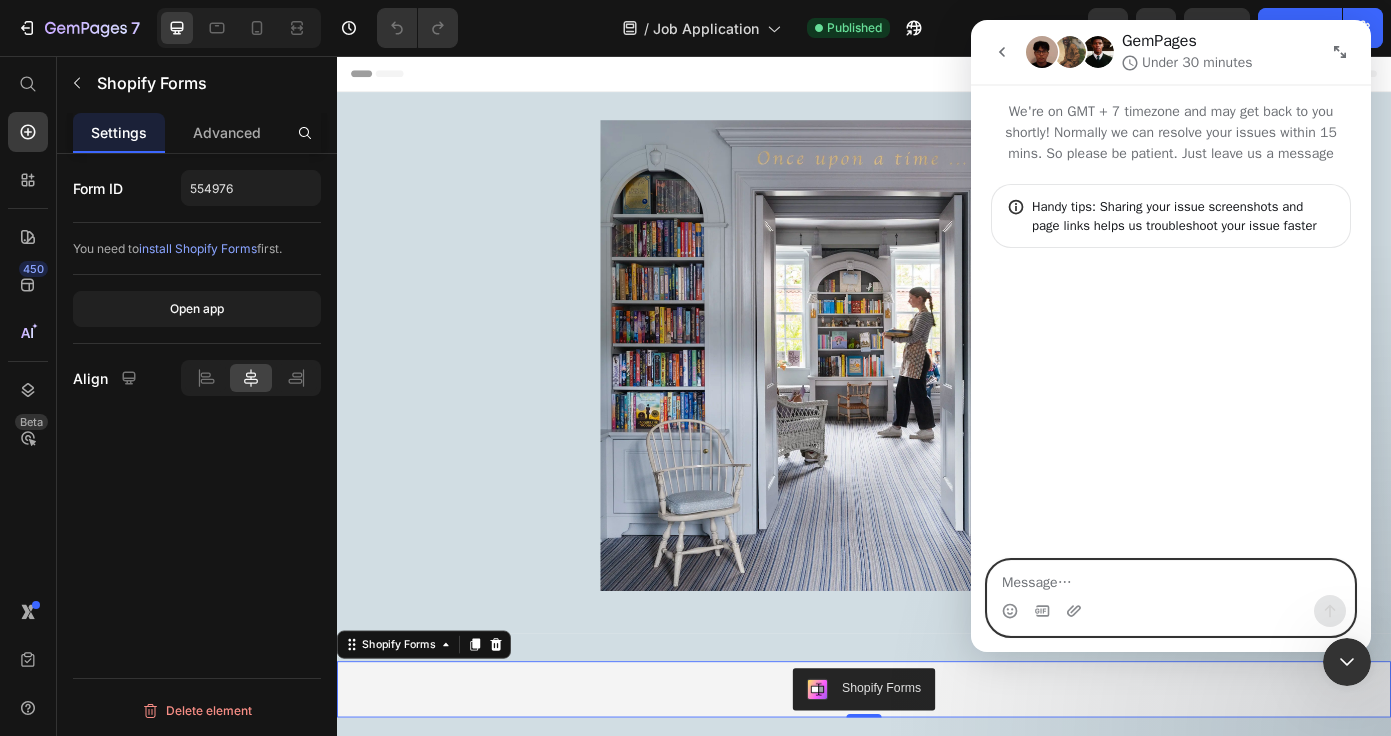 click at bounding box center [1171, 578] 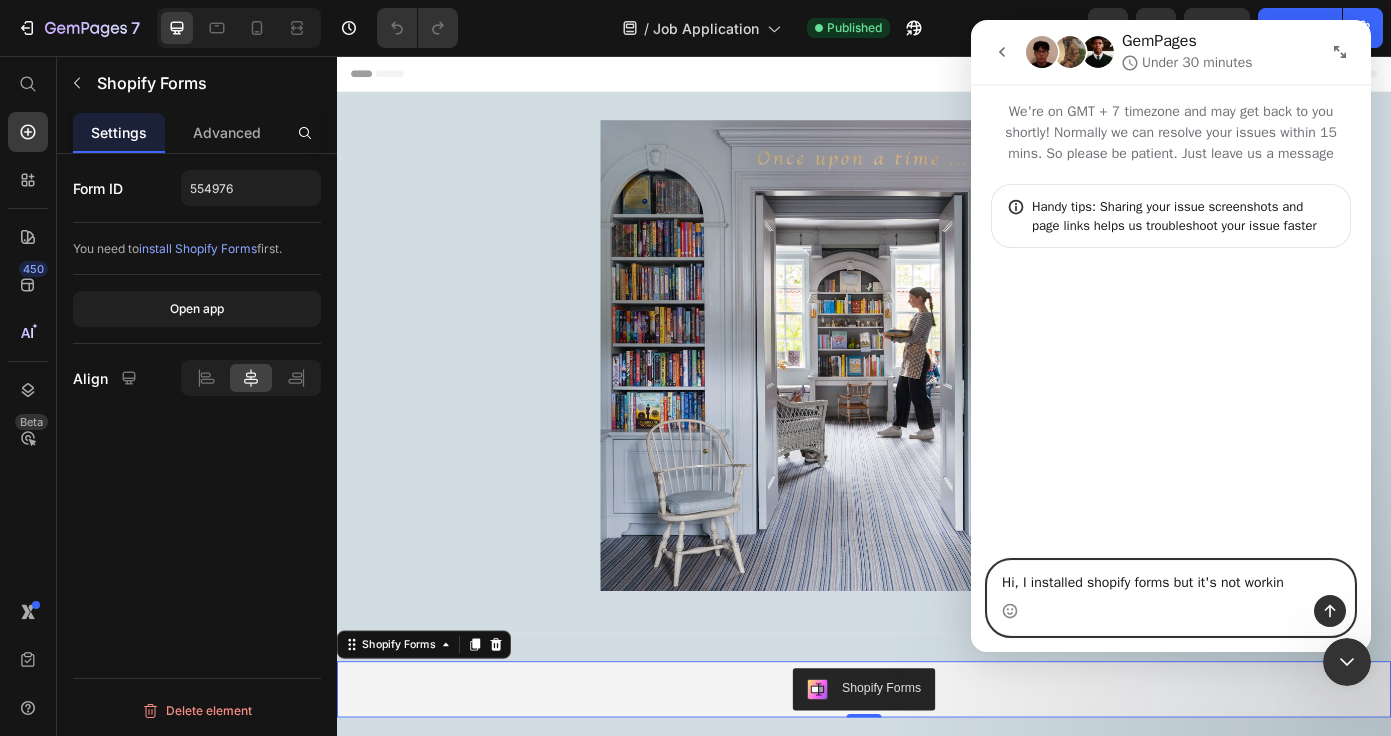 type on "Hi, I installed shopify forms but it's not working" 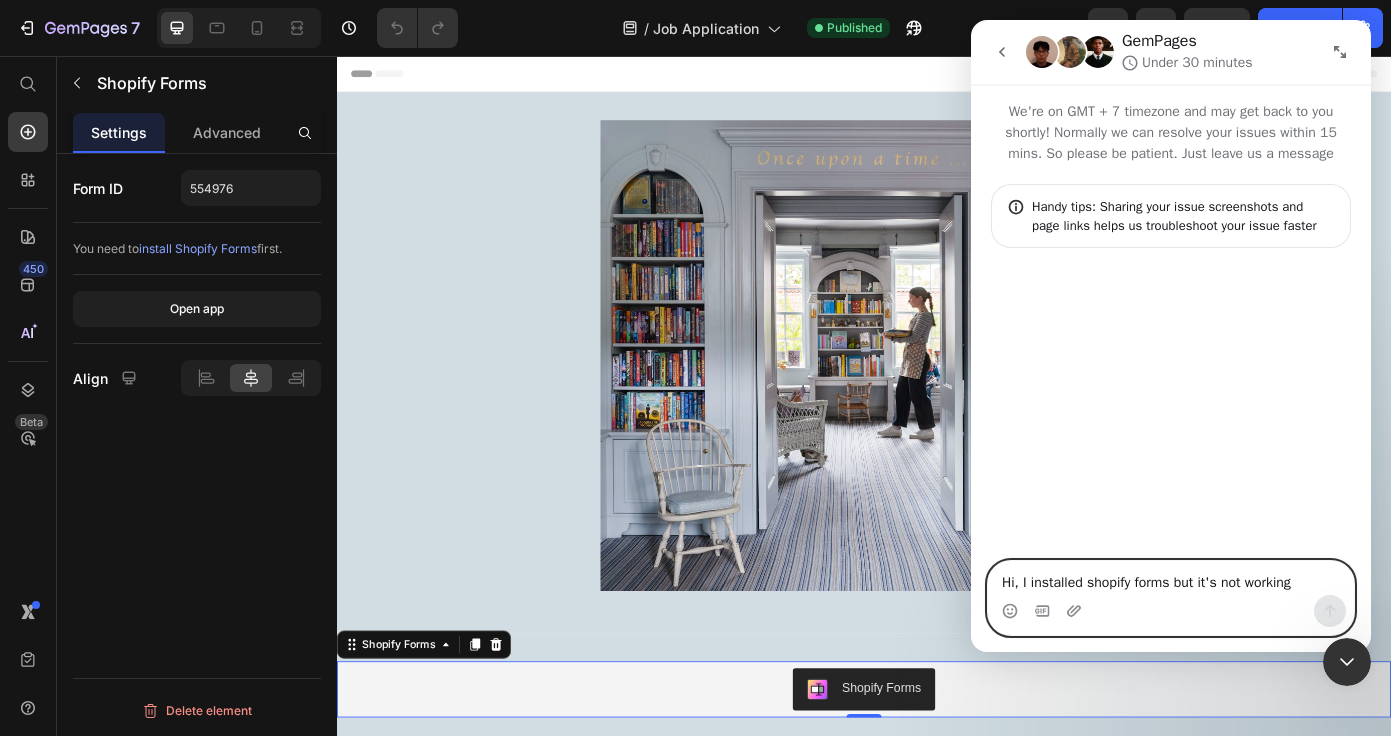 type 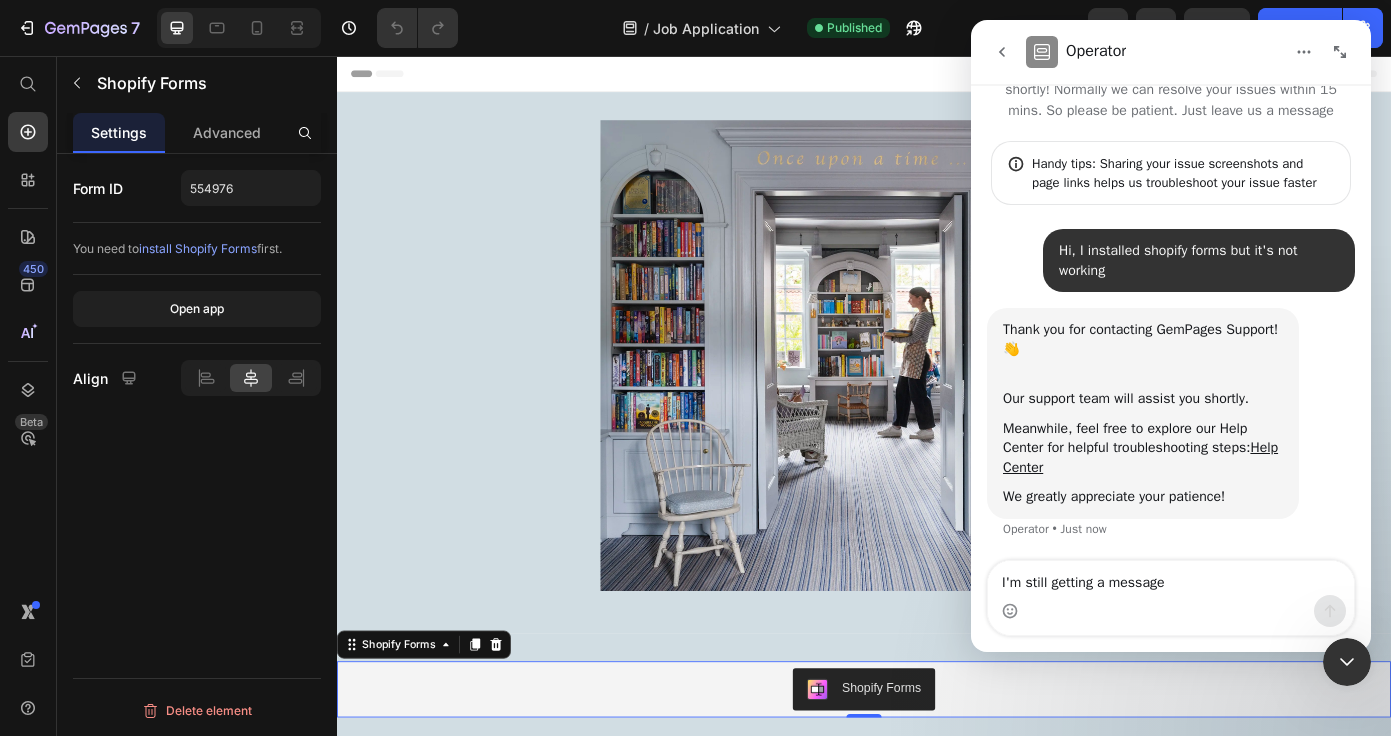 drag, startPoint x: 300, startPoint y: 249, endPoint x: 71, endPoint y: 254, distance: 229.05458 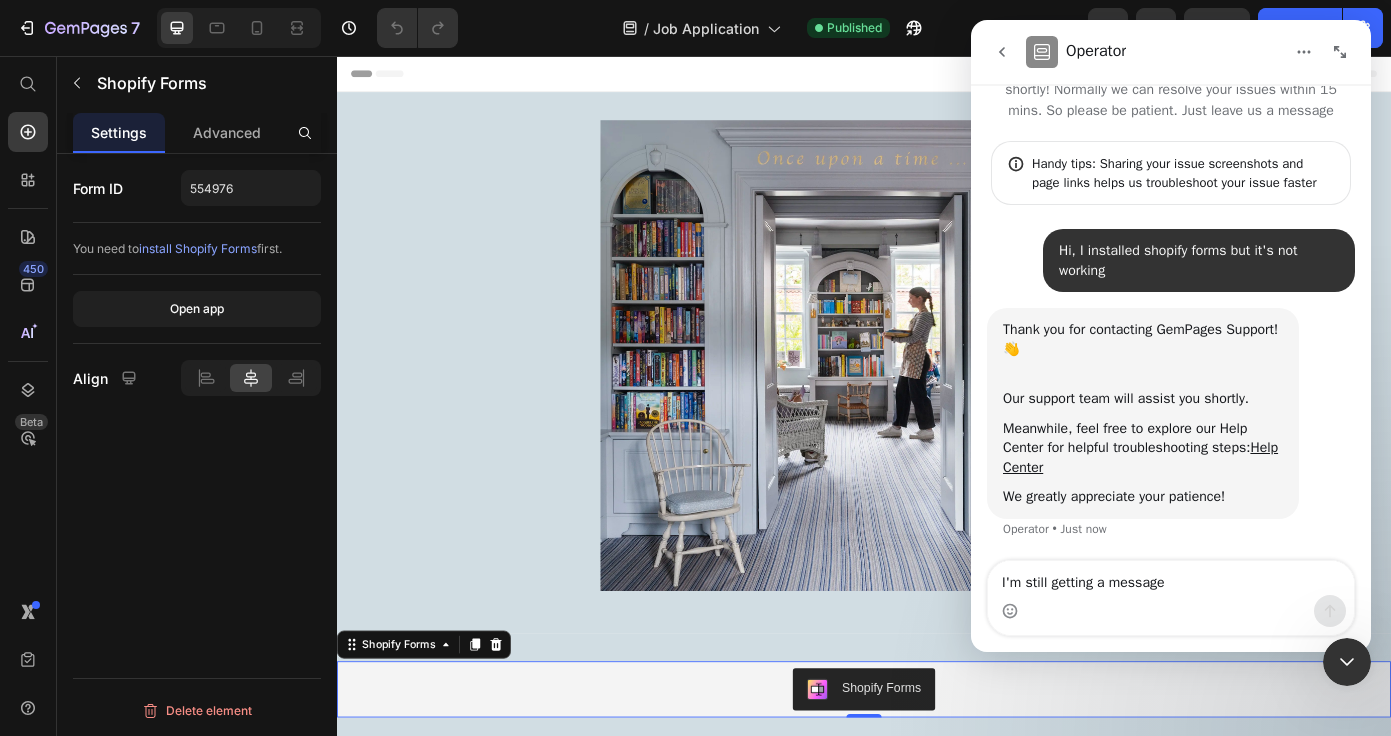 click on "Form ID 554976  You need to  install Shopify Forms  first.   Open app  Align  Delete element" at bounding box center [197, 473] 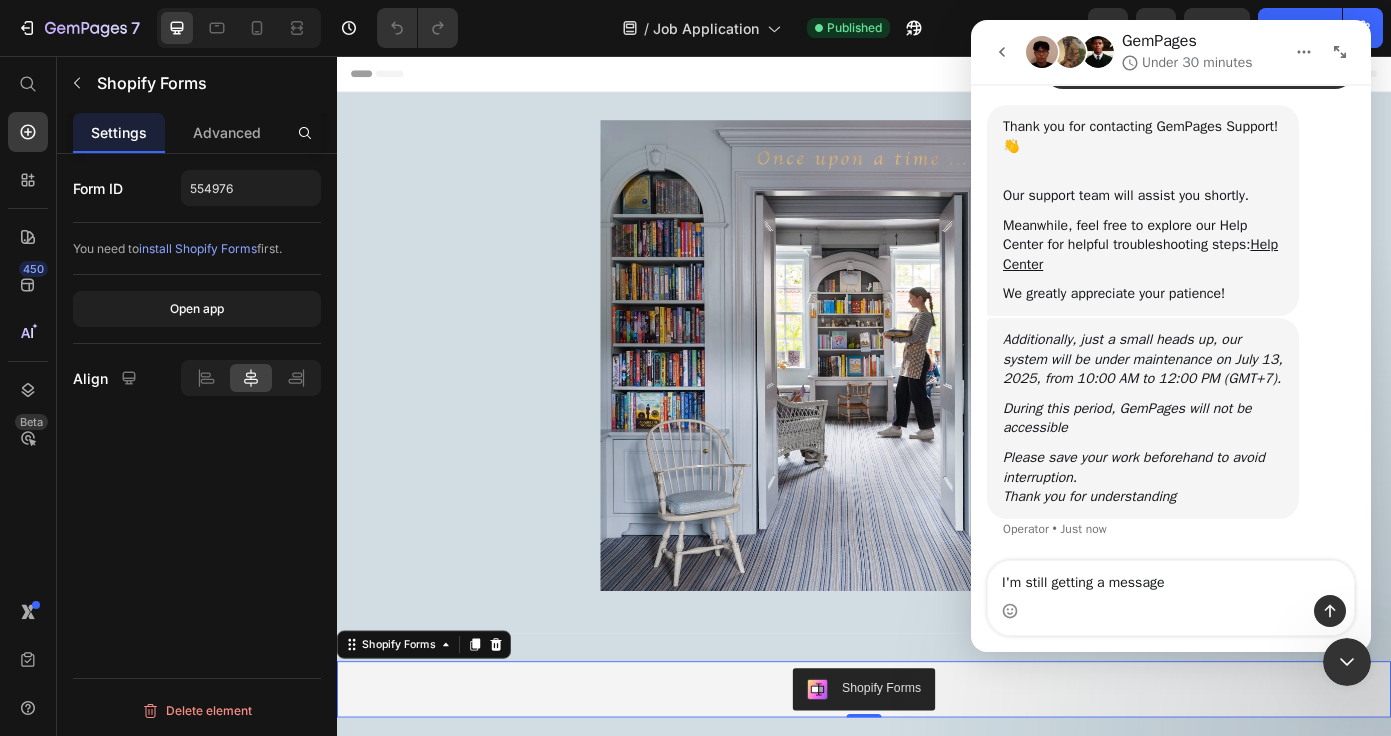 scroll, scrollTop: 273, scrollLeft: 0, axis: vertical 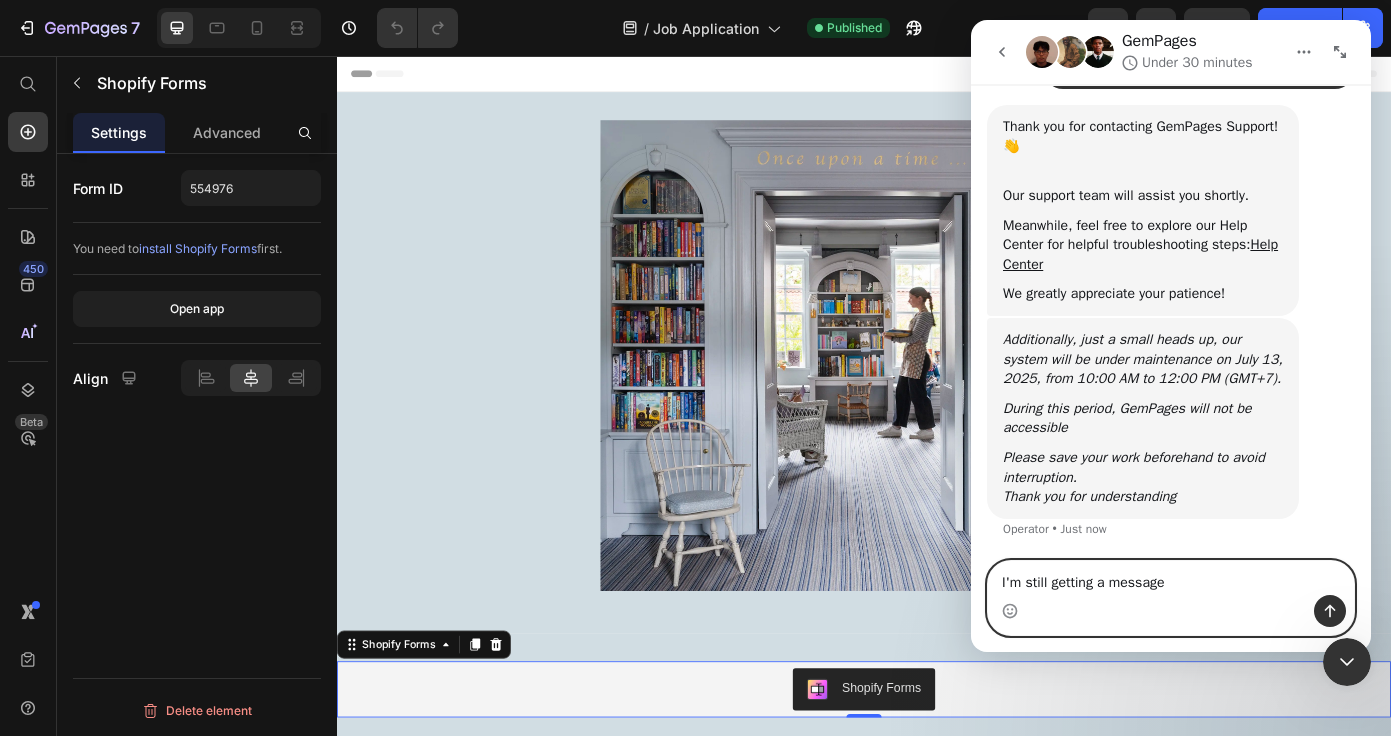 click on "I'm still getting a message" at bounding box center [1171, 578] 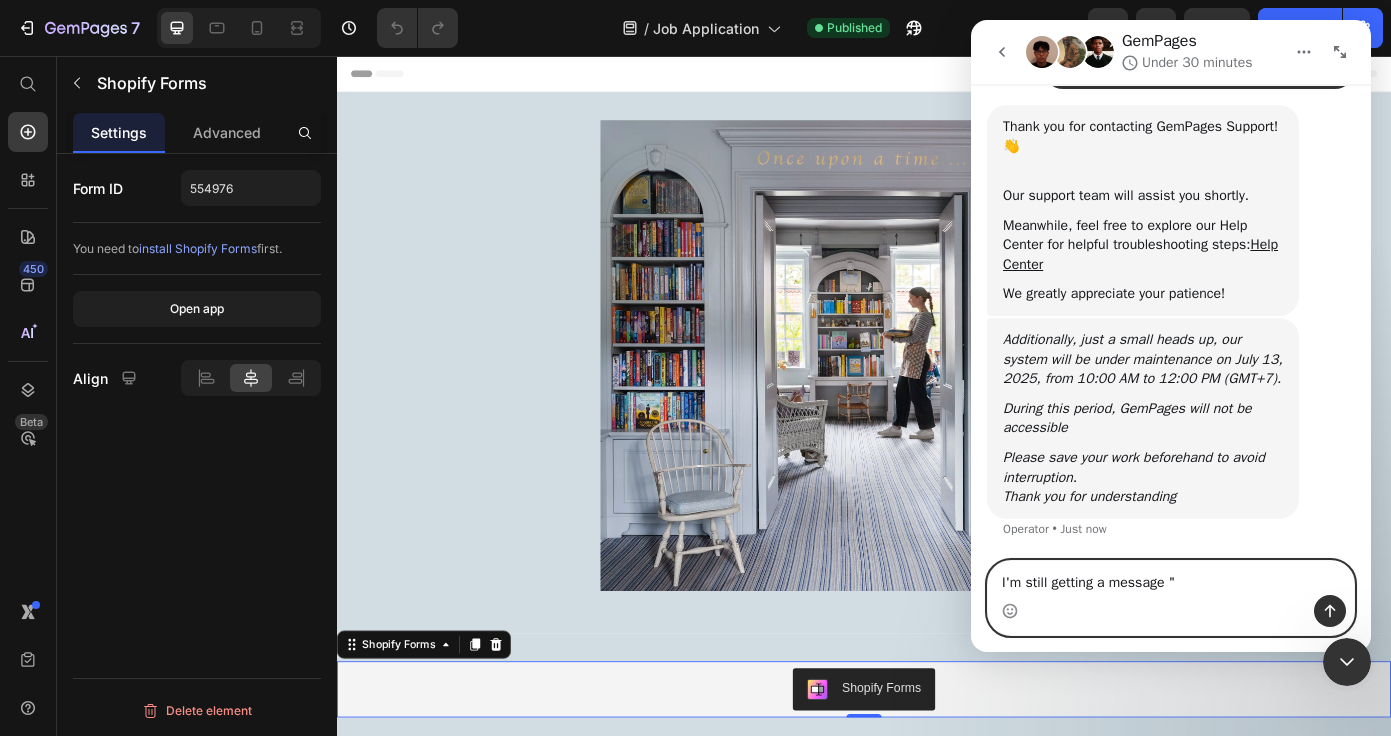 paste on "You need to install Shopify Forms first." 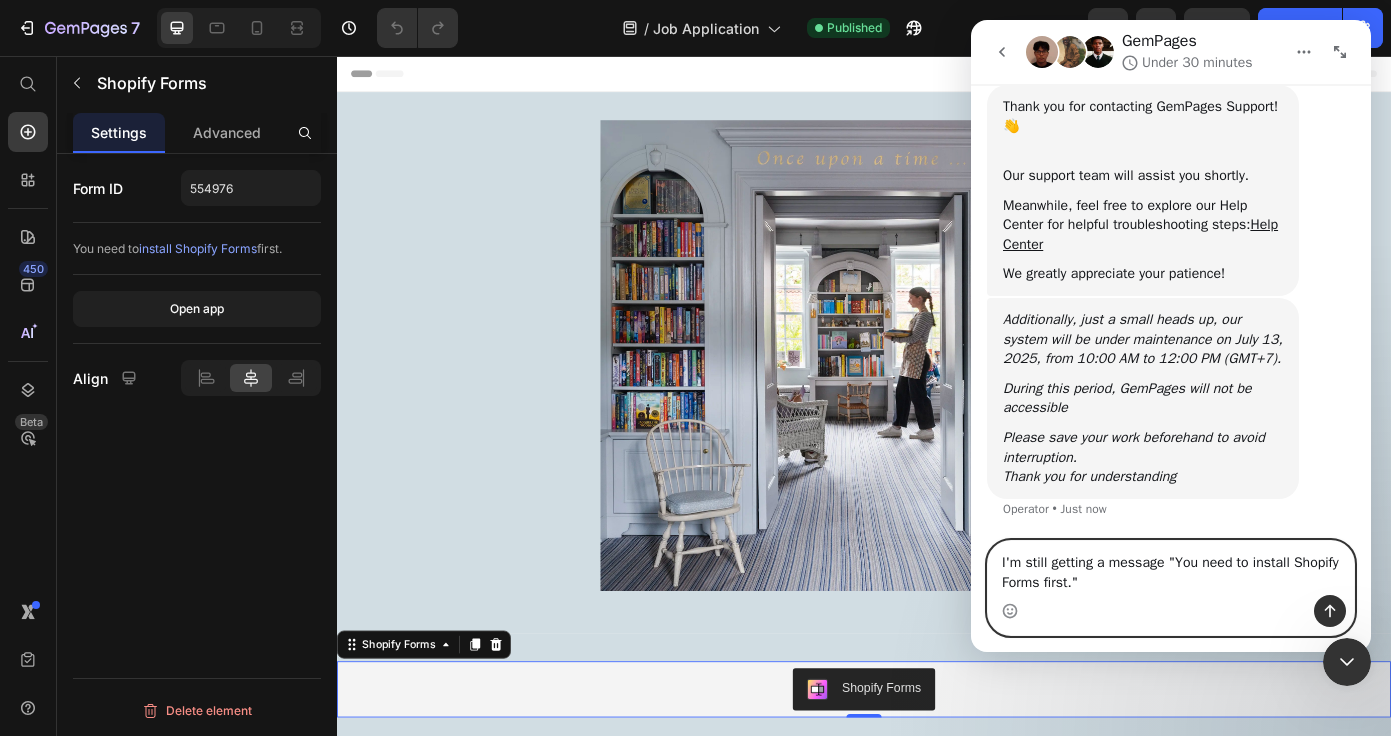 scroll, scrollTop: 293, scrollLeft: 0, axis: vertical 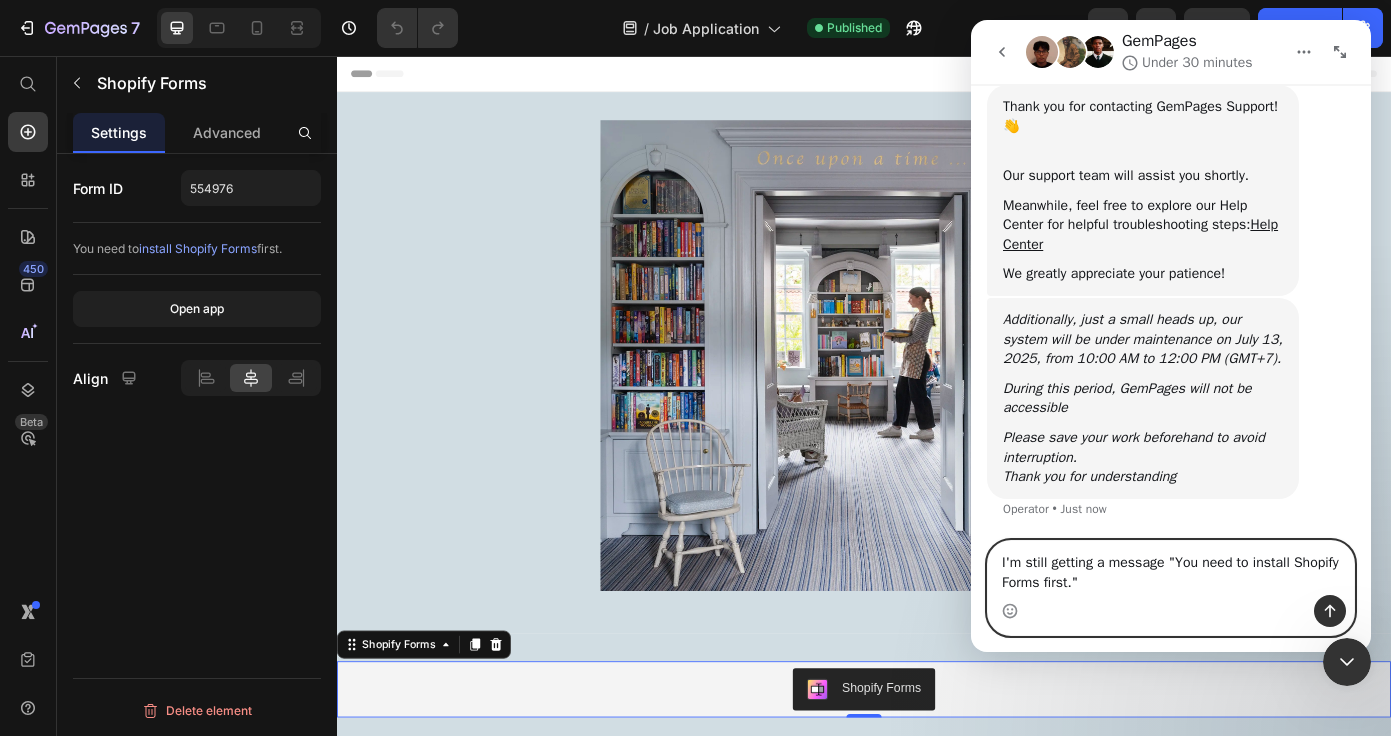 type on "I'm still getting a message "You need to install Shopify Forms first."" 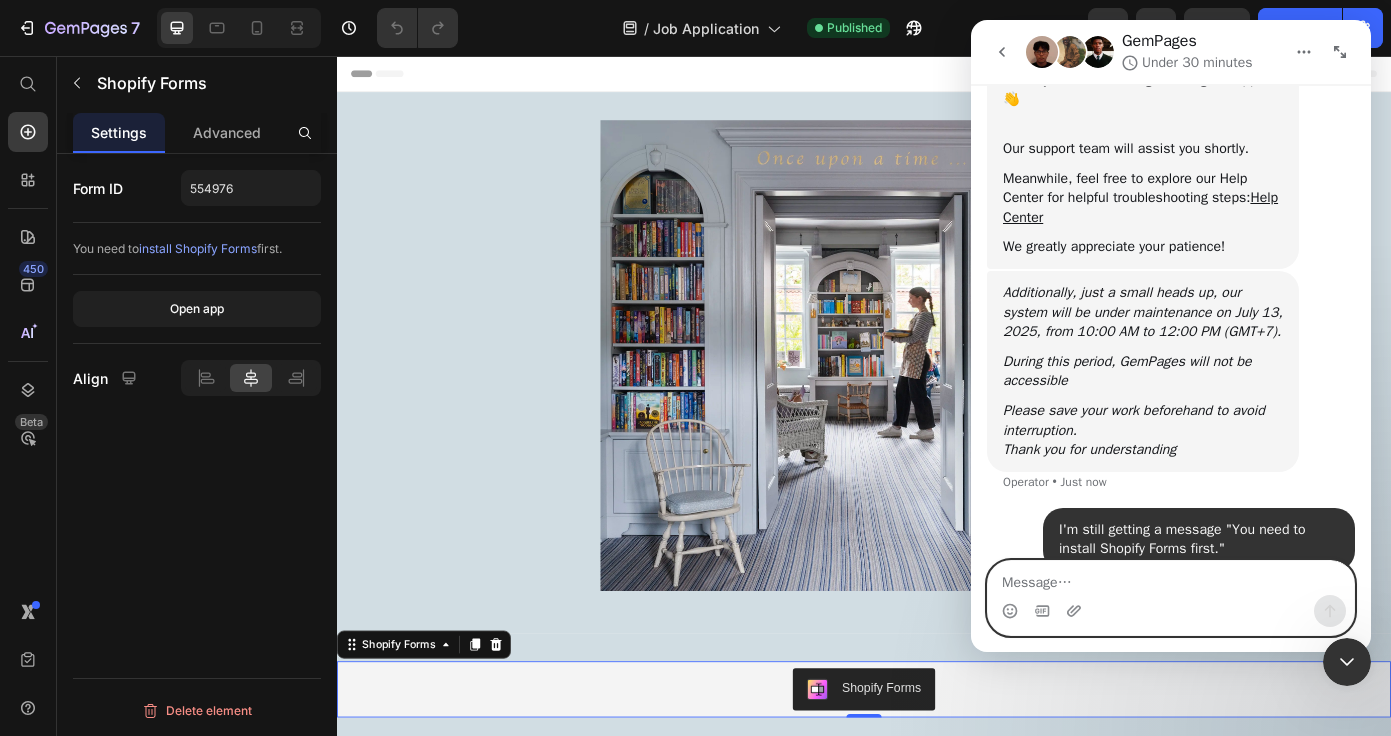 scroll, scrollTop: 351, scrollLeft: 0, axis: vertical 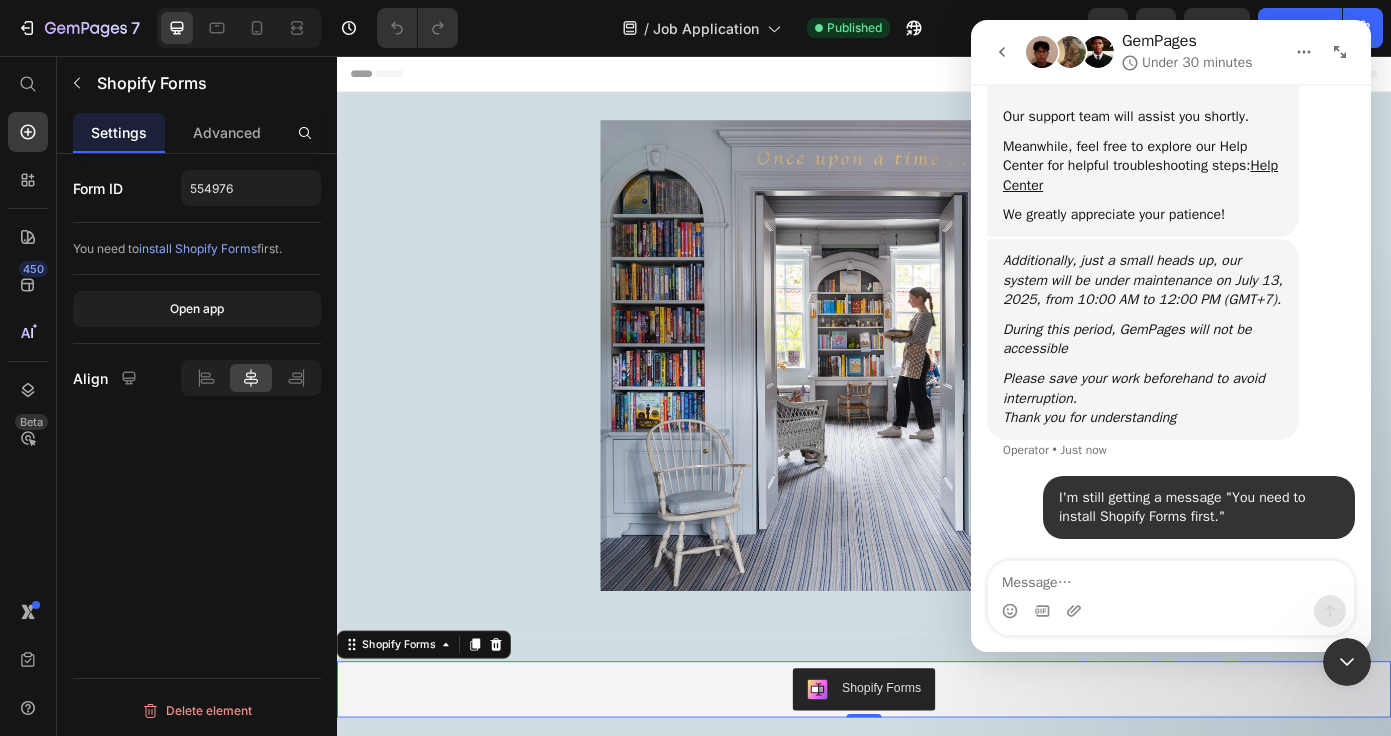 click on "Publish" 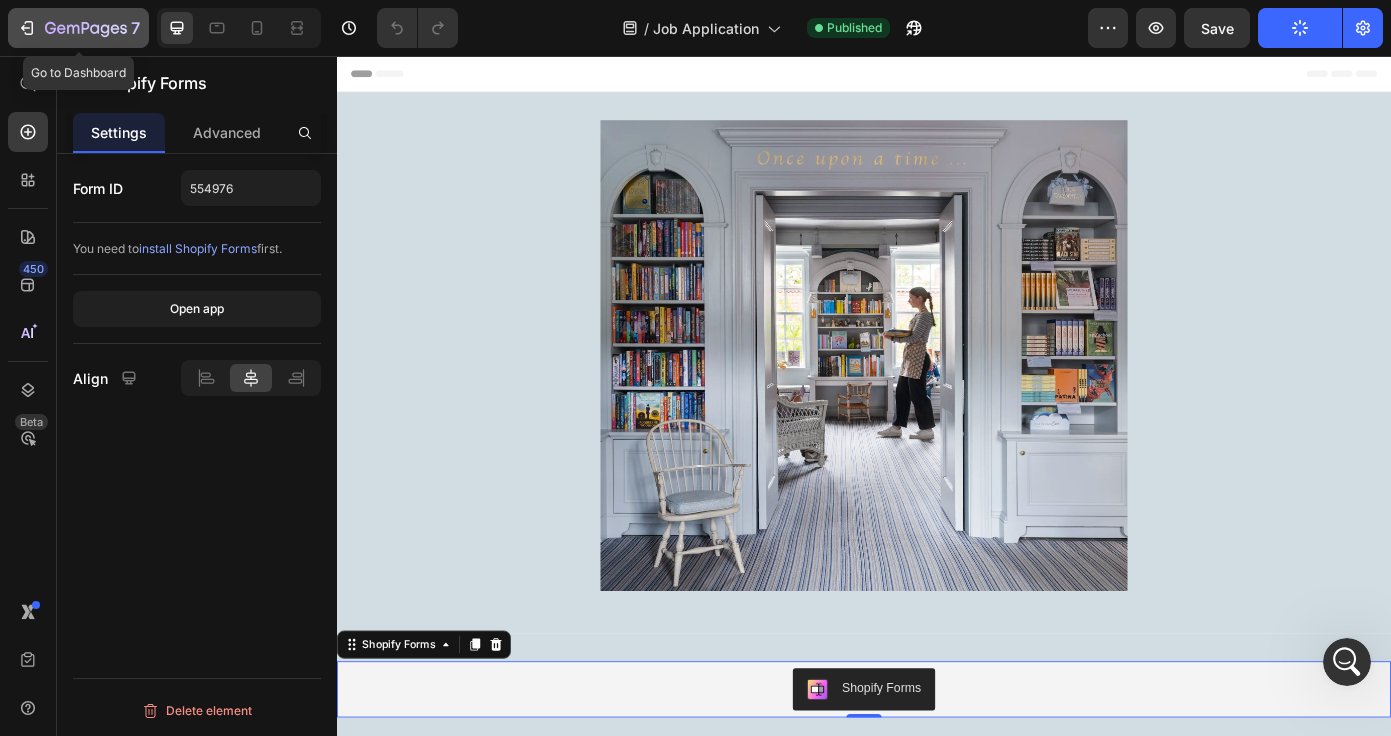 click 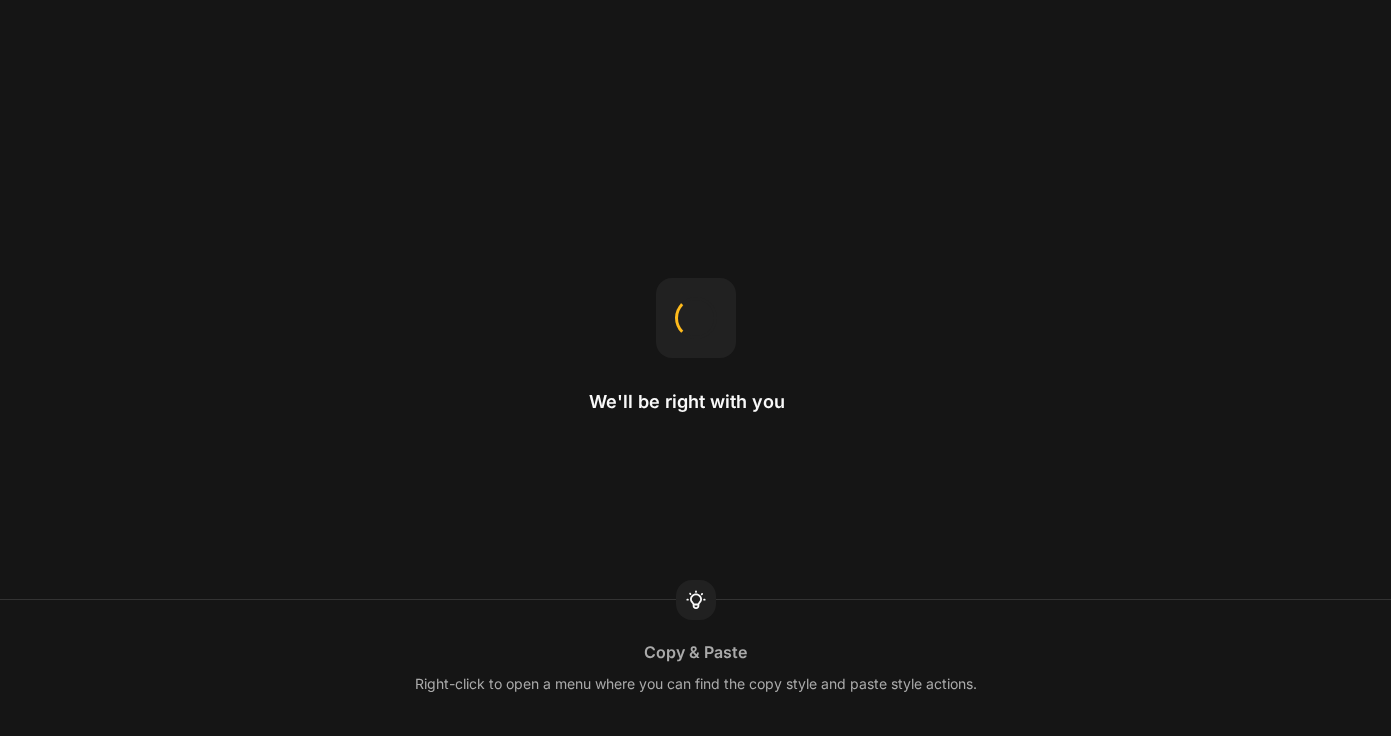 scroll, scrollTop: 0, scrollLeft: 0, axis: both 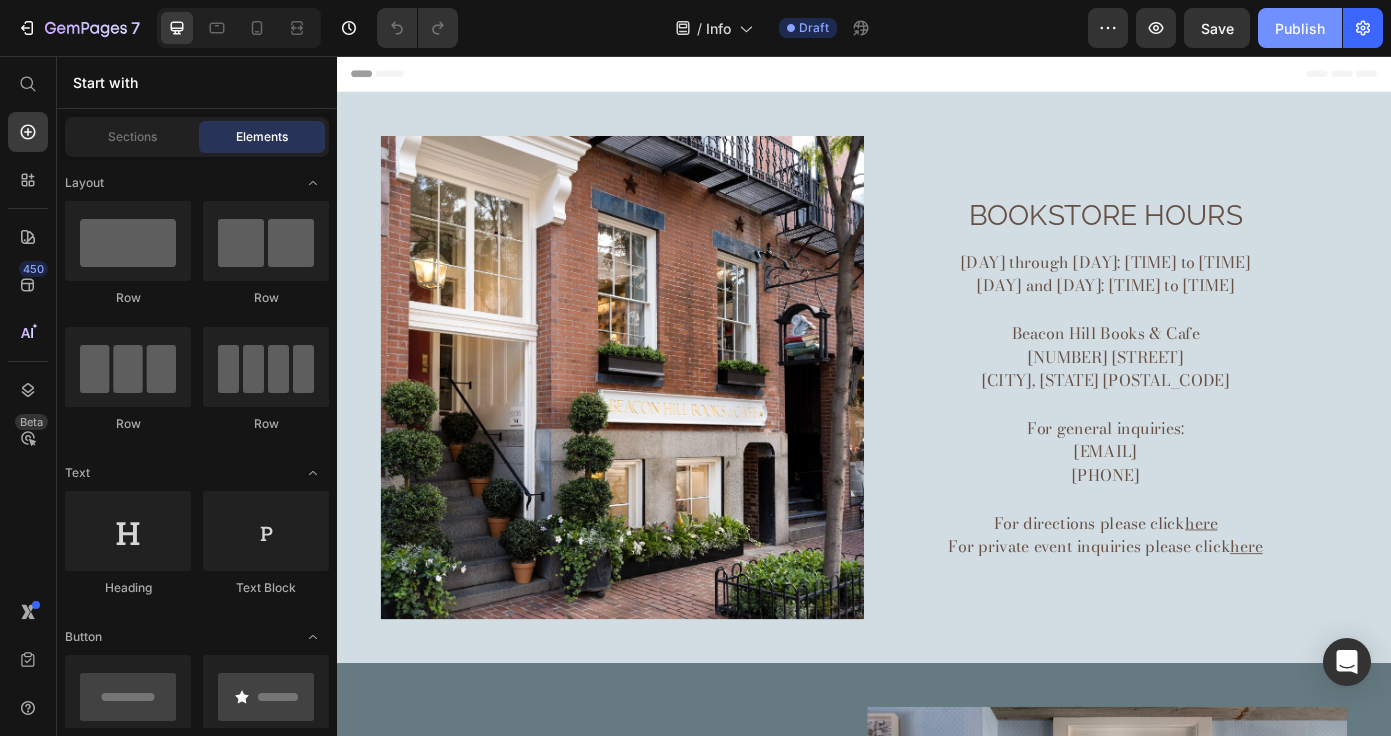 click on "Publish" at bounding box center (1300, 28) 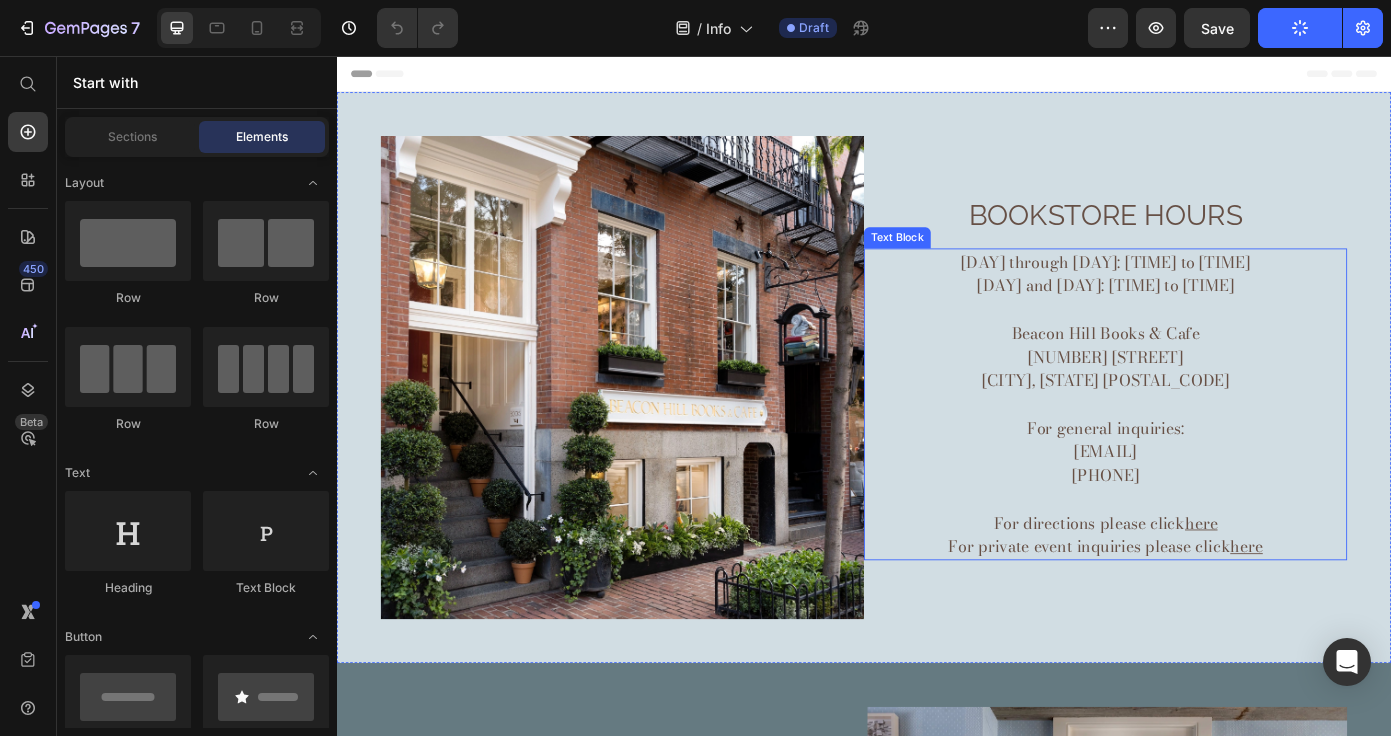 scroll, scrollTop: 0, scrollLeft: 0, axis: both 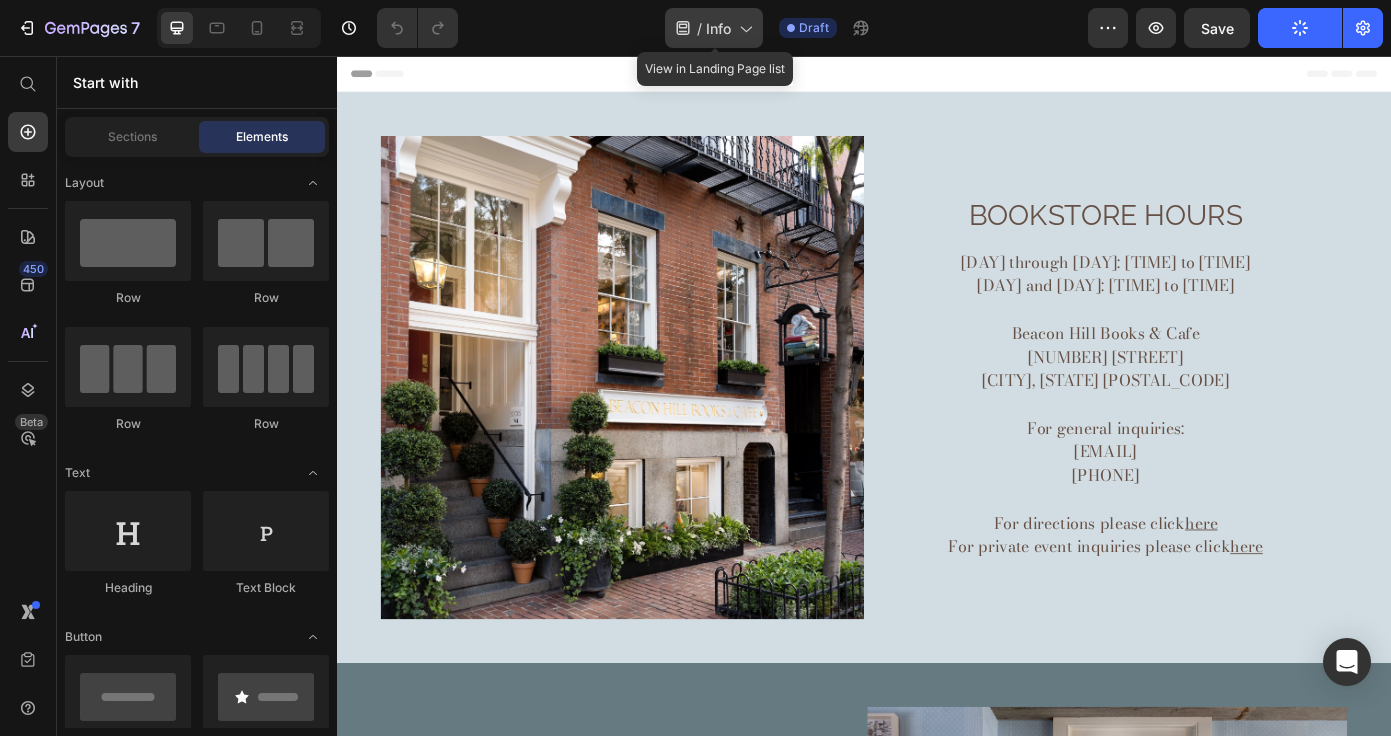 click 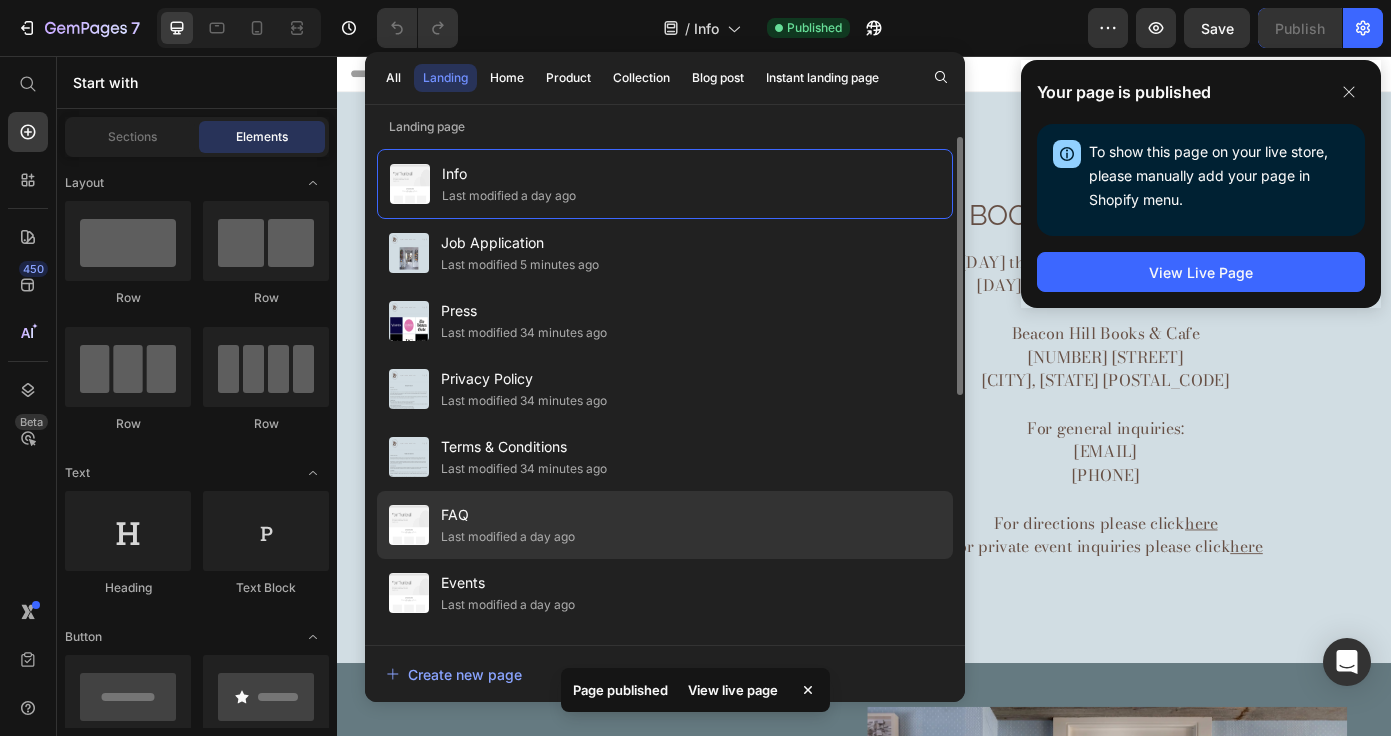 click on "FAQ Last modified a day ago" 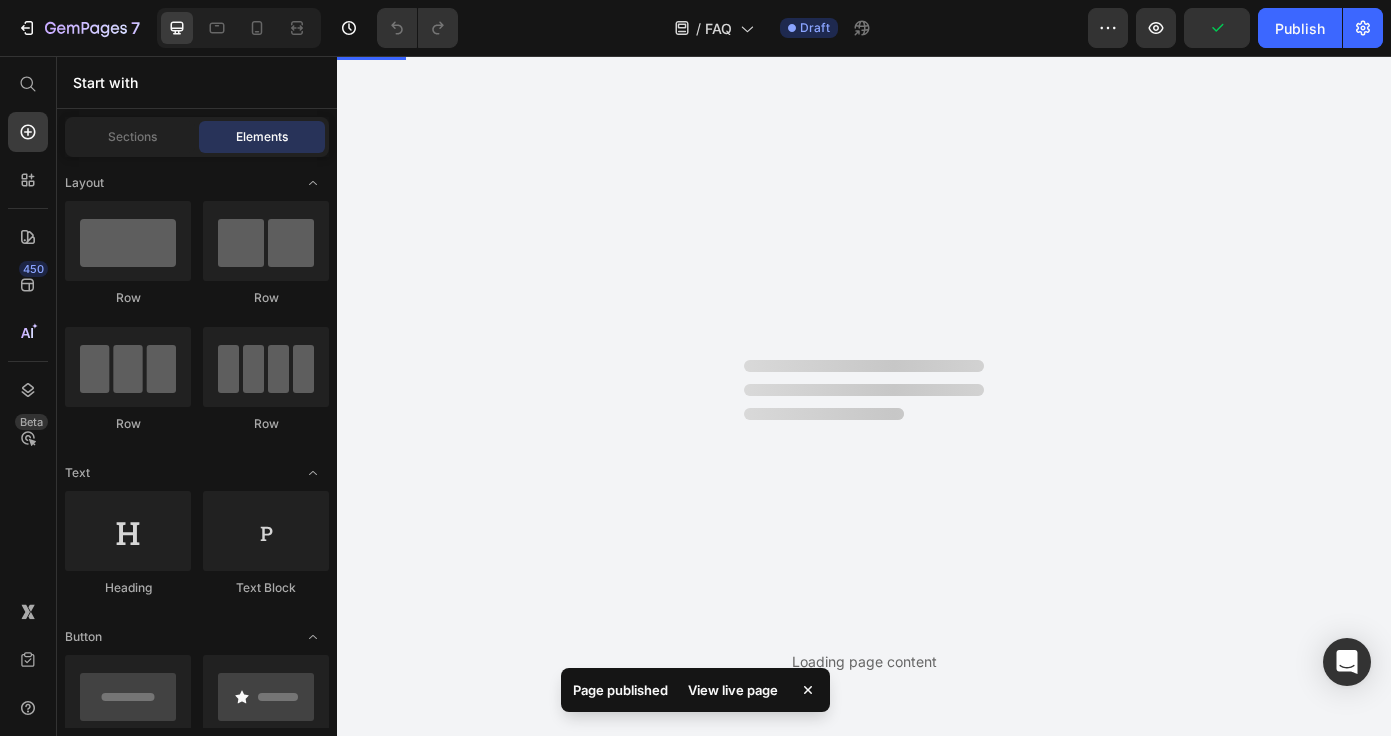 scroll, scrollTop: 0, scrollLeft: 0, axis: both 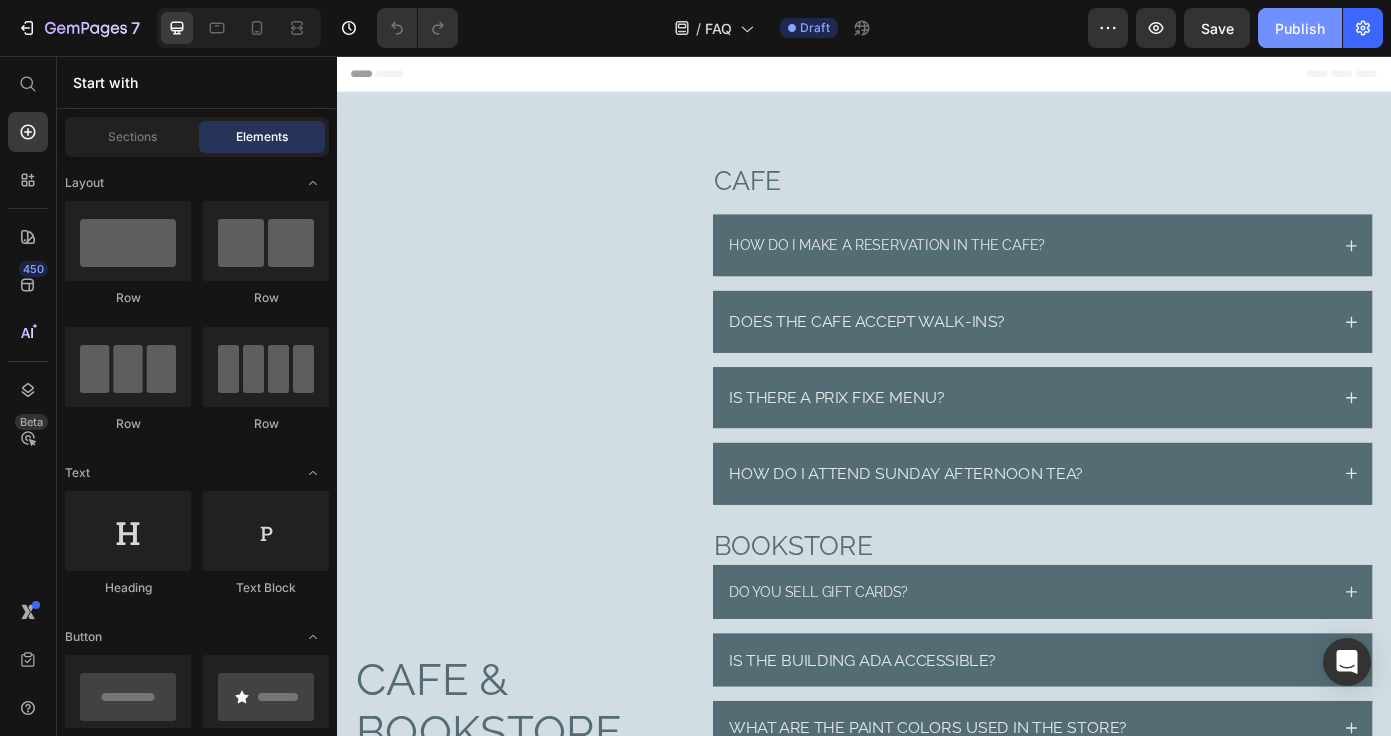 click on "Publish" at bounding box center (1300, 28) 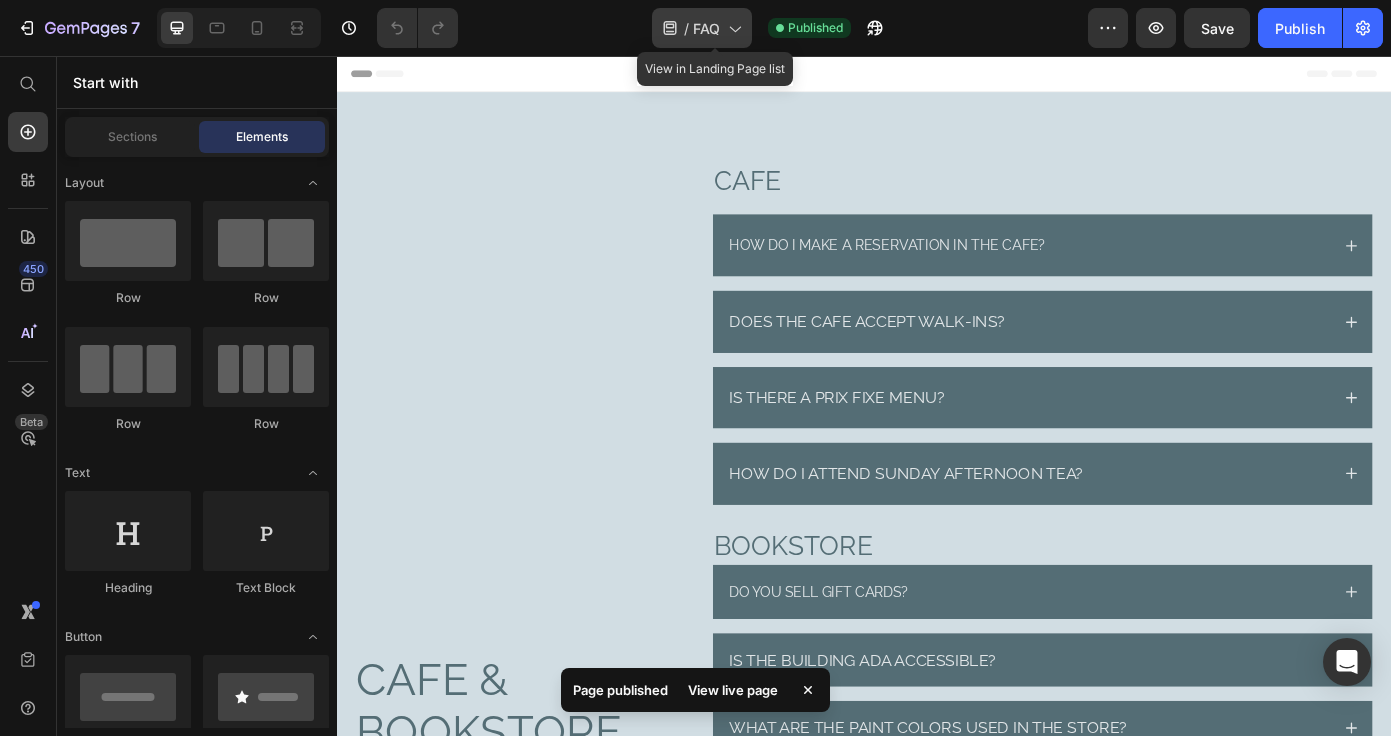 click 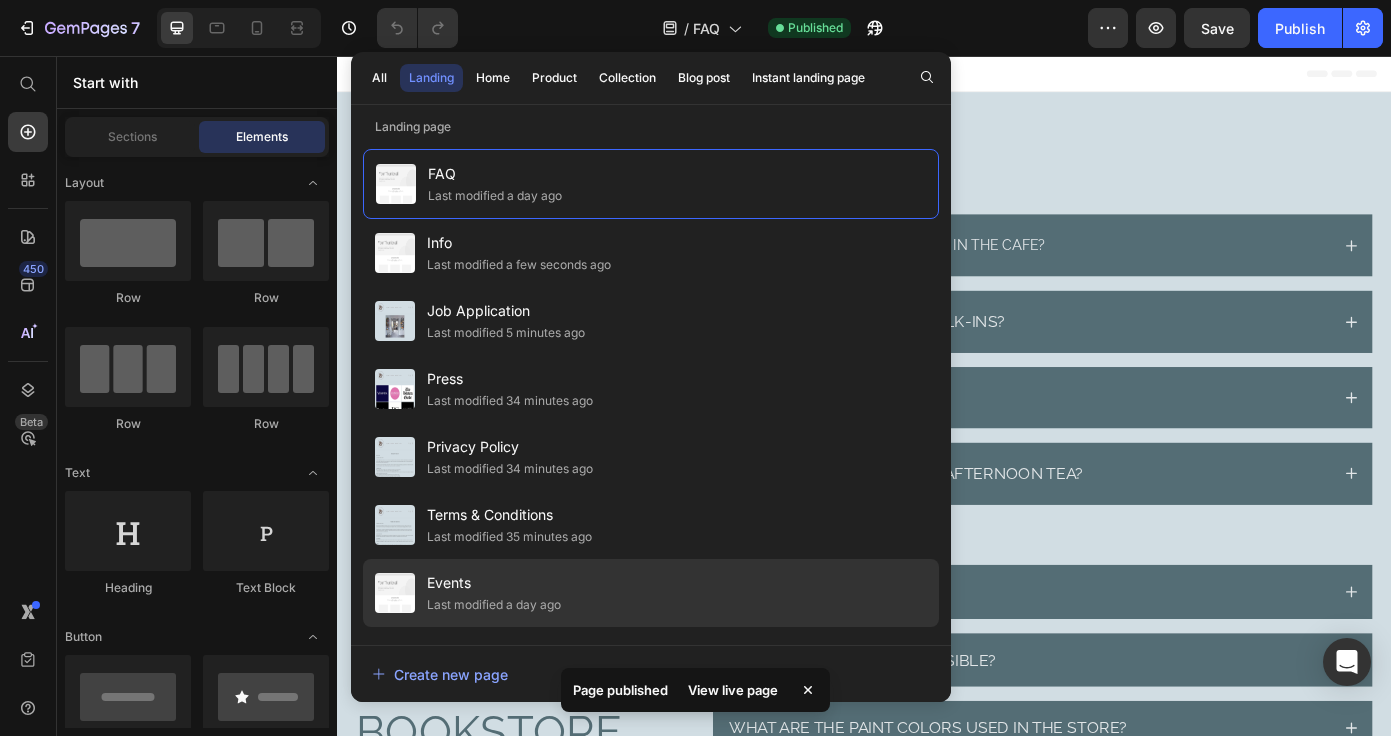 click on "Events Last modified a day ago" 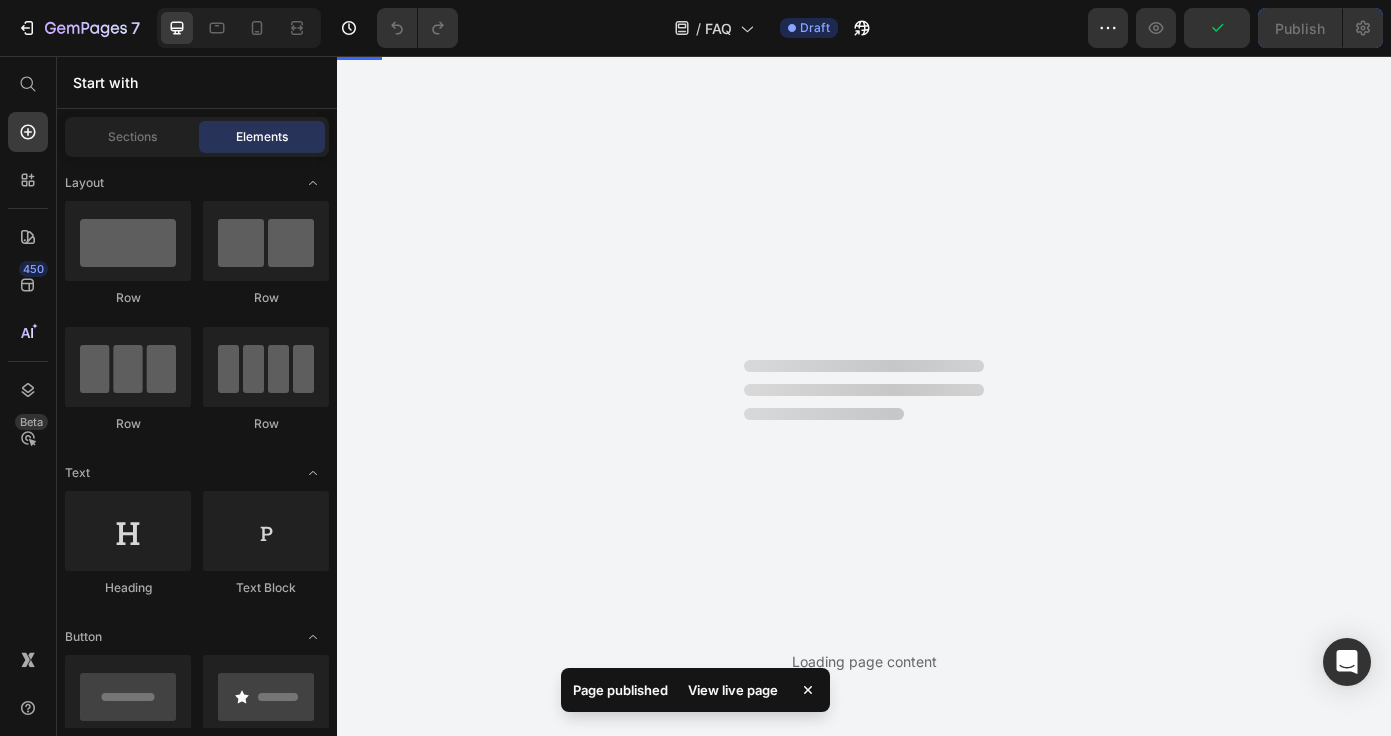 scroll, scrollTop: 0, scrollLeft: 0, axis: both 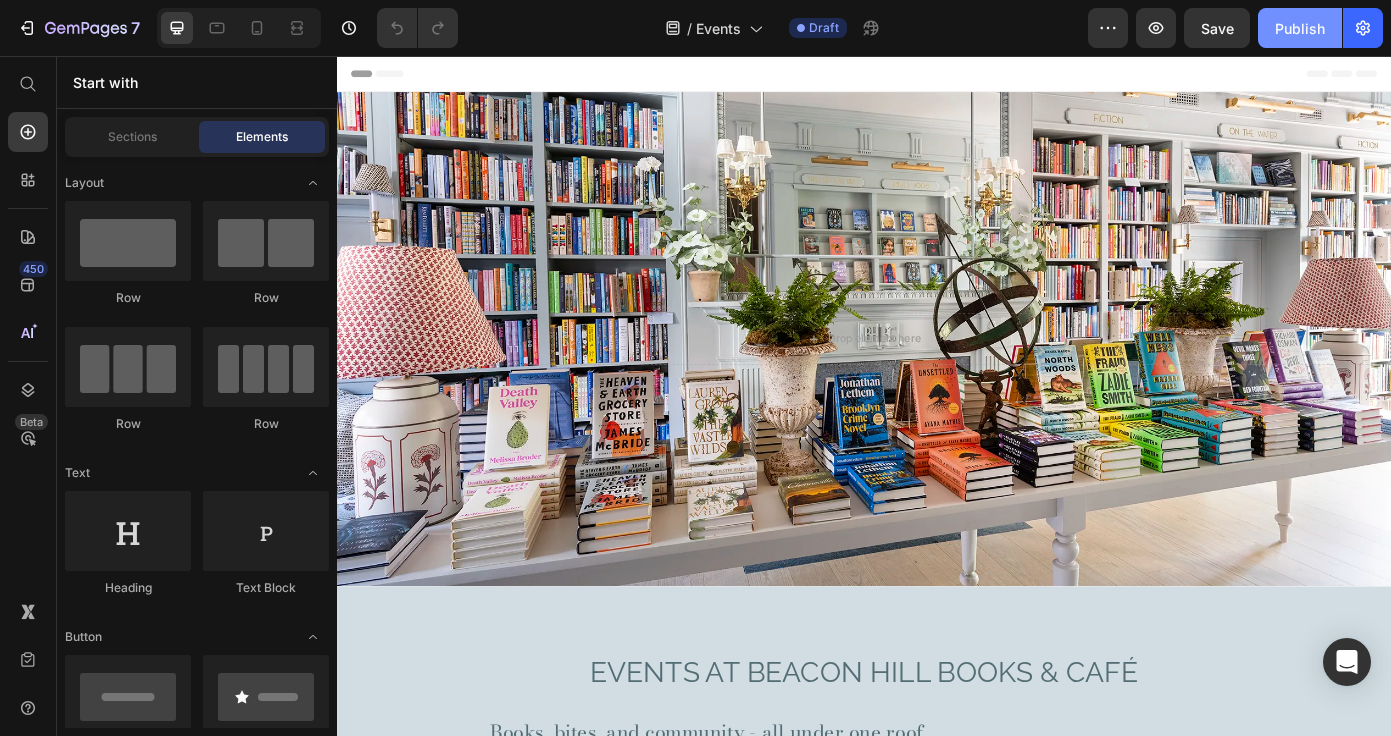 click on "Publish" at bounding box center (1300, 28) 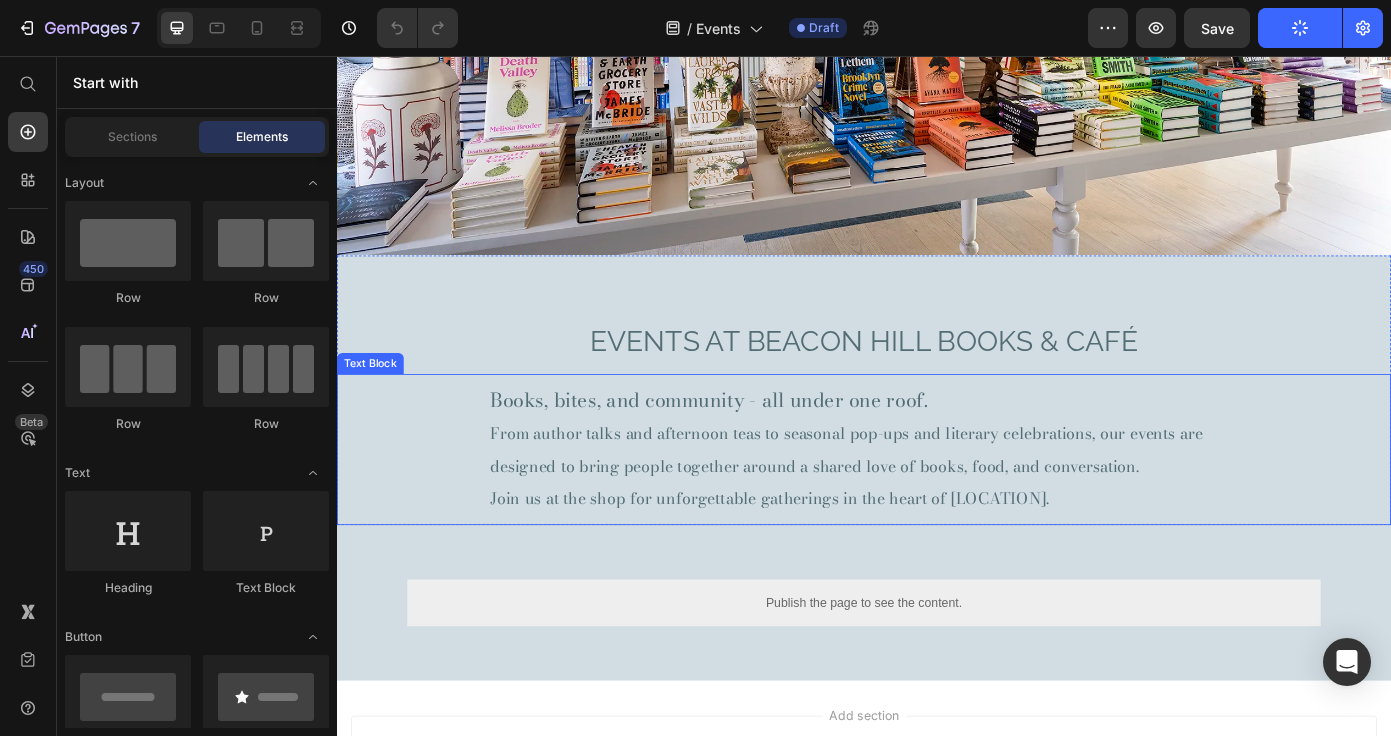scroll, scrollTop: 464, scrollLeft: 0, axis: vertical 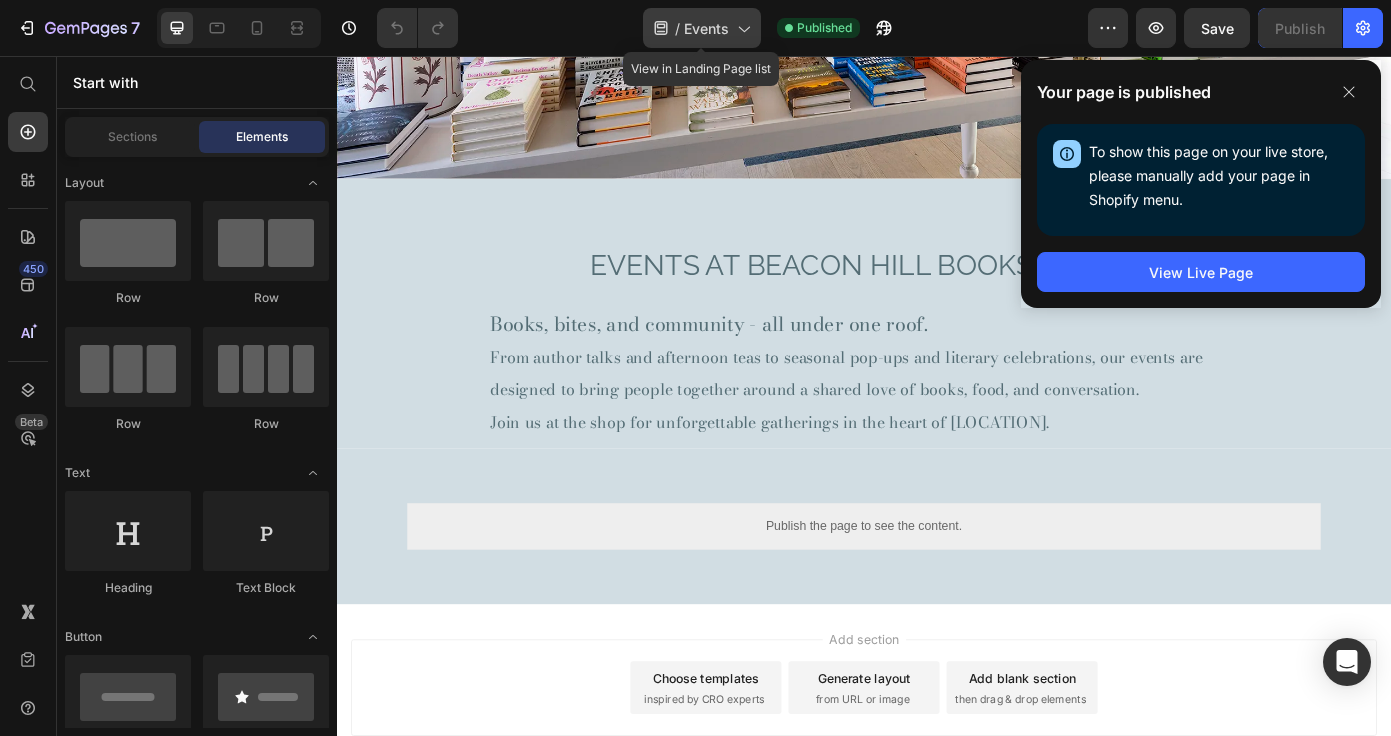click on "Events" at bounding box center [706, 28] 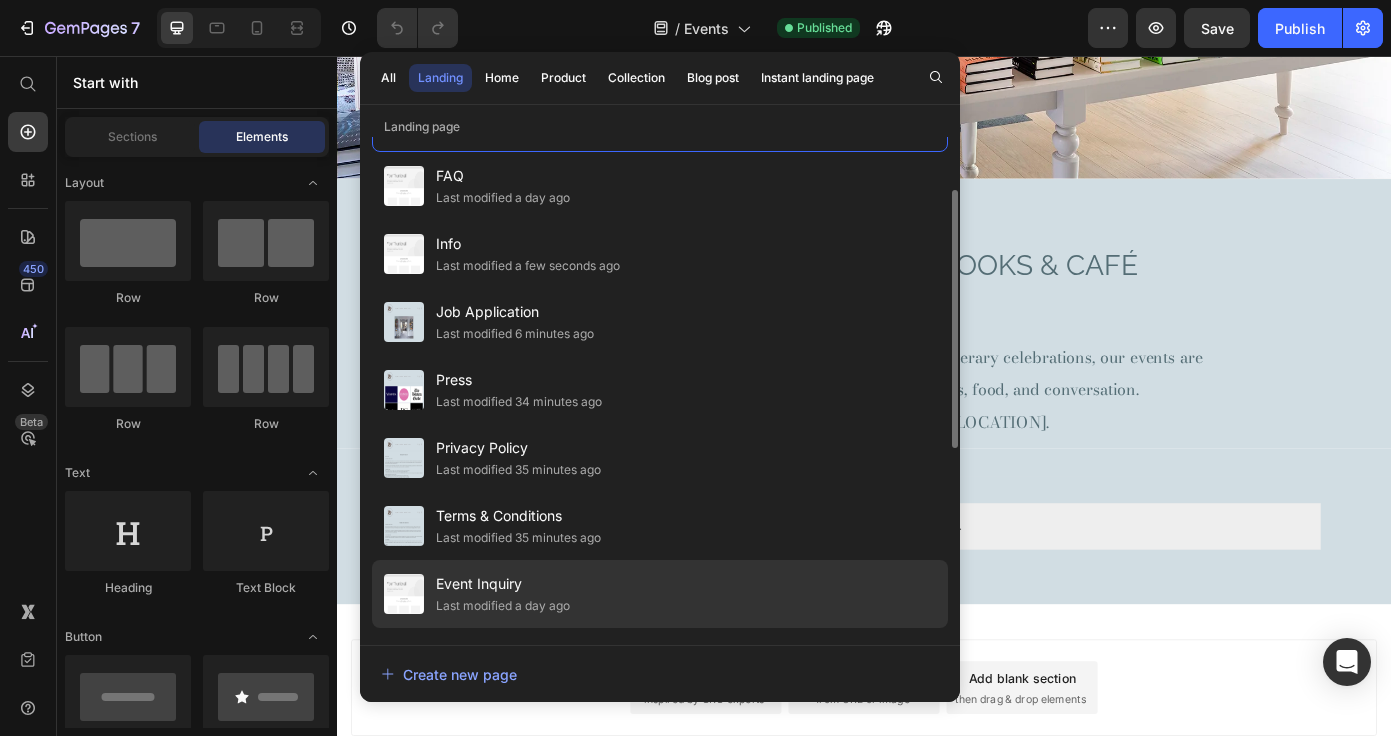 scroll, scrollTop: 100, scrollLeft: 0, axis: vertical 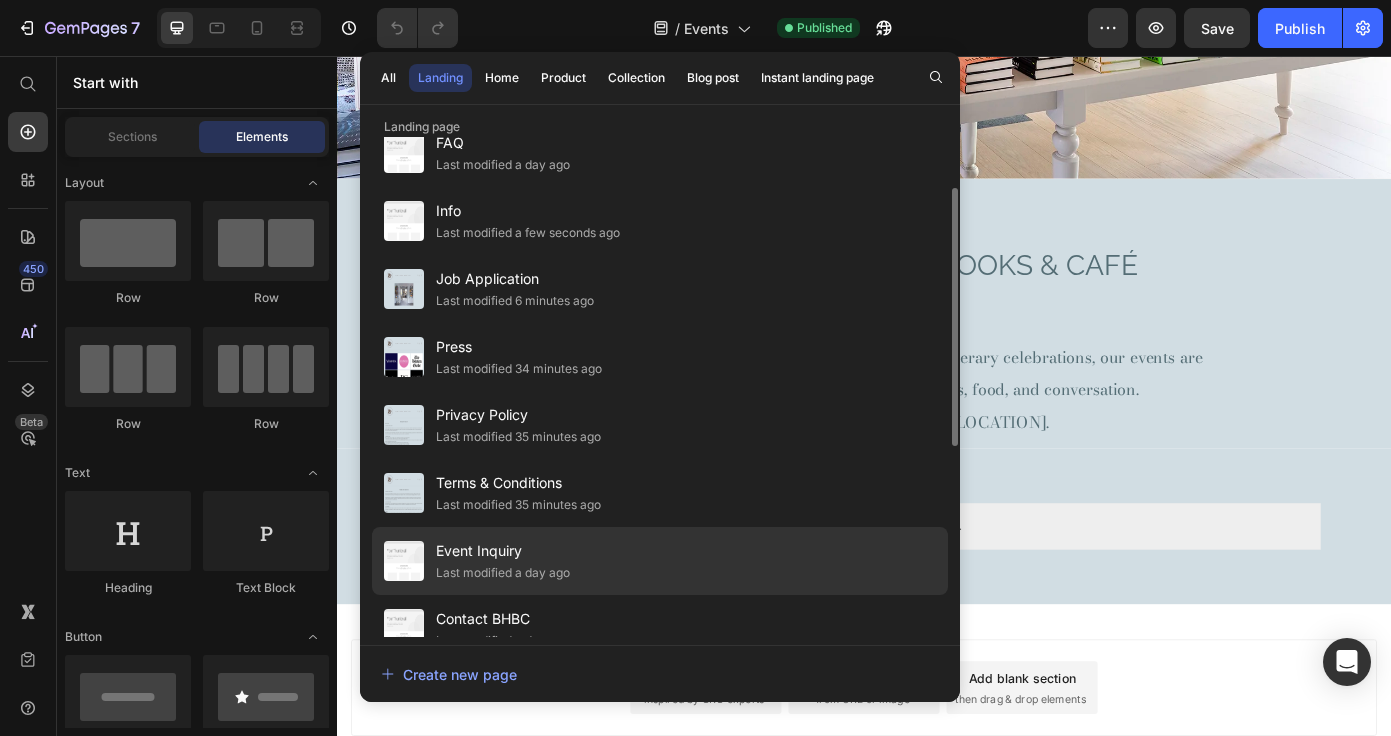 click on "Last modified a day ago" 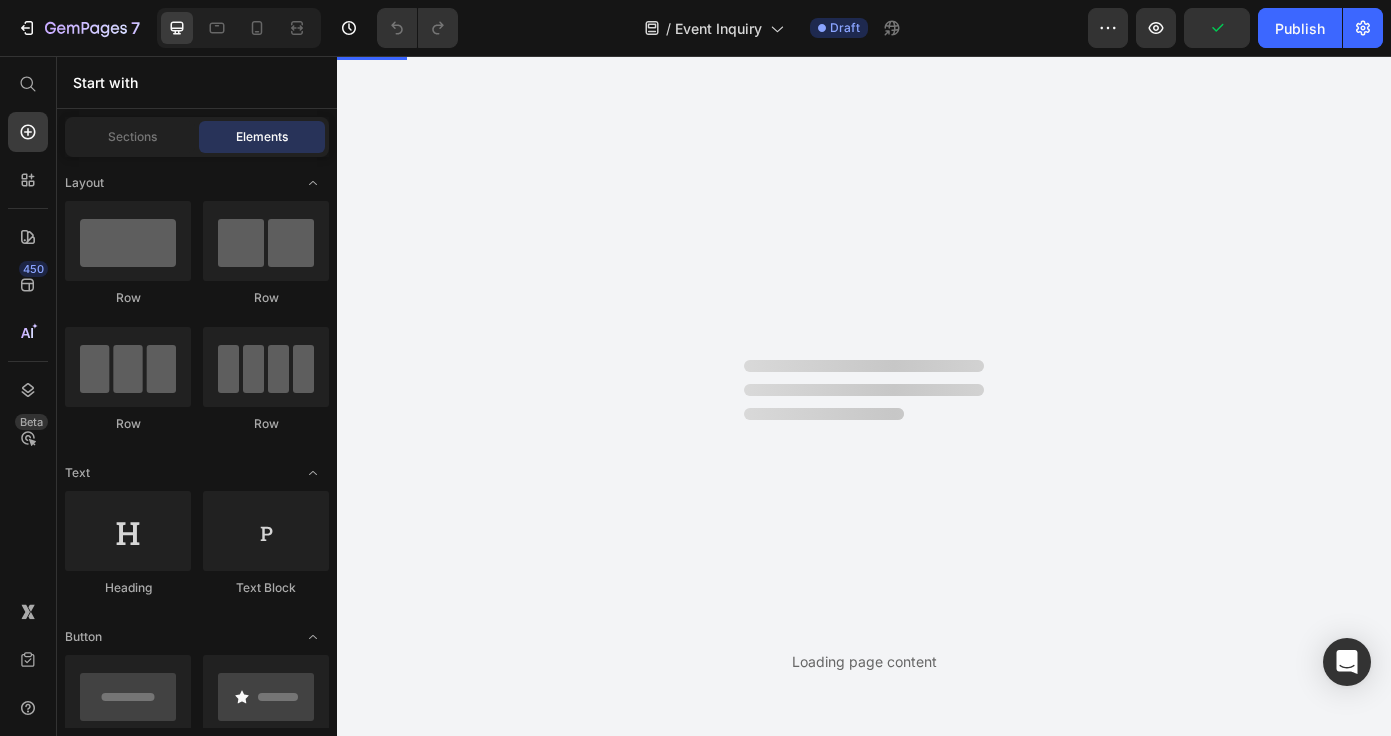 scroll, scrollTop: 0, scrollLeft: 0, axis: both 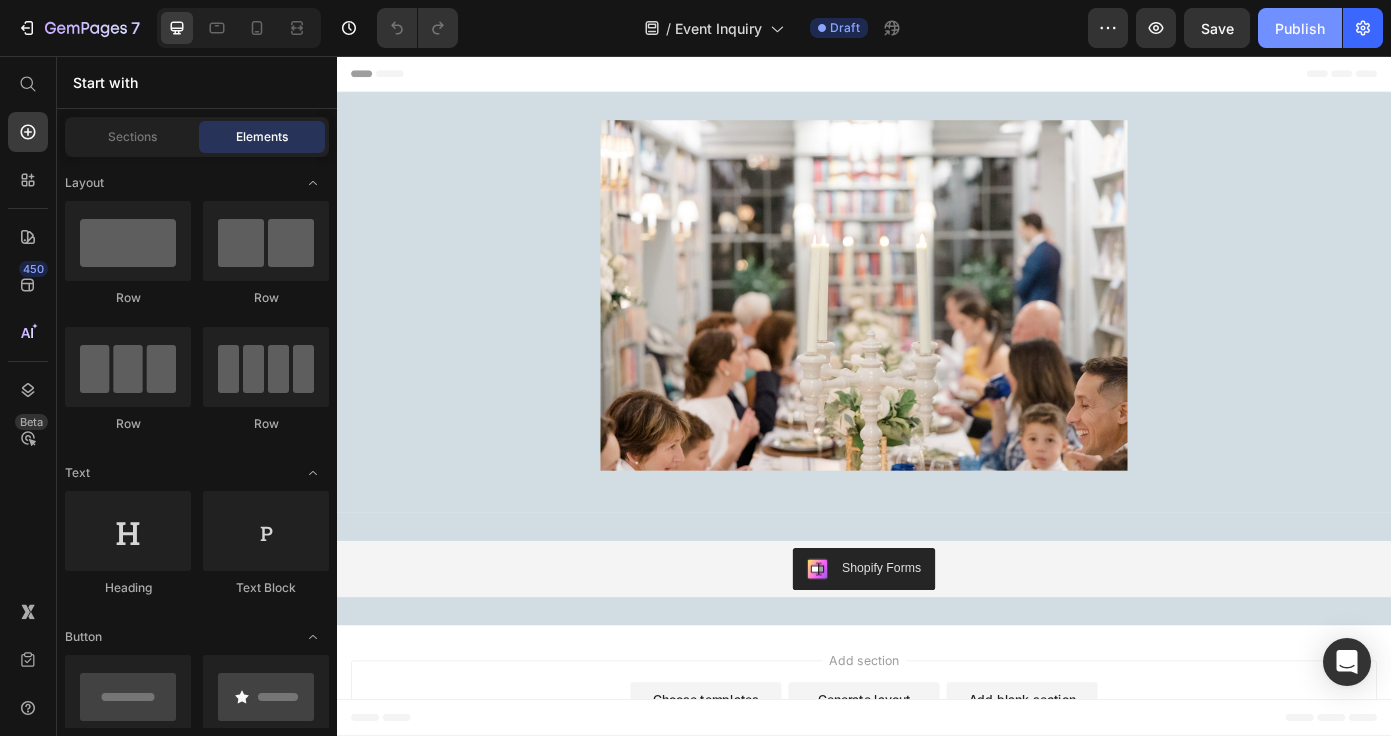 click on "Publish" at bounding box center [1300, 28] 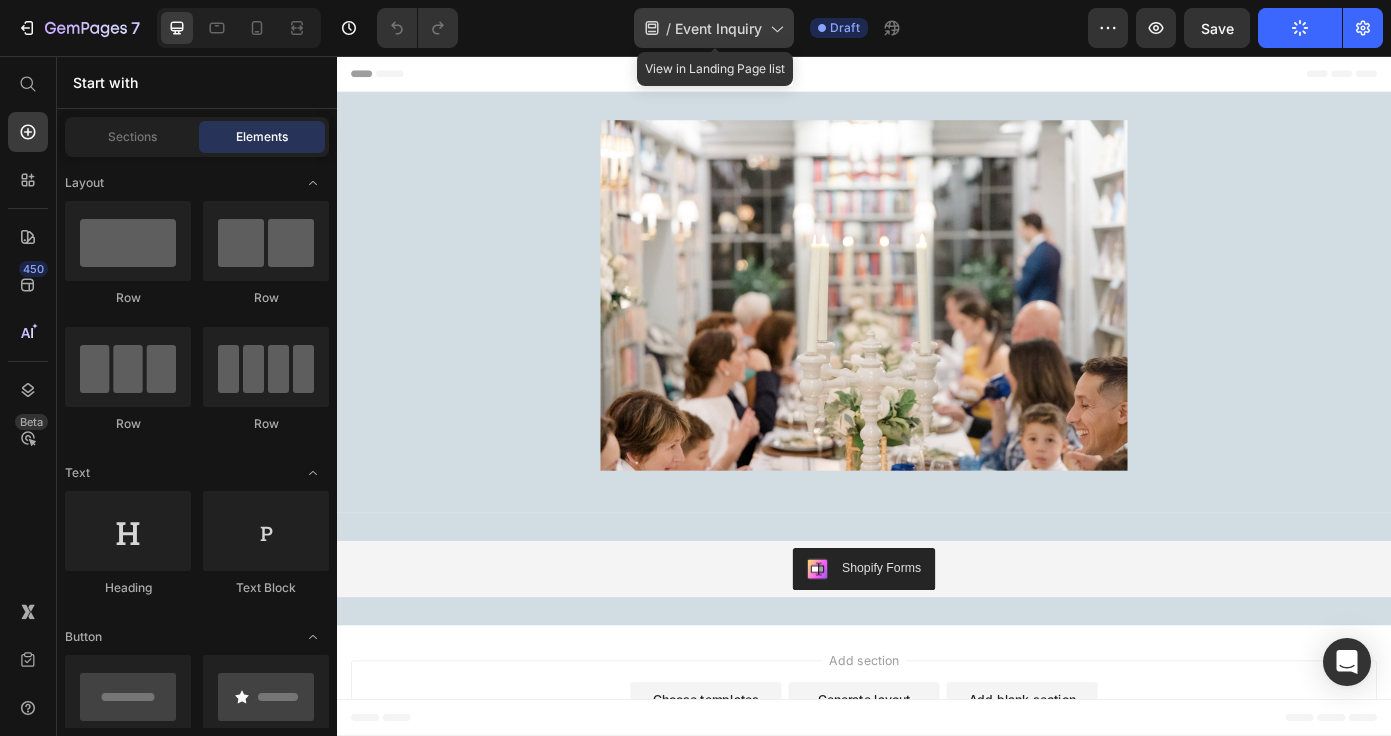 click on "Event Inquiry" at bounding box center [718, 28] 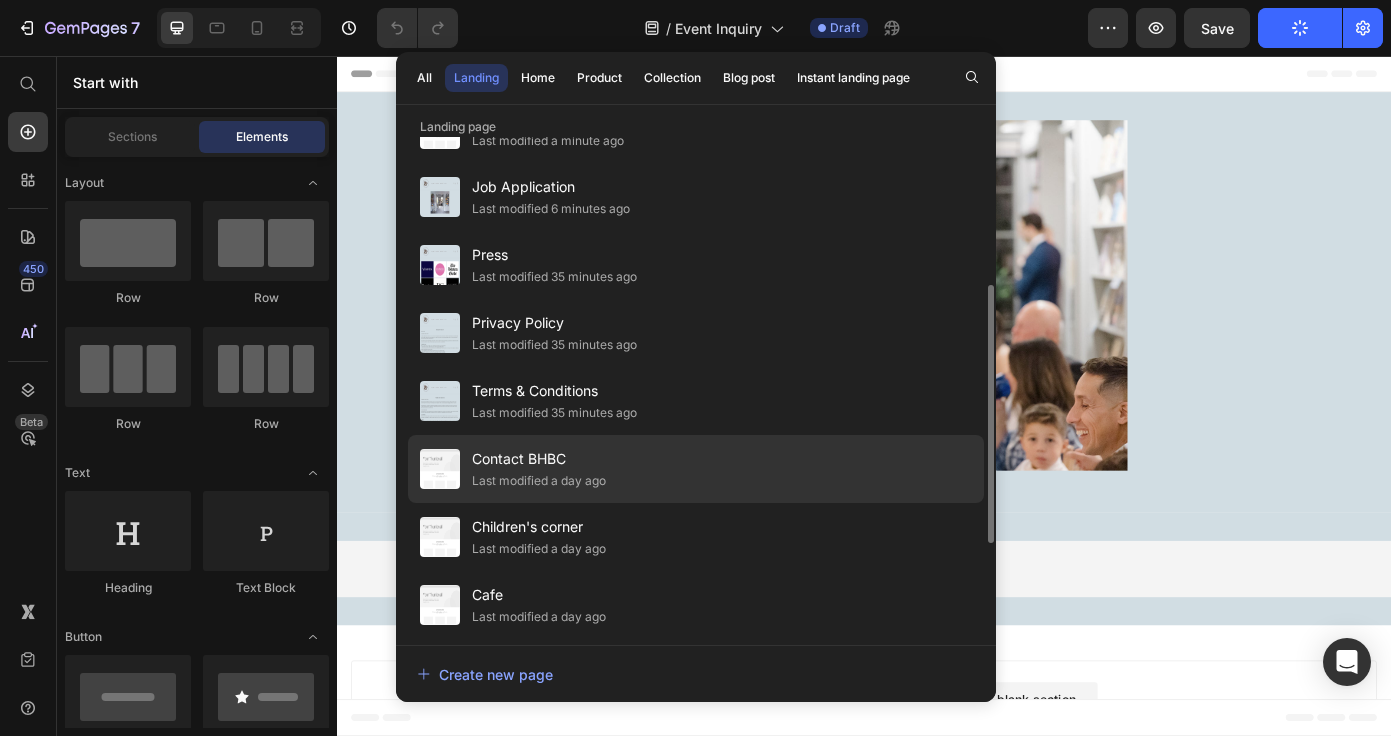 scroll, scrollTop: 269, scrollLeft: 0, axis: vertical 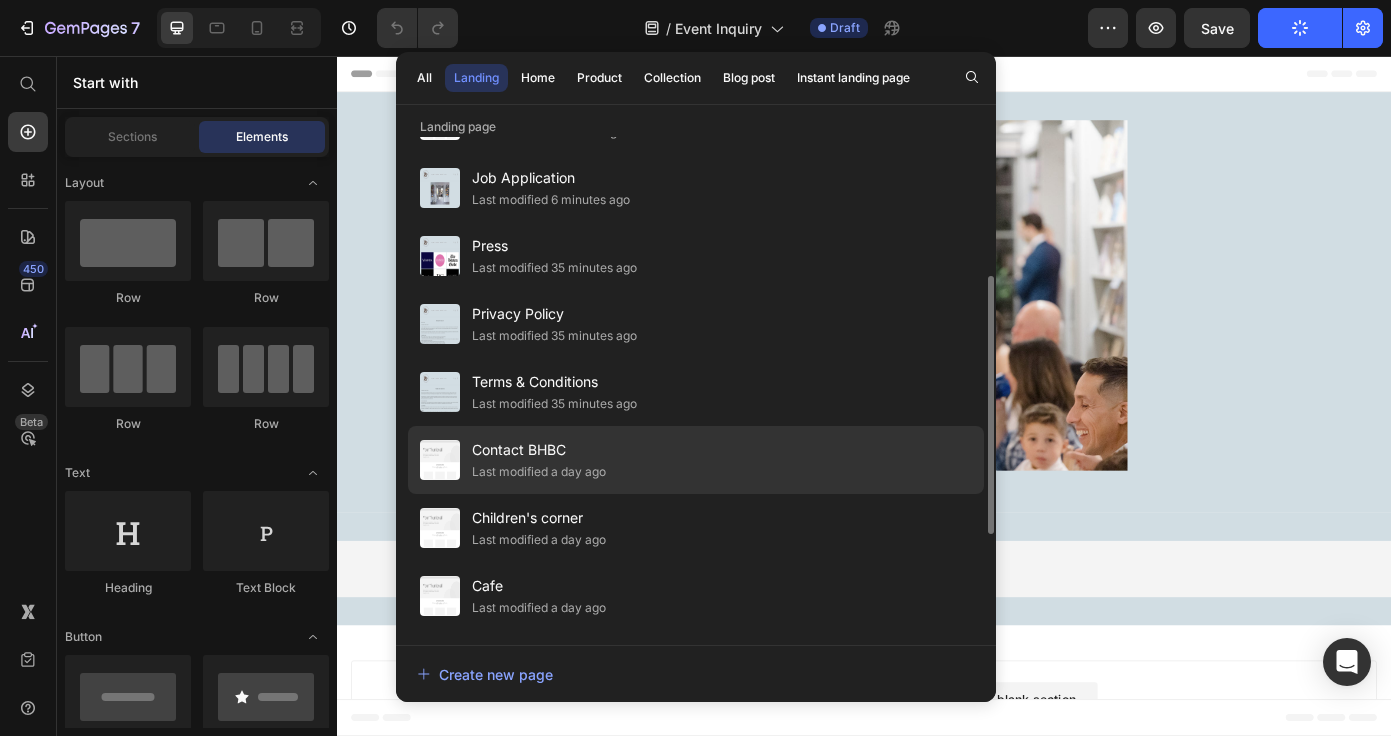 click on "Contact BHBC Last modified a day ago" 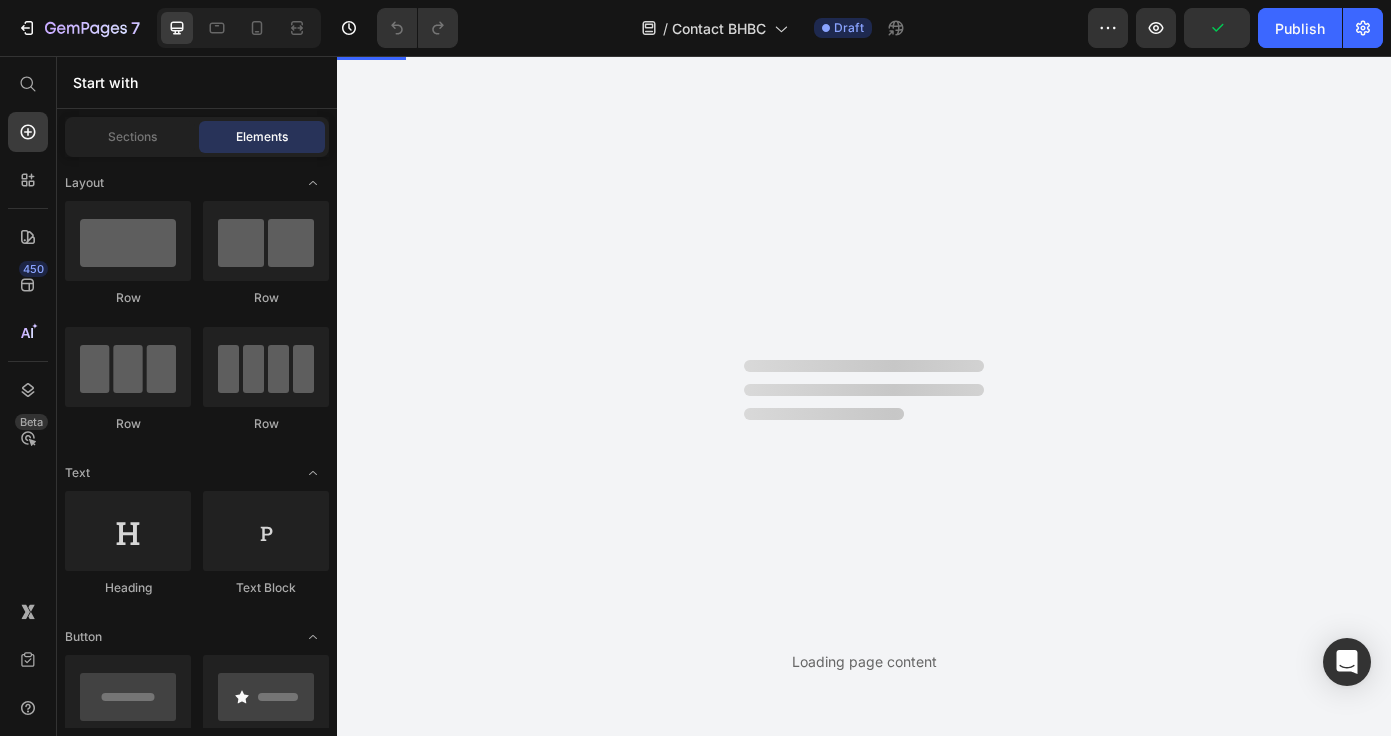 scroll, scrollTop: 0, scrollLeft: 0, axis: both 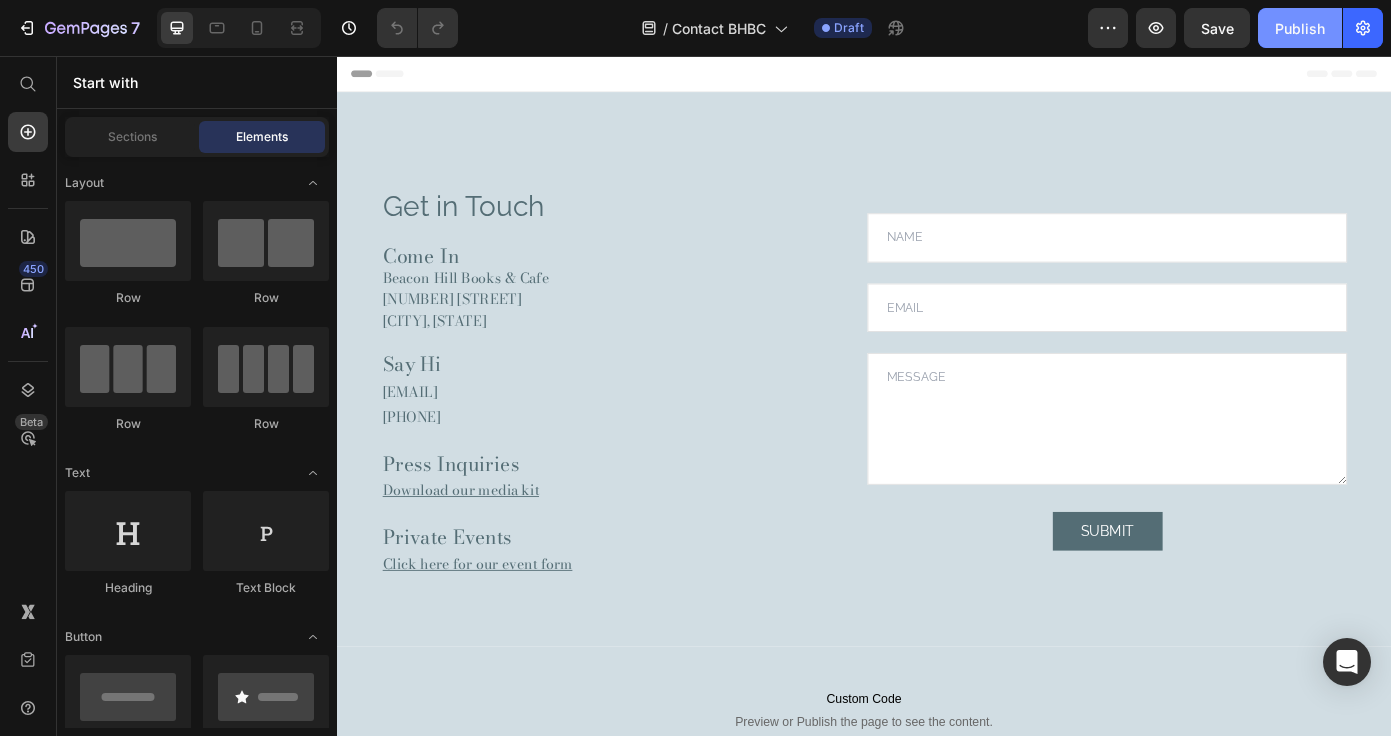 click on "Publish" at bounding box center [1300, 28] 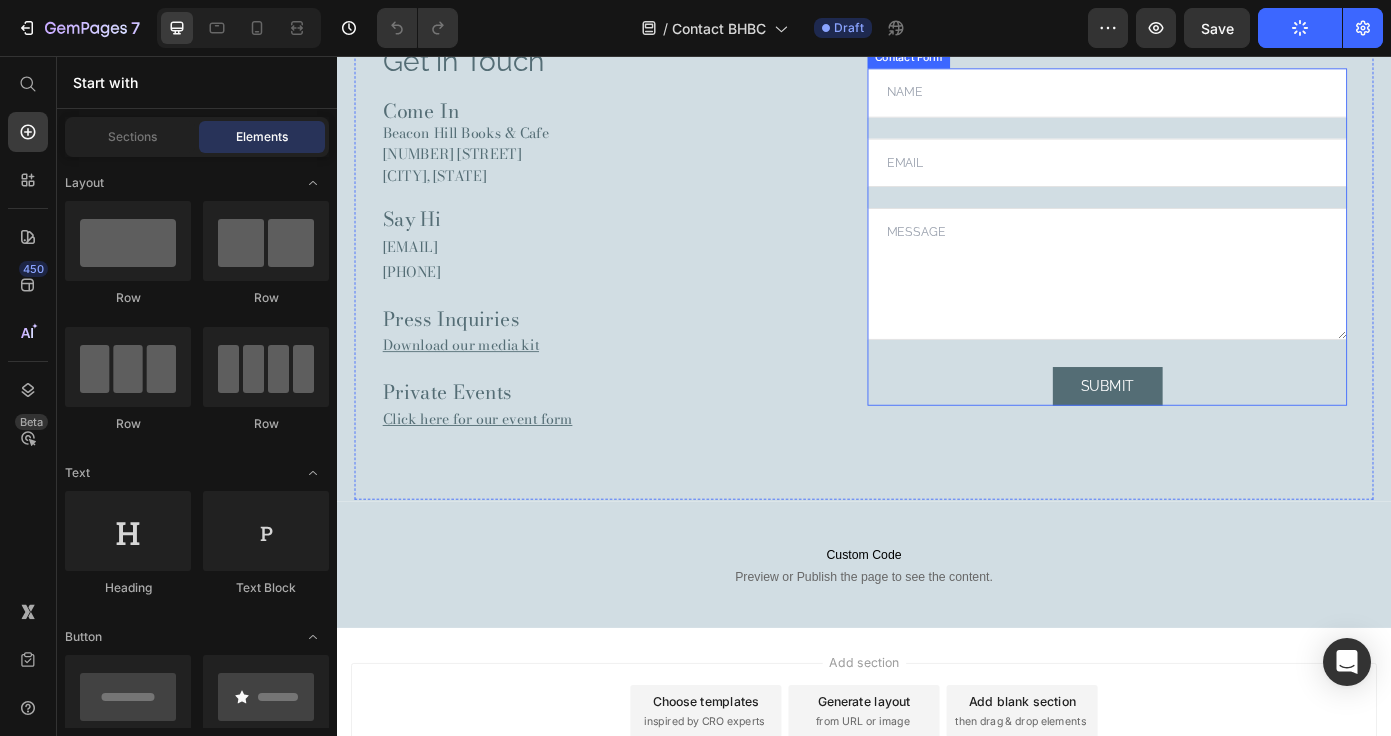 scroll, scrollTop: 220, scrollLeft: 0, axis: vertical 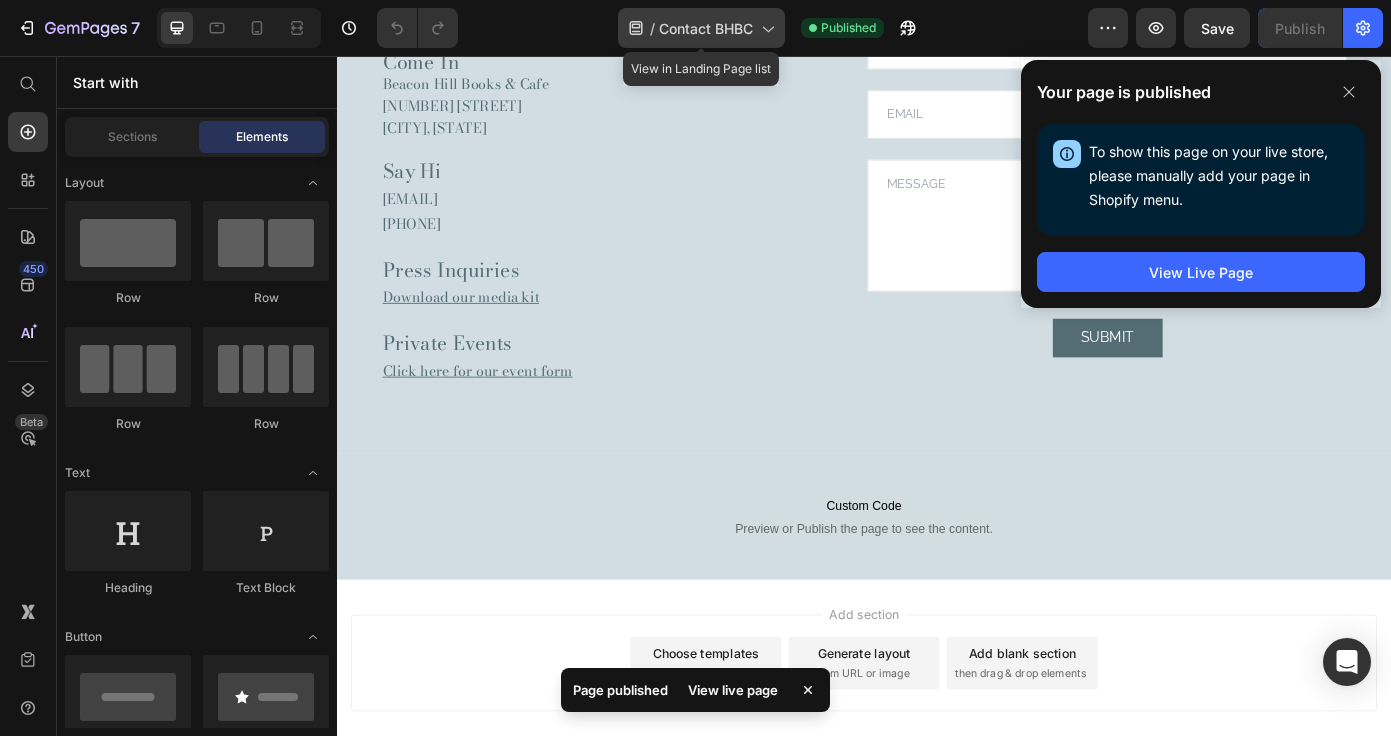 click on "Contact BHBC" at bounding box center [706, 28] 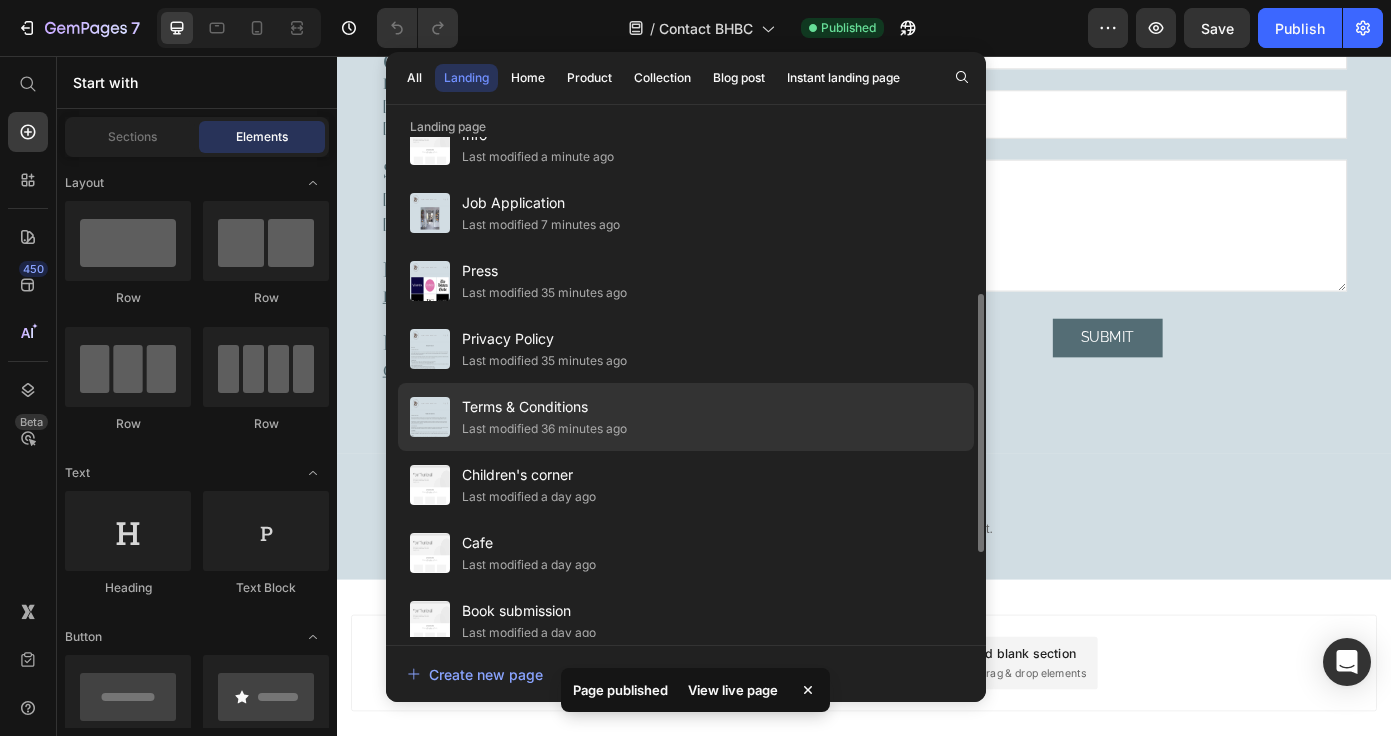scroll, scrollTop: 314, scrollLeft: 0, axis: vertical 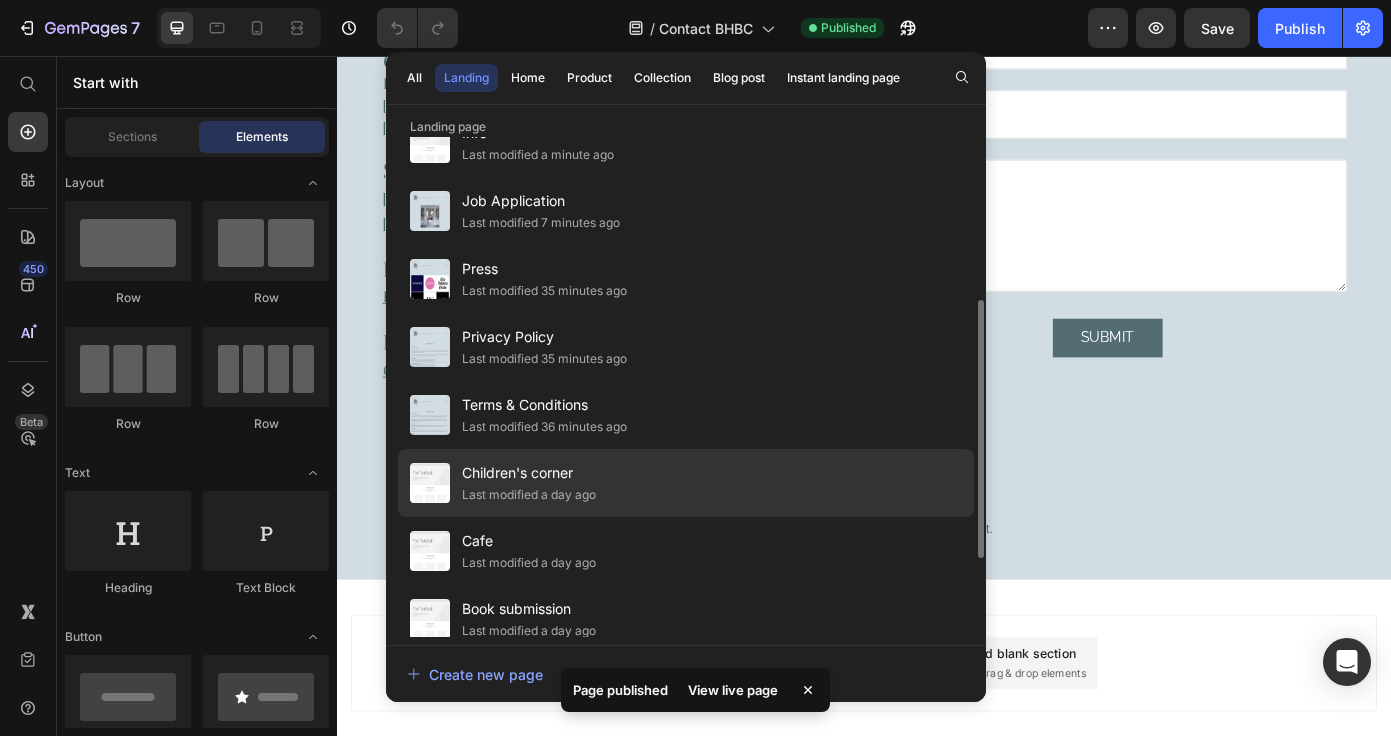 click on "Children's corner" at bounding box center (529, 473) 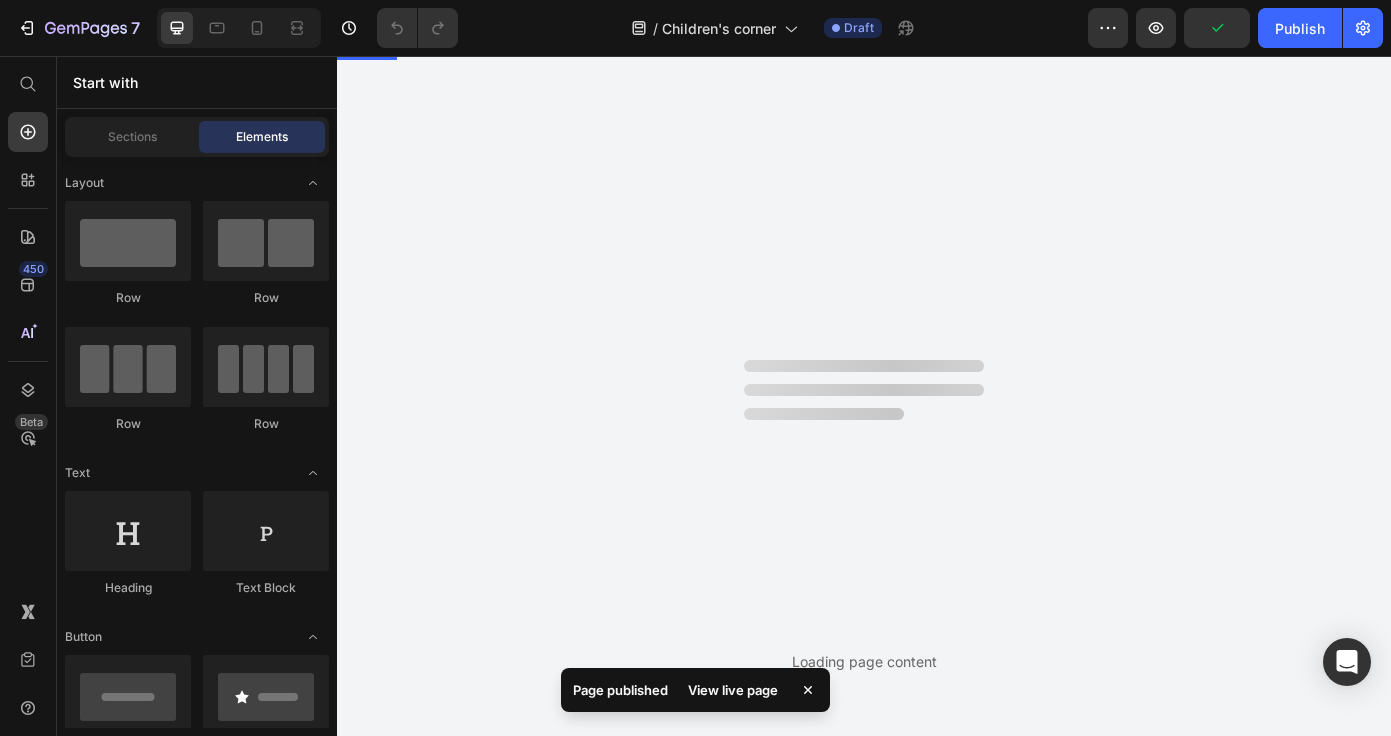 scroll, scrollTop: 0, scrollLeft: 0, axis: both 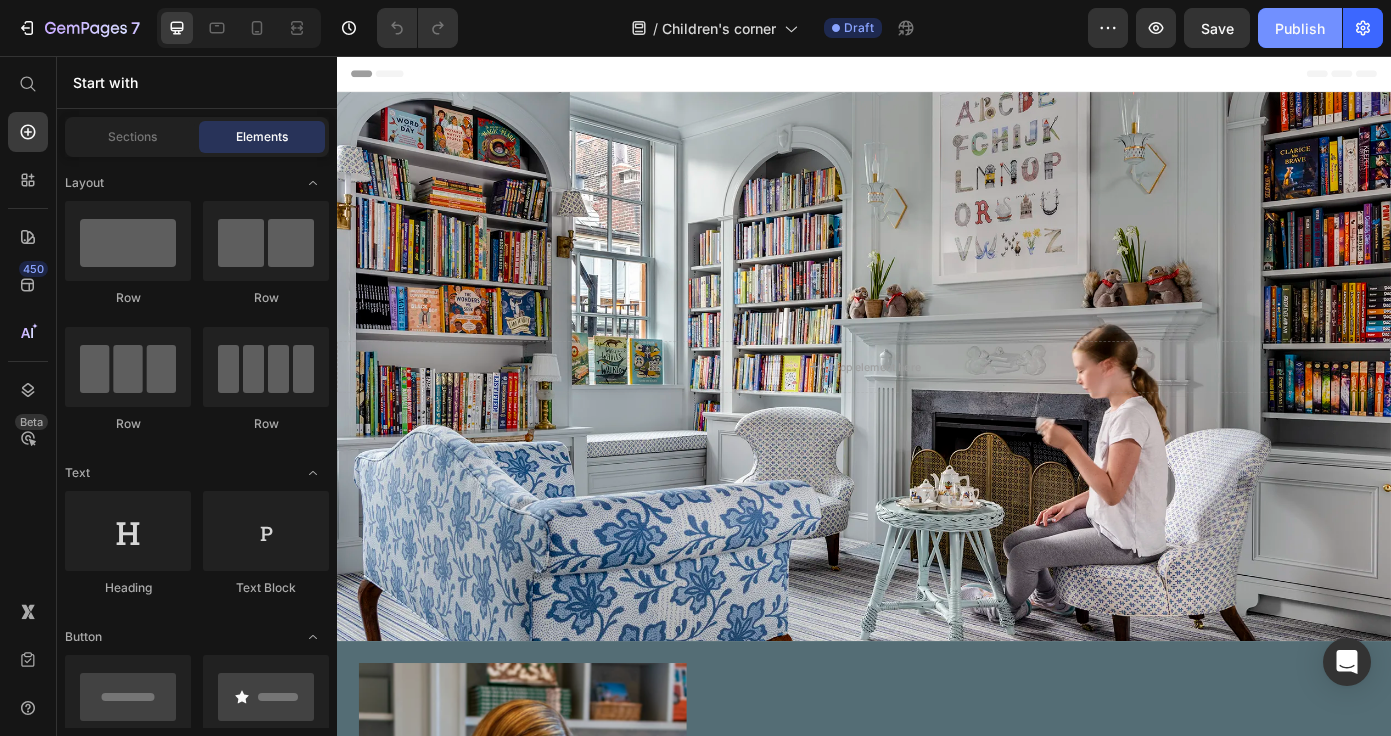 click on "Publish" at bounding box center [1300, 28] 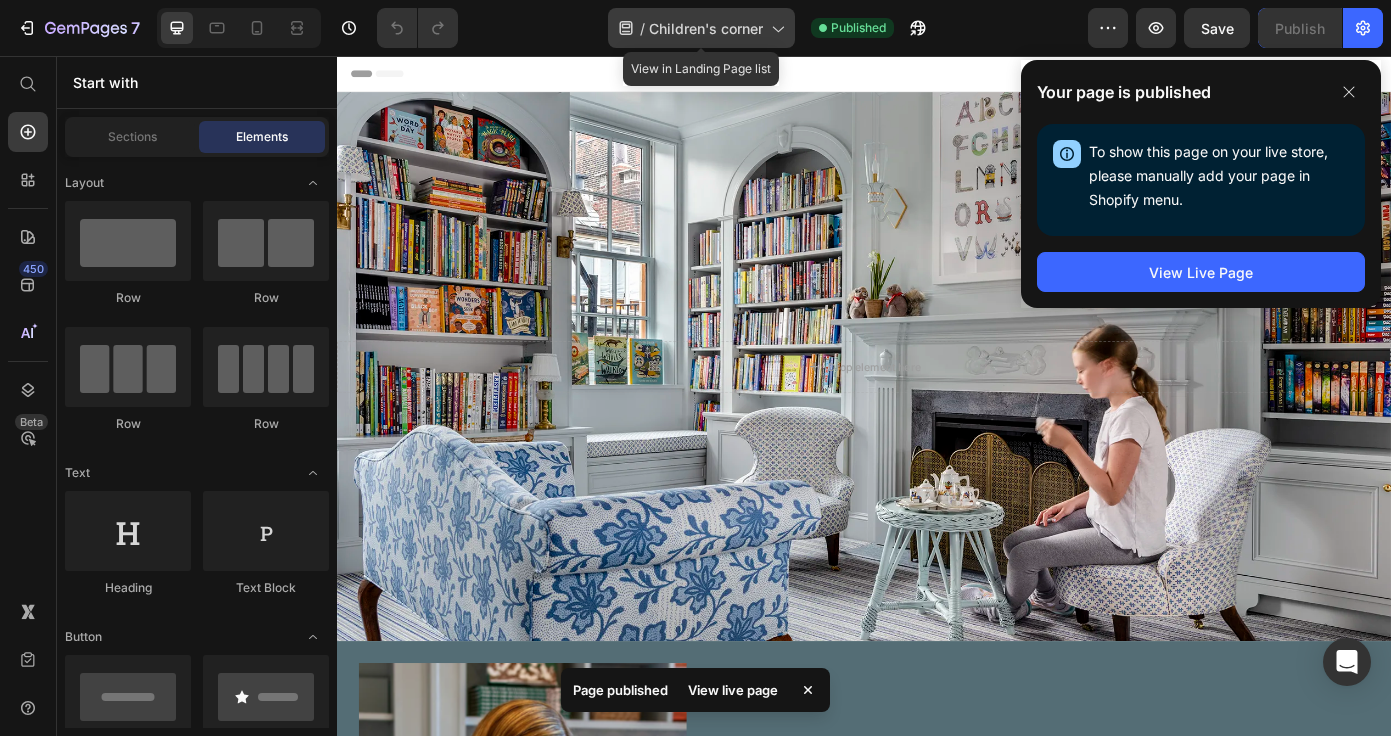 click on "Children's corner" at bounding box center (706, 28) 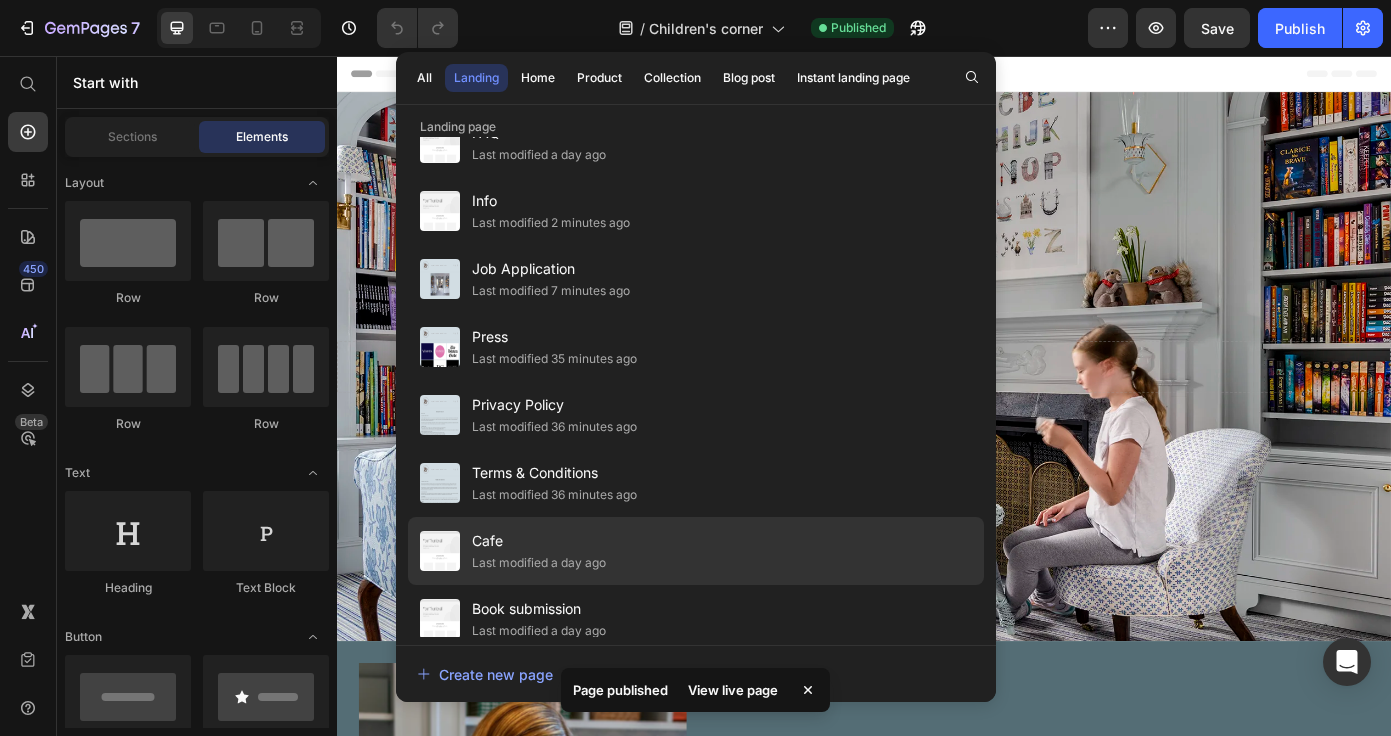 click on "Cafe Last modified a day ago" 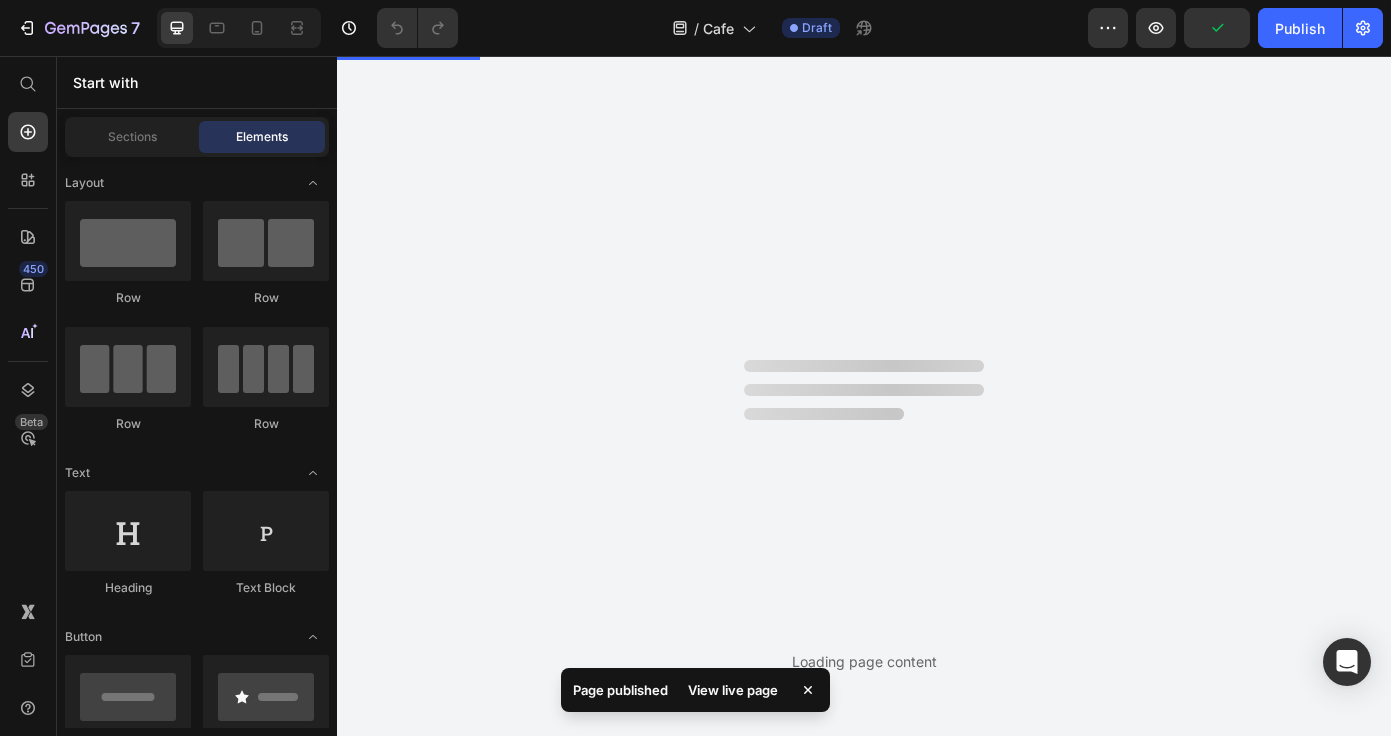 scroll, scrollTop: 0, scrollLeft: 0, axis: both 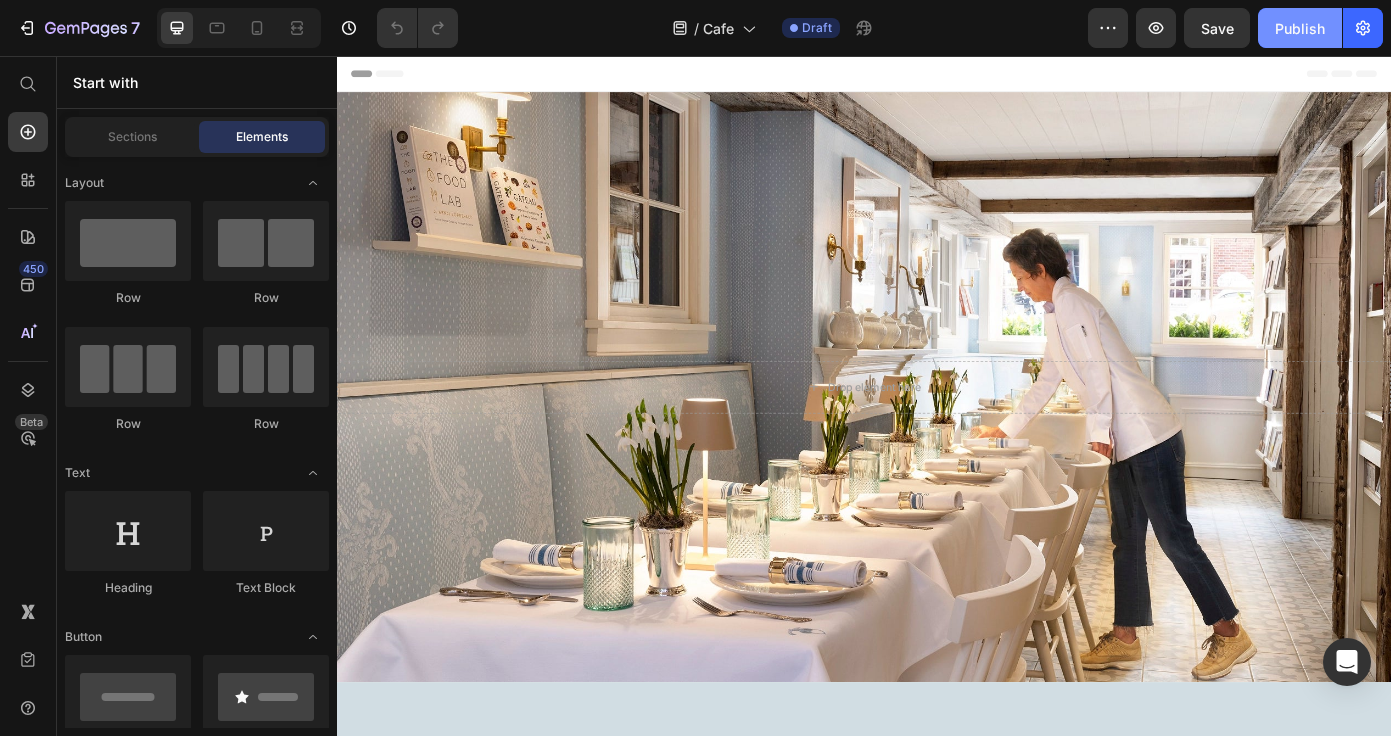 click on "Publish" at bounding box center (1300, 28) 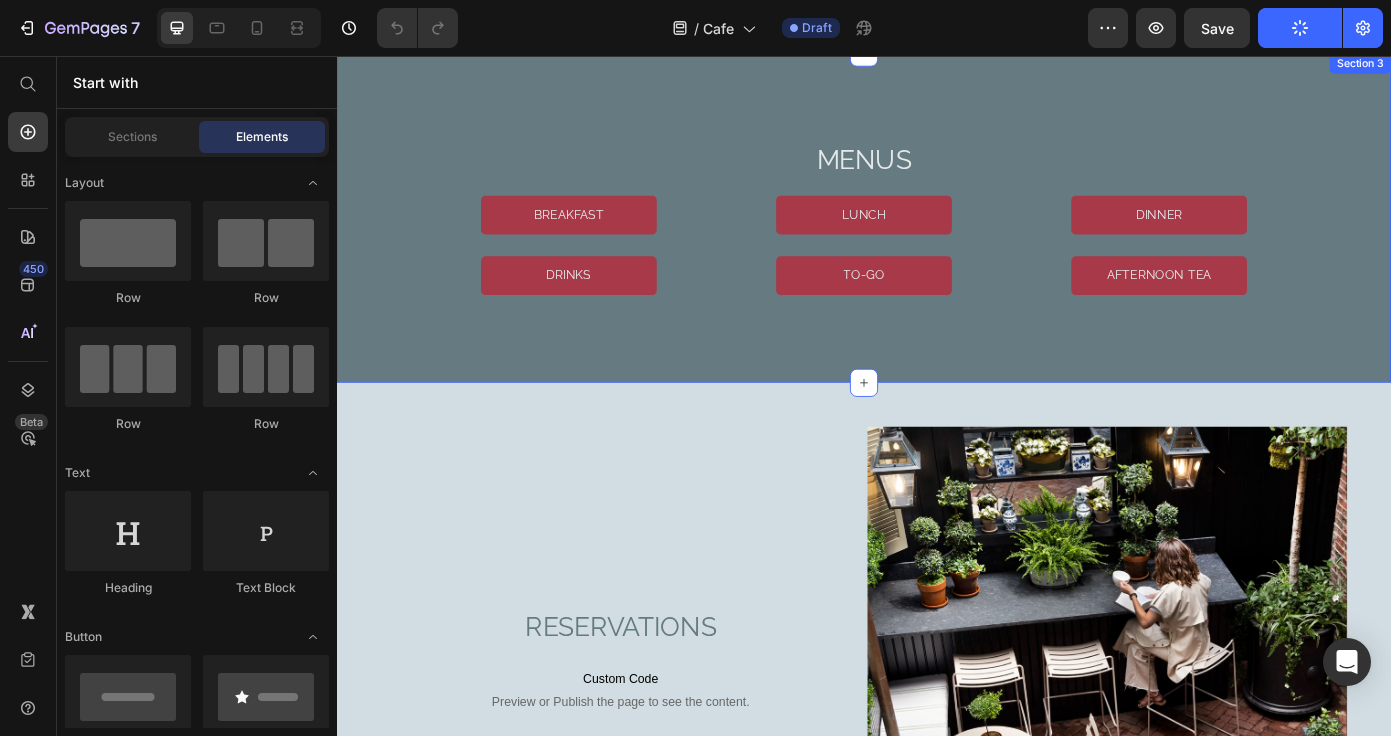 scroll, scrollTop: 875, scrollLeft: 0, axis: vertical 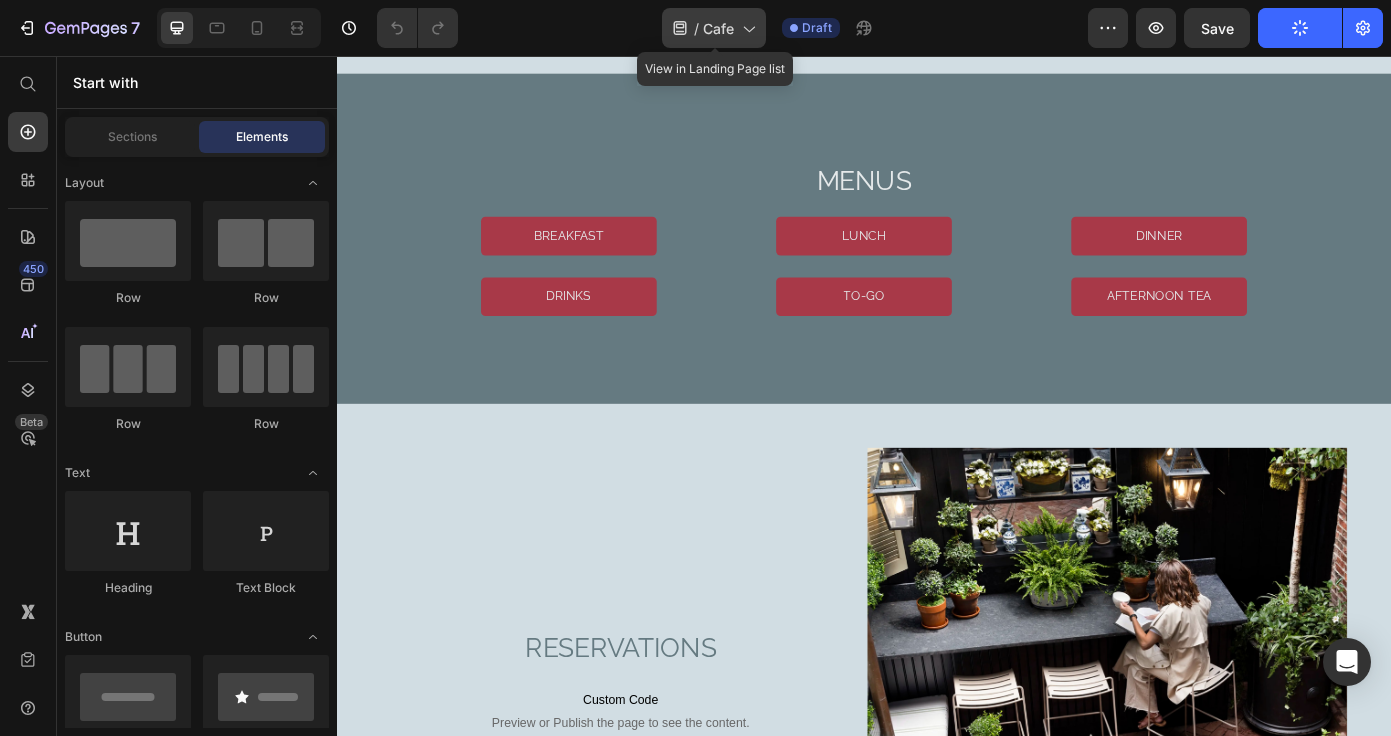 click on "/ Cafe" 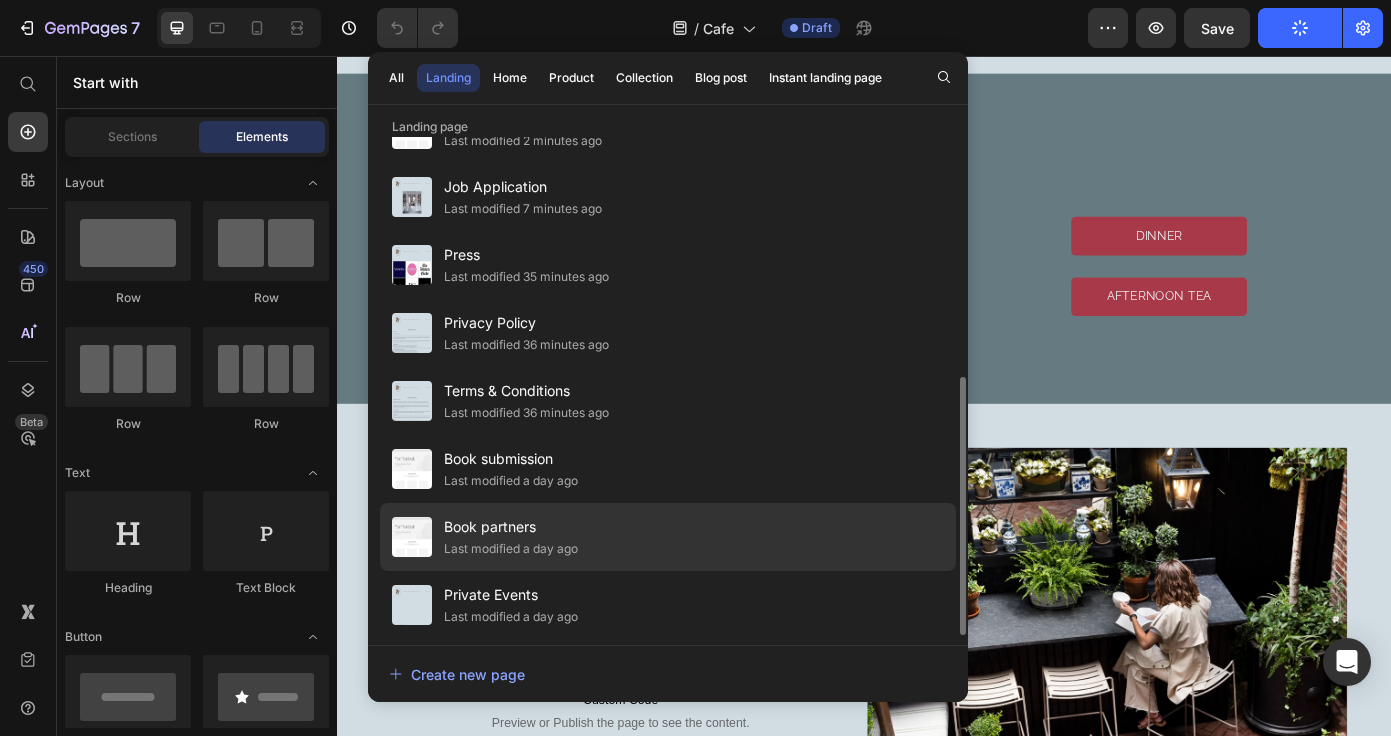 scroll, scrollTop: 466, scrollLeft: 0, axis: vertical 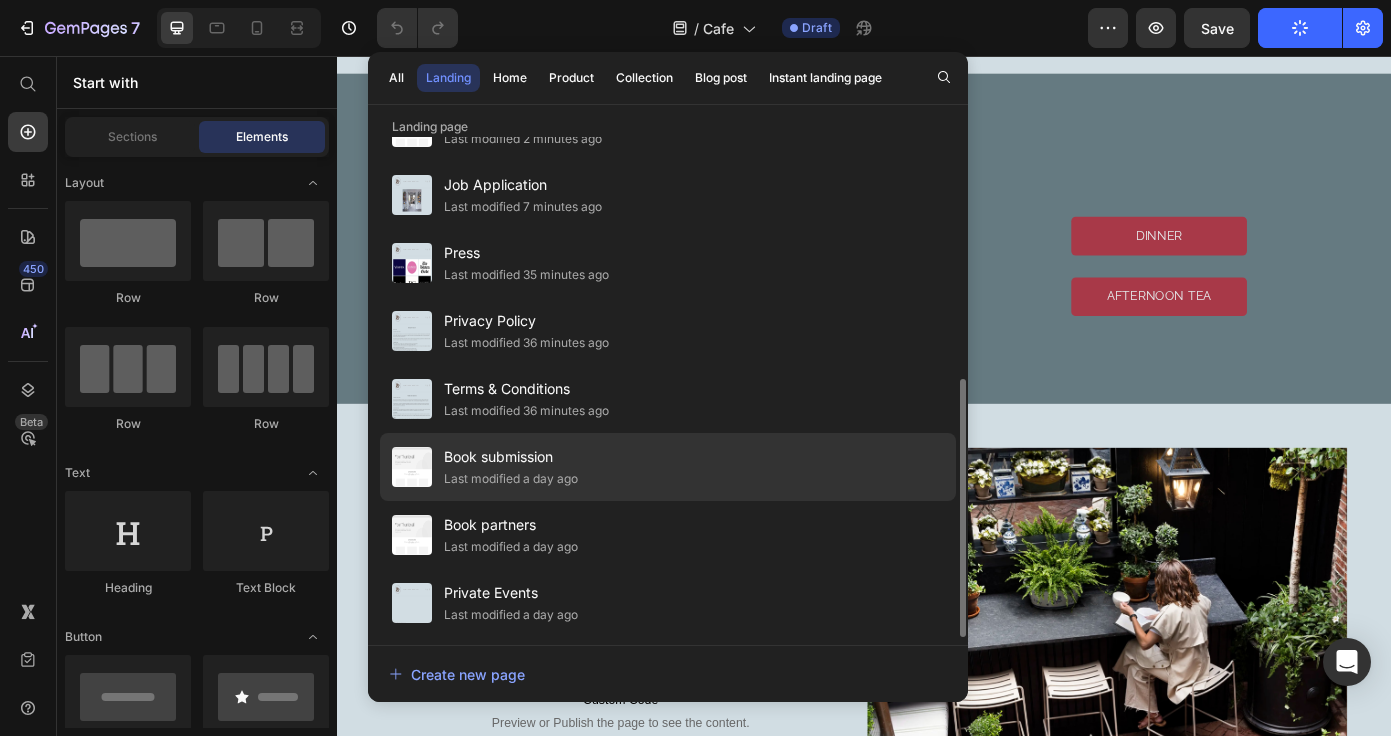 click on "Last modified a day ago" 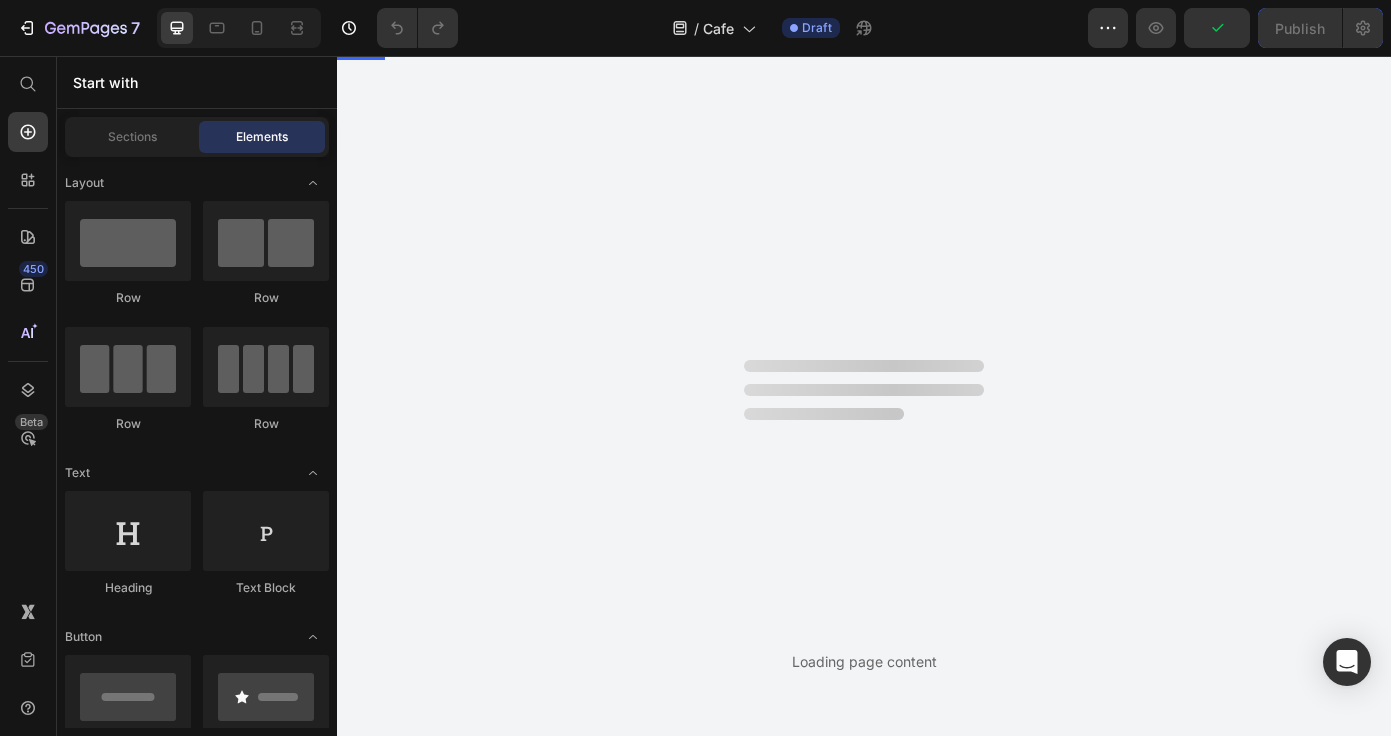 scroll, scrollTop: 0, scrollLeft: 0, axis: both 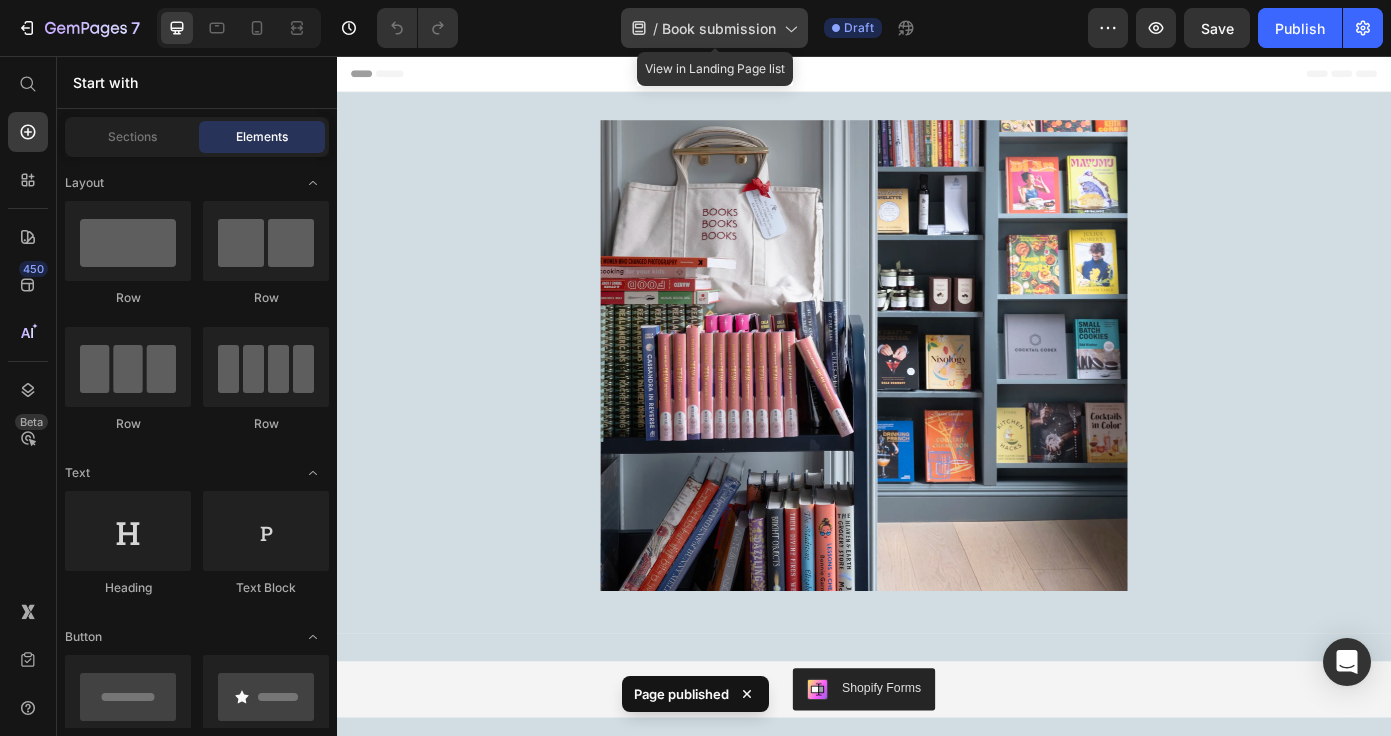 click 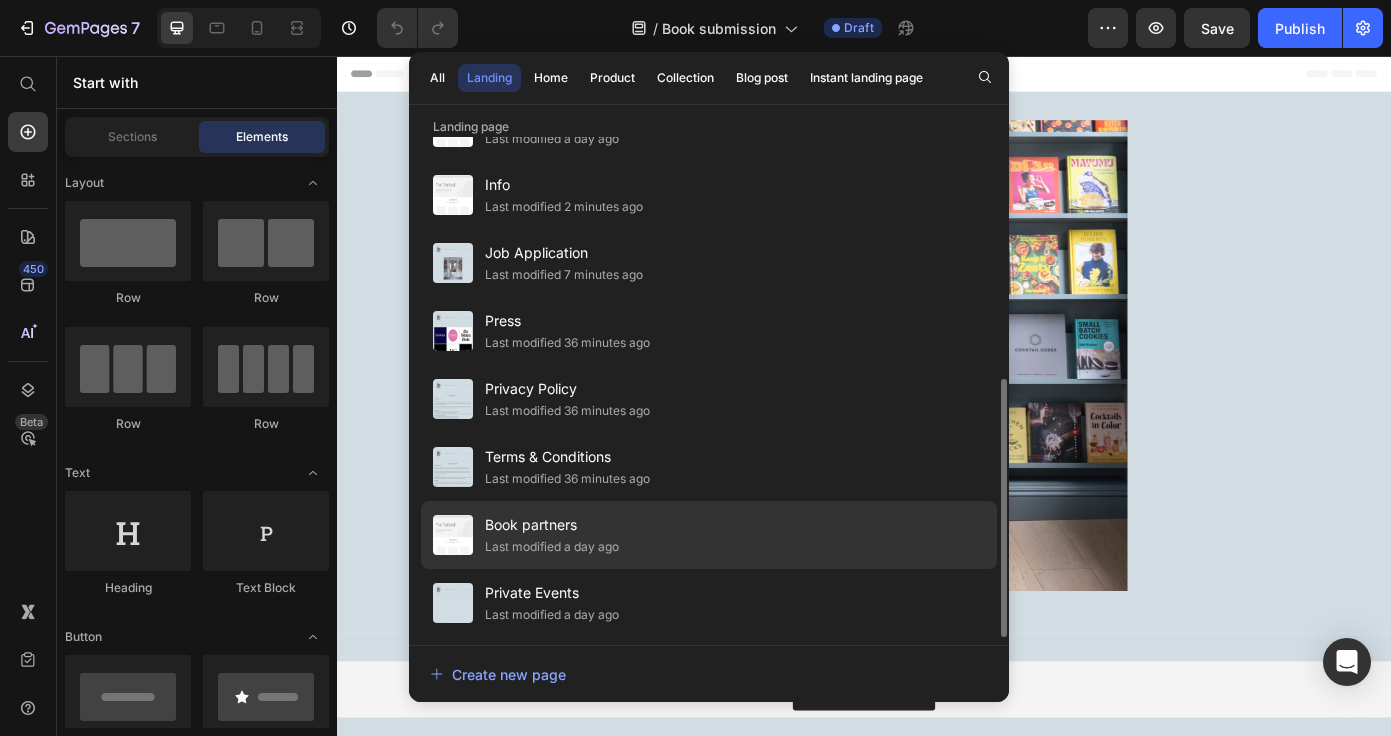 click on "Book partners Last modified a day ago" 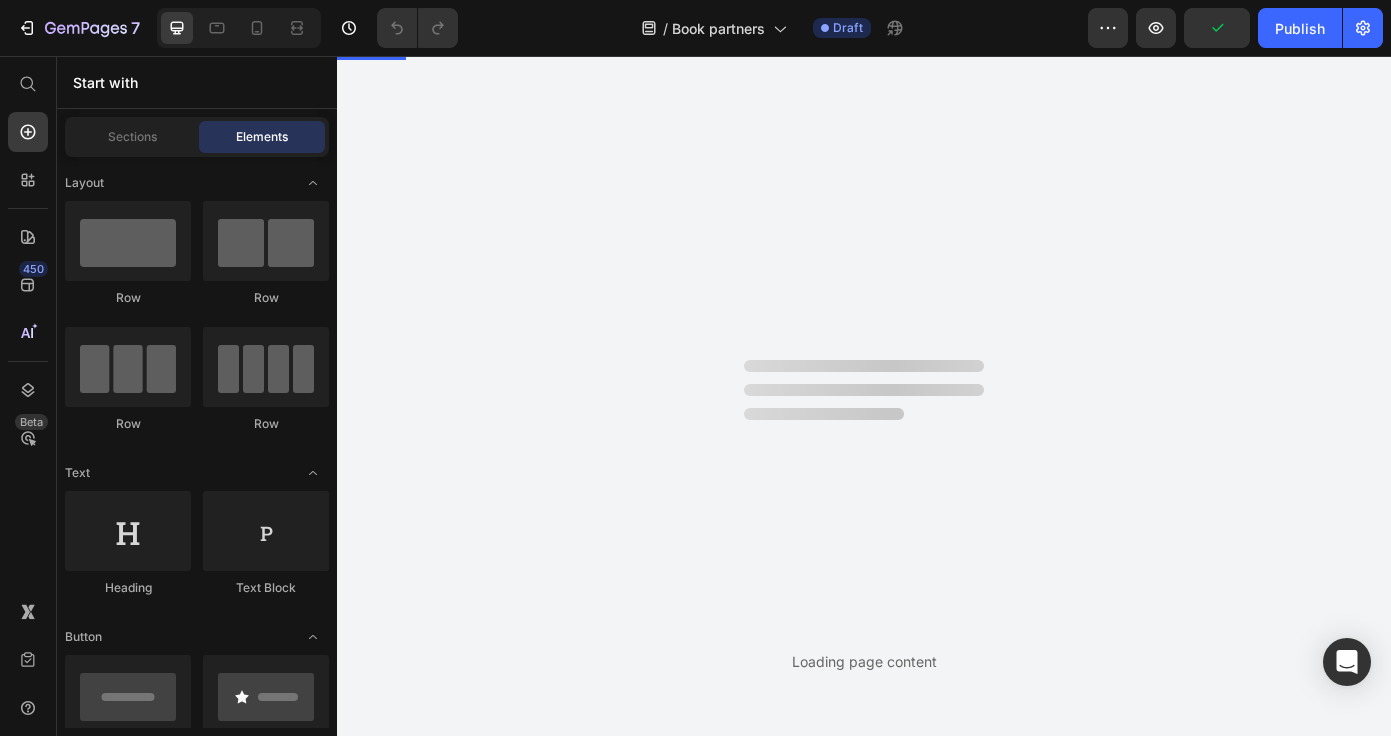scroll, scrollTop: 0, scrollLeft: 0, axis: both 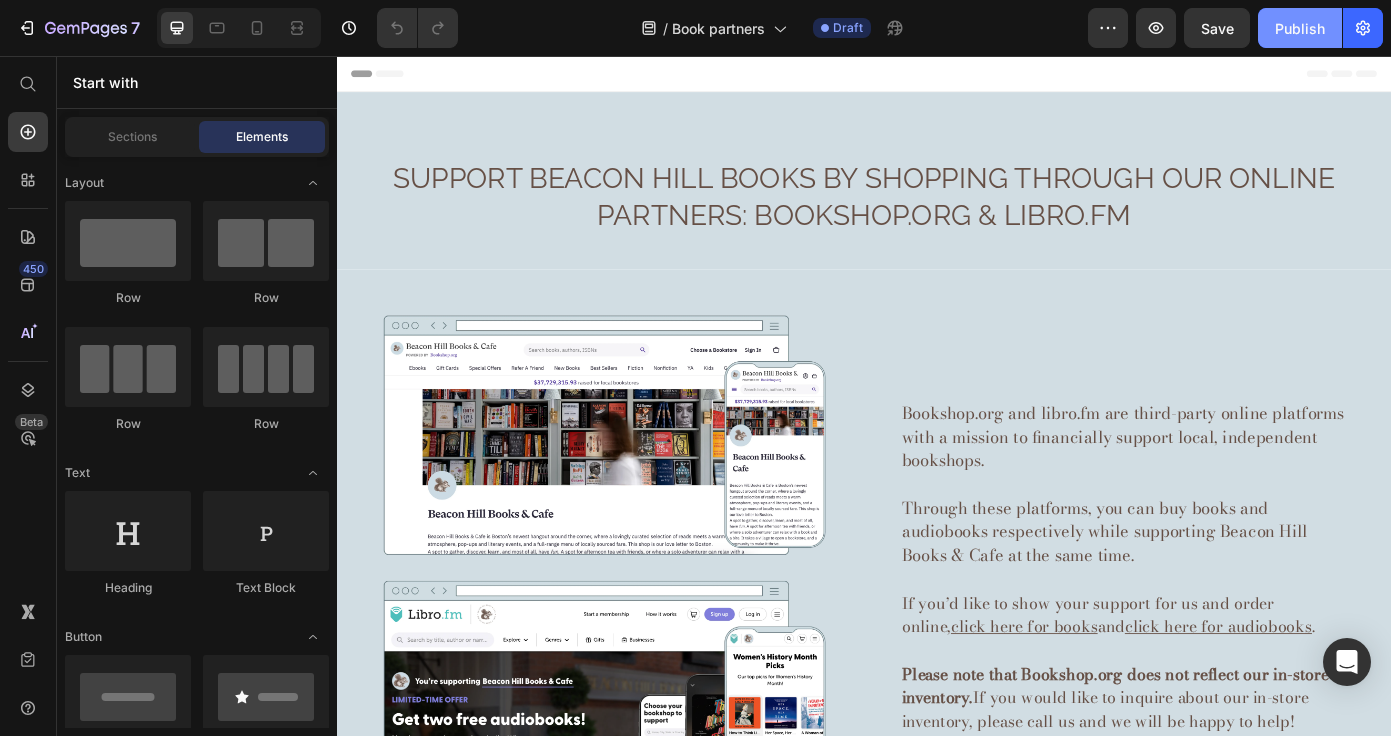 click on "Publish" at bounding box center [1300, 28] 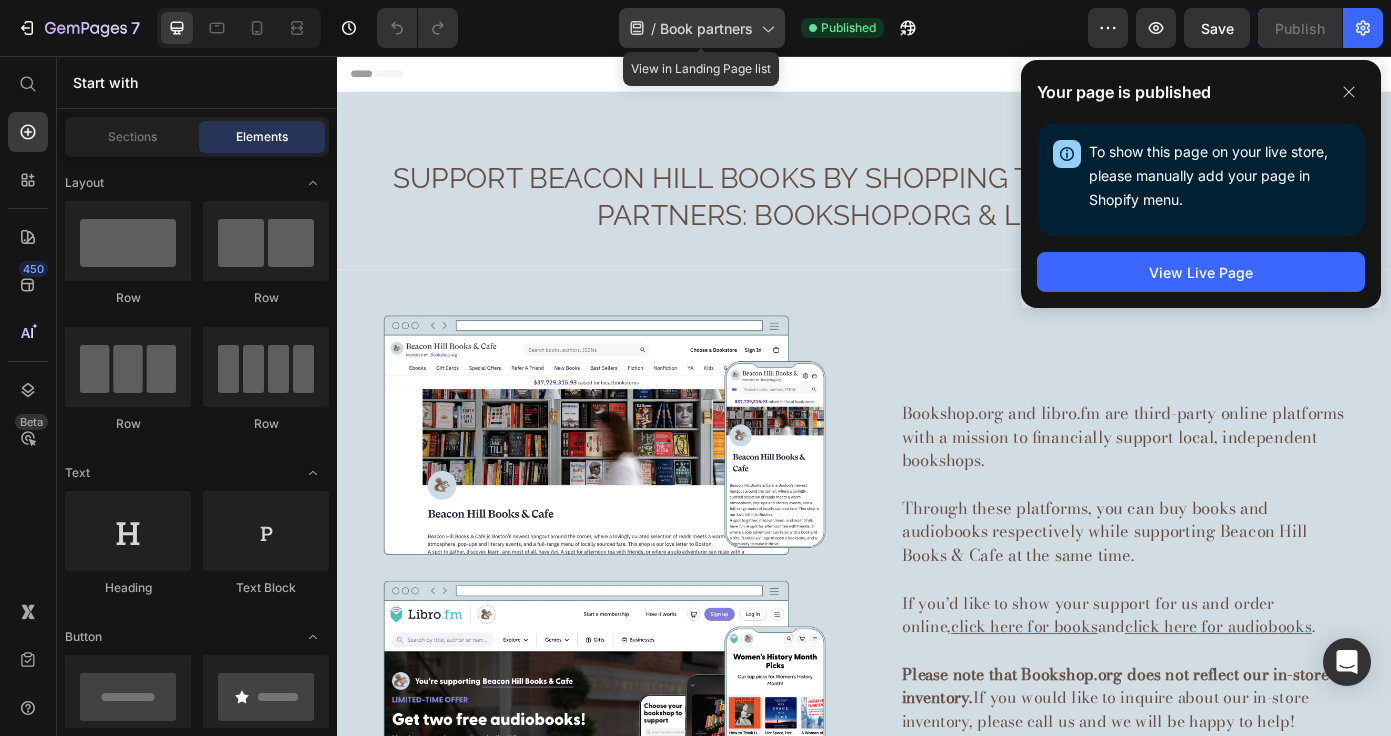click on "Book partners" at bounding box center [706, 28] 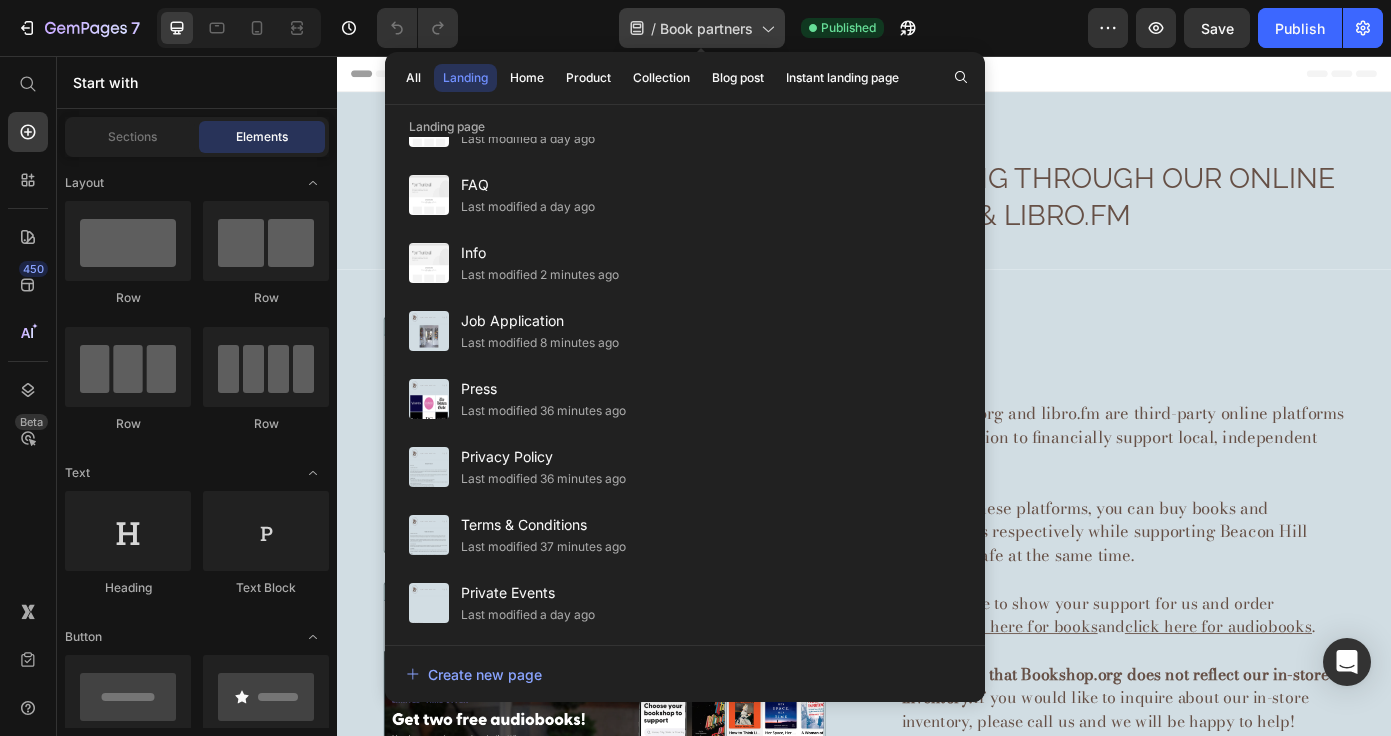 click on "Book partners" at bounding box center [706, 28] 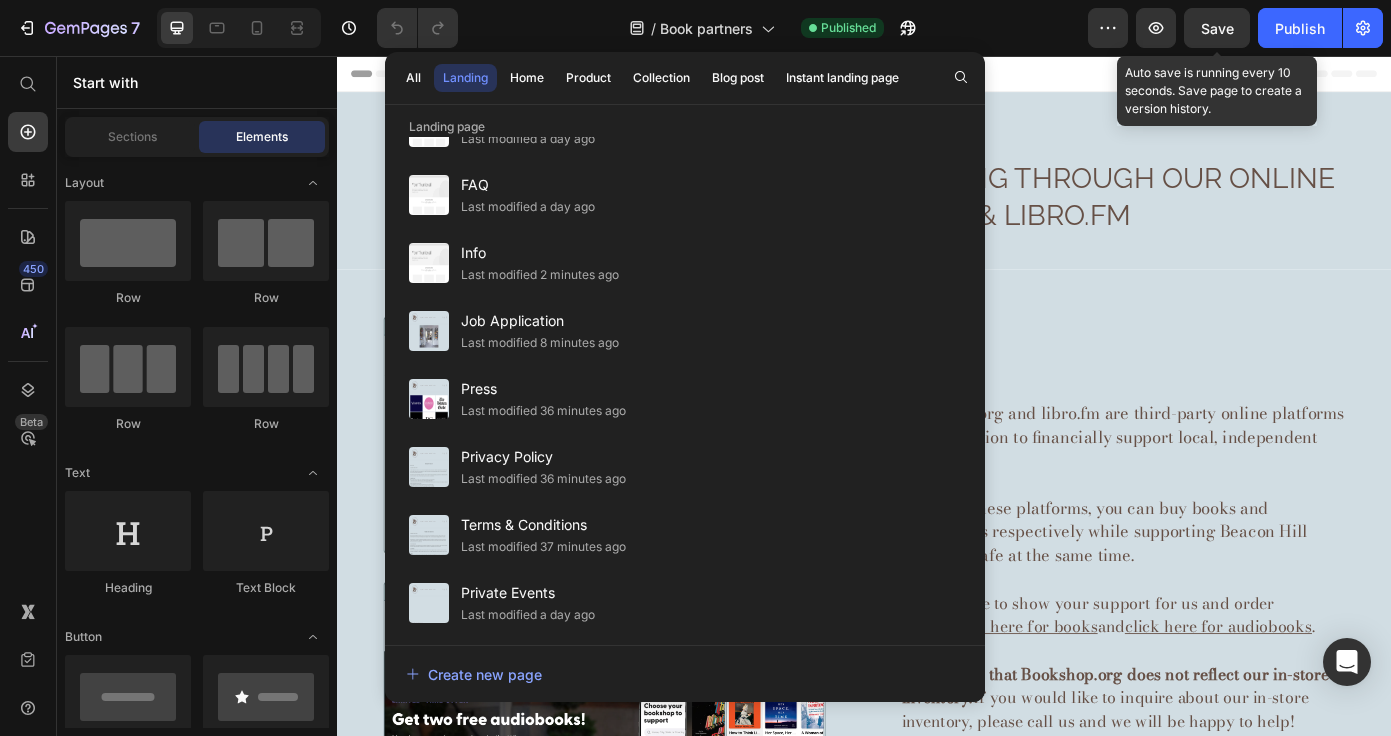 click on "7 Version history / Book partners Published Preview Save Auto save is running every 10 seconds. Save page to create a version history. Publish" 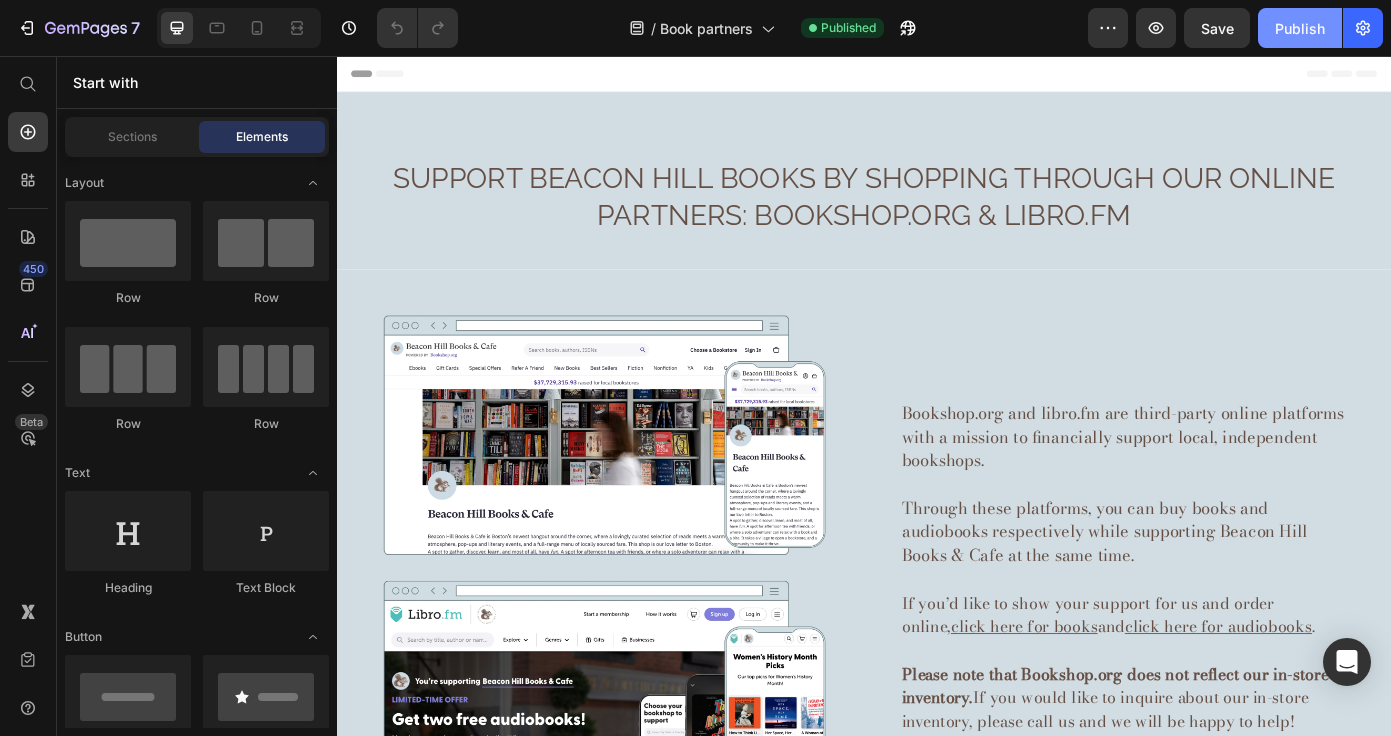 click on "Publish" at bounding box center [1300, 28] 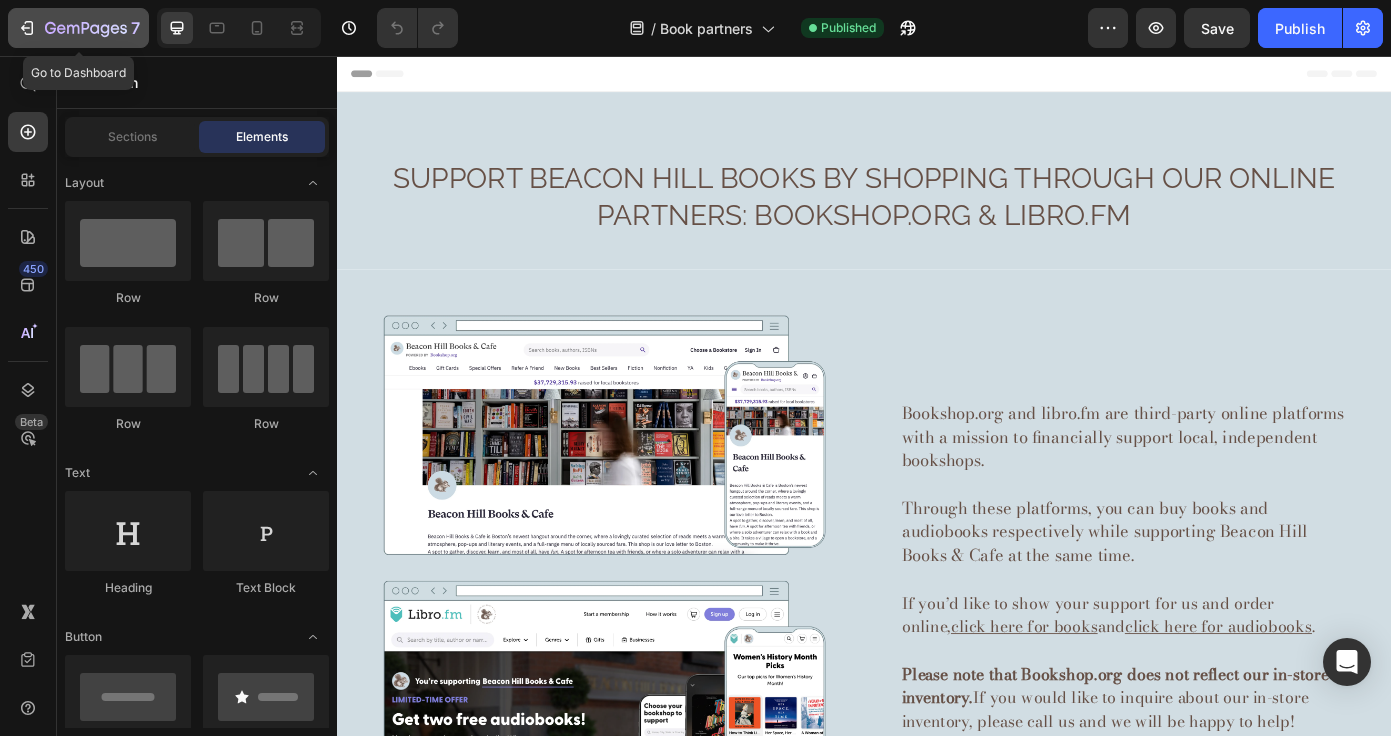 click 